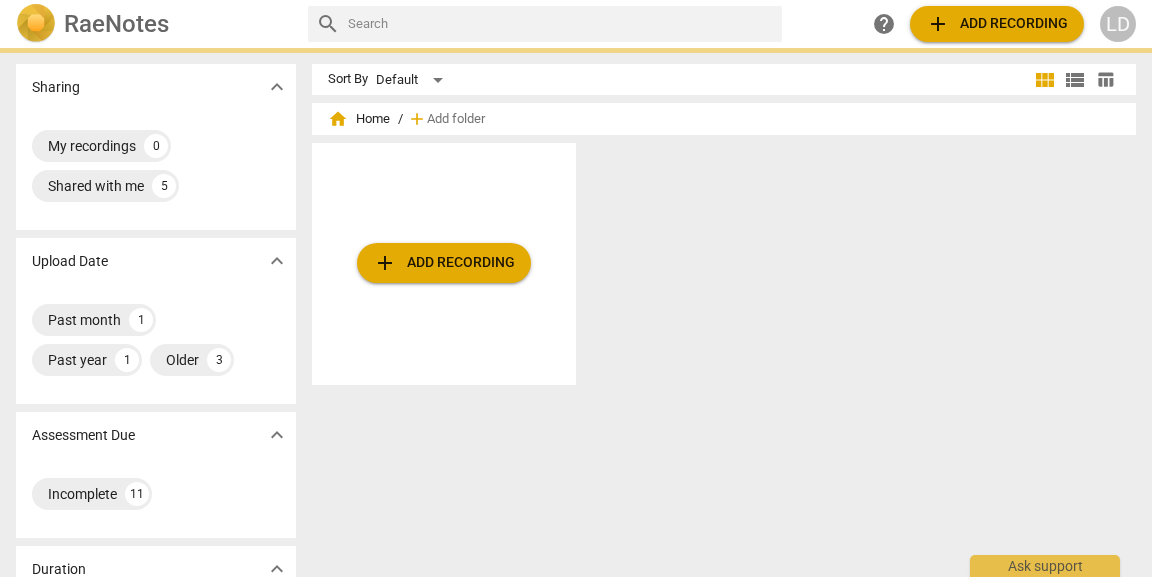 scroll, scrollTop: 0, scrollLeft: 0, axis: both 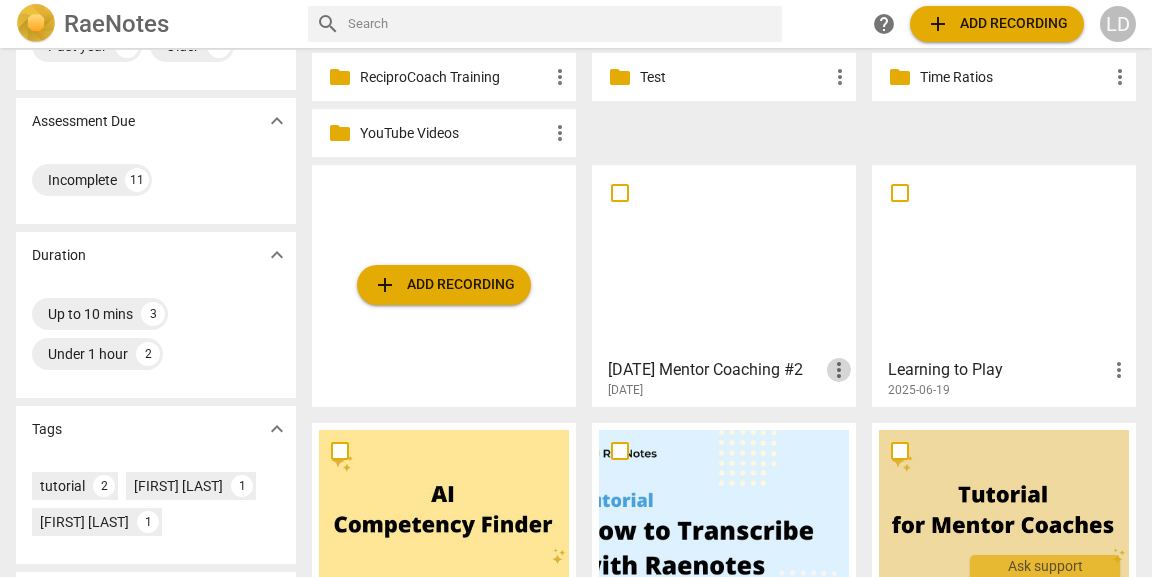 click on "more_vert" at bounding box center (839, 370) 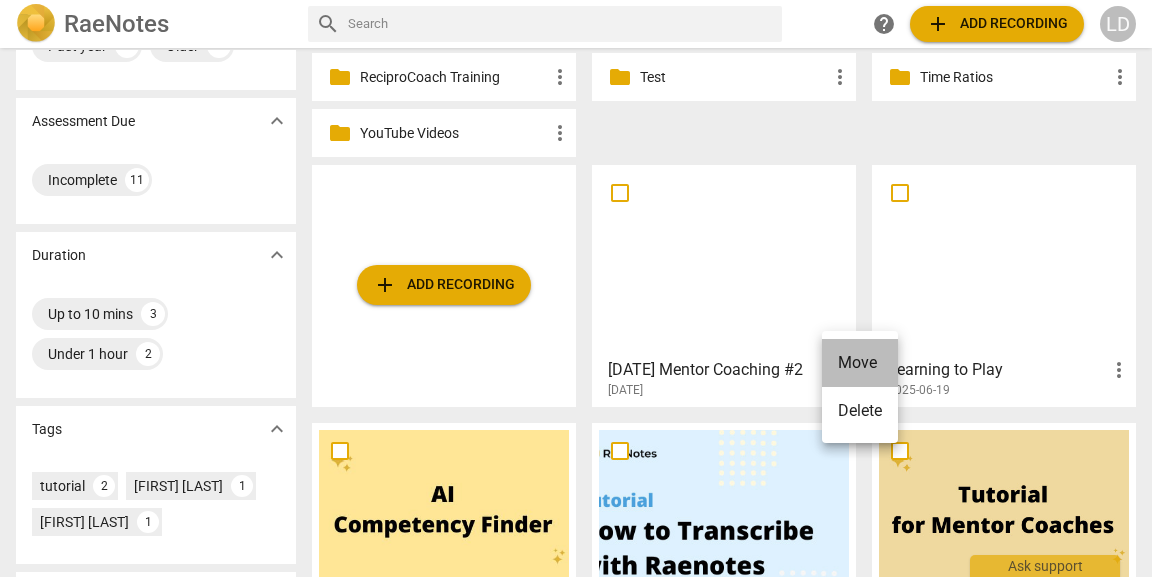 click on "Move" at bounding box center [860, 363] 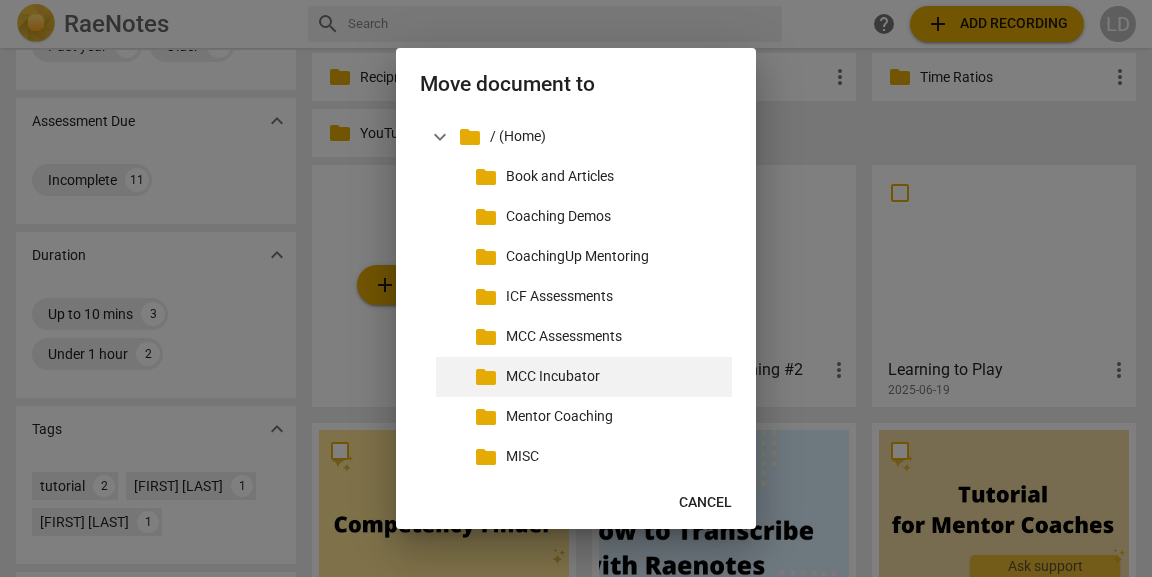 click on "MCC Incubator" at bounding box center (615, 376) 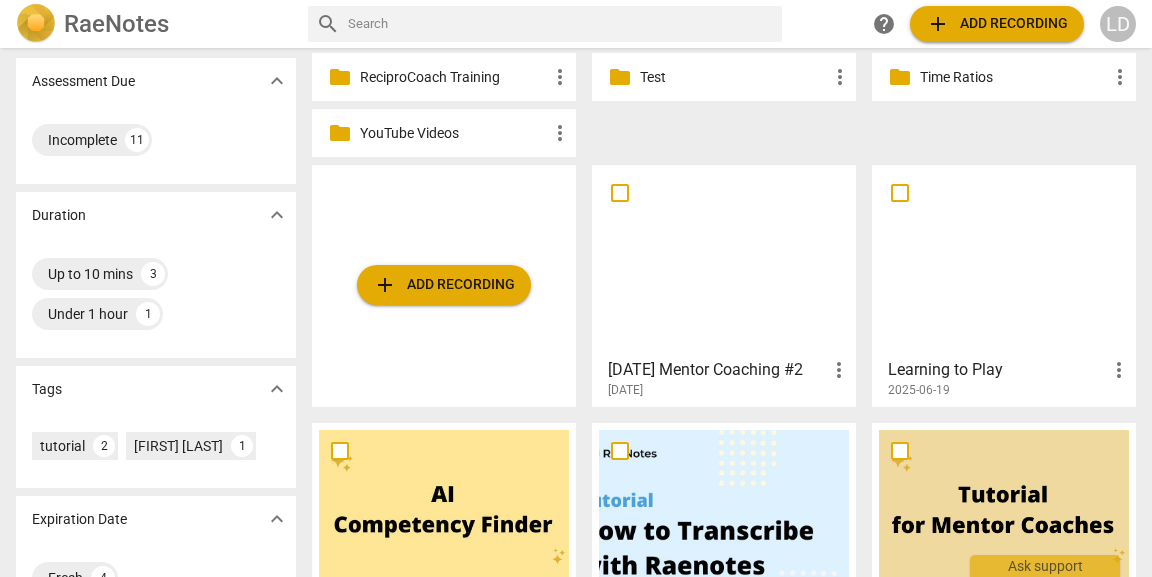 scroll, scrollTop: 274, scrollLeft: 0, axis: vertical 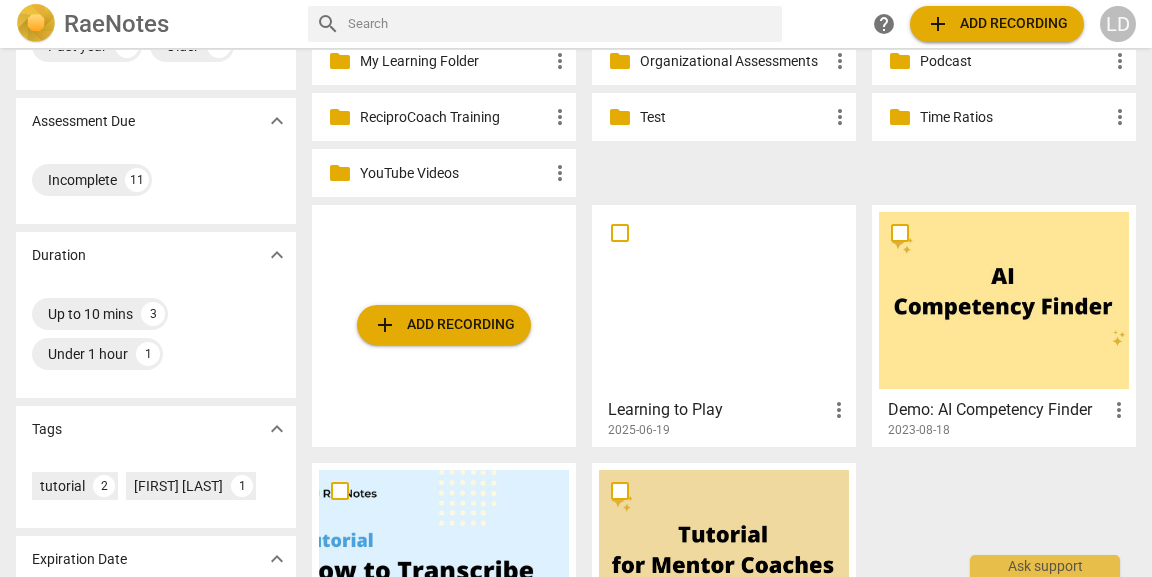click at bounding box center (724, 300) 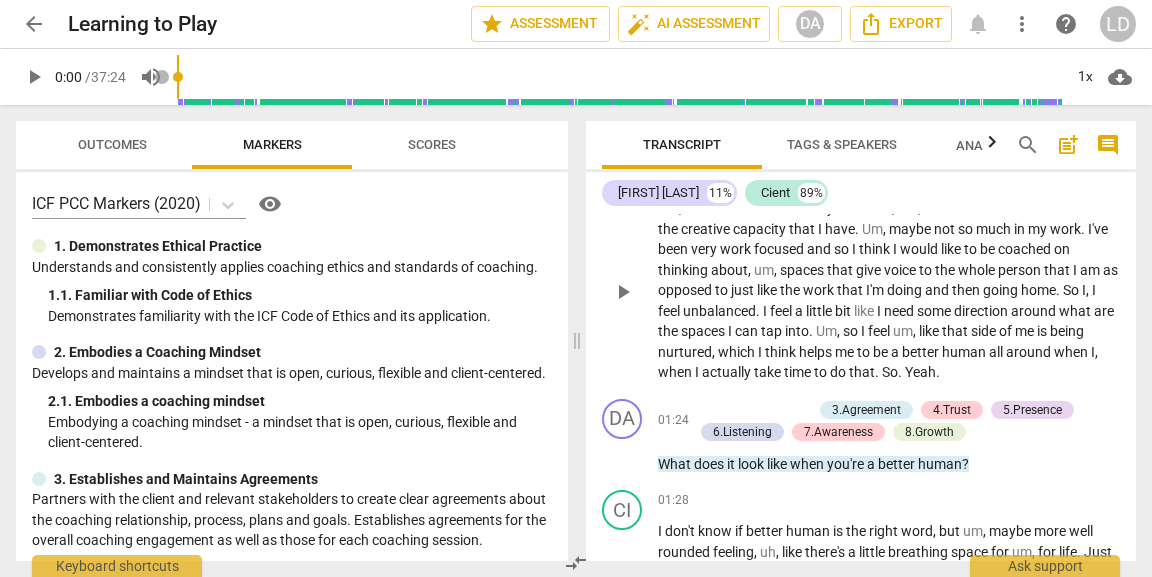 scroll, scrollTop: 280, scrollLeft: 0, axis: vertical 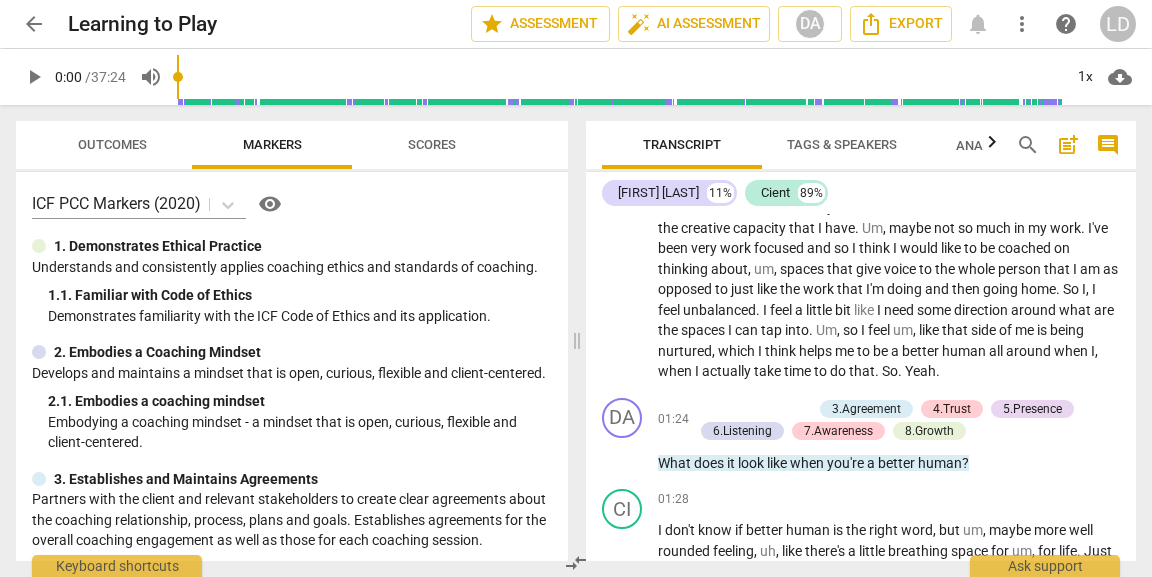 click on "arrow_back" at bounding box center [34, 24] 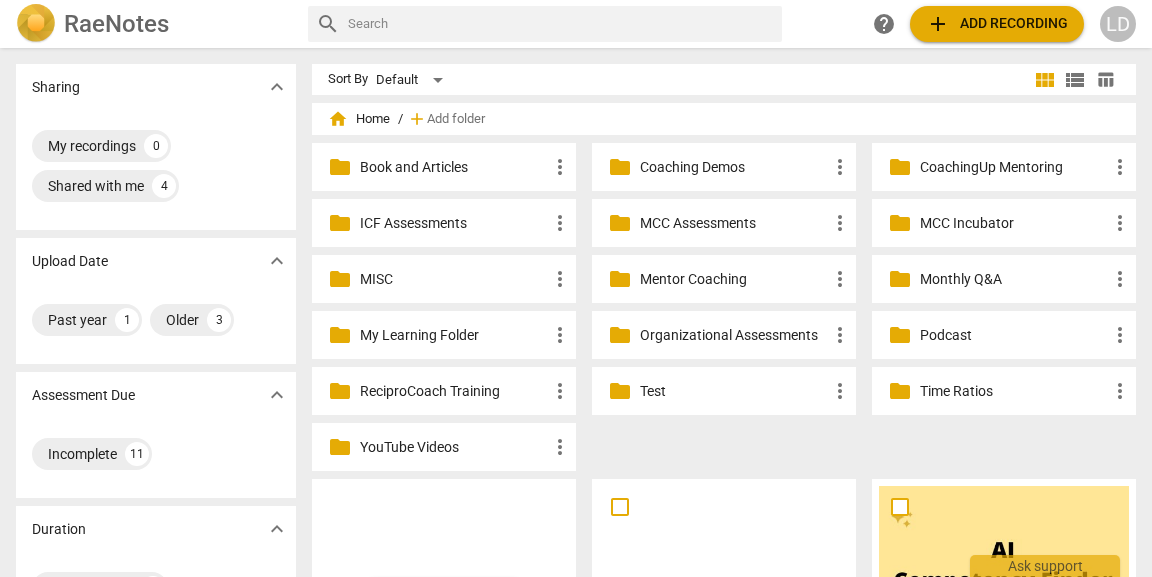 click on "MCC Incubator" at bounding box center [1014, 223] 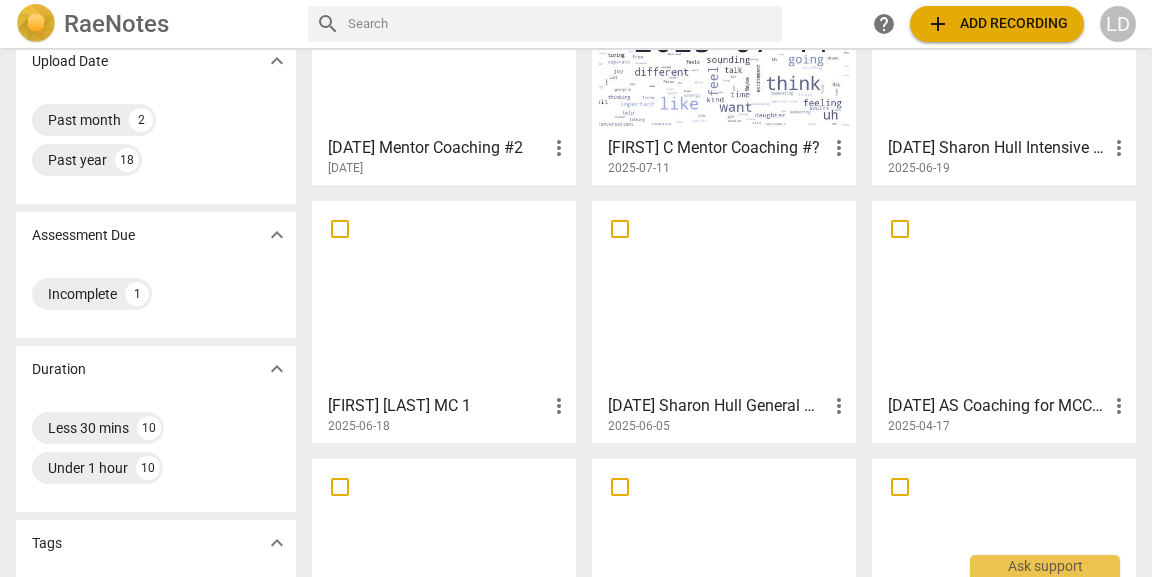 scroll, scrollTop: 200, scrollLeft: 0, axis: vertical 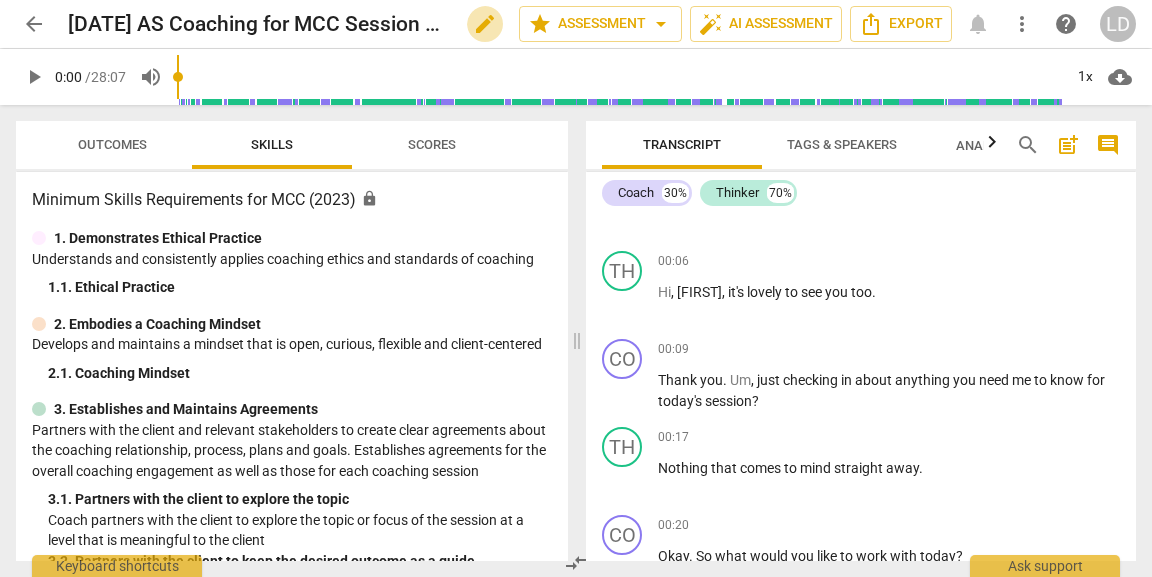 click on "edit" at bounding box center [485, 24] 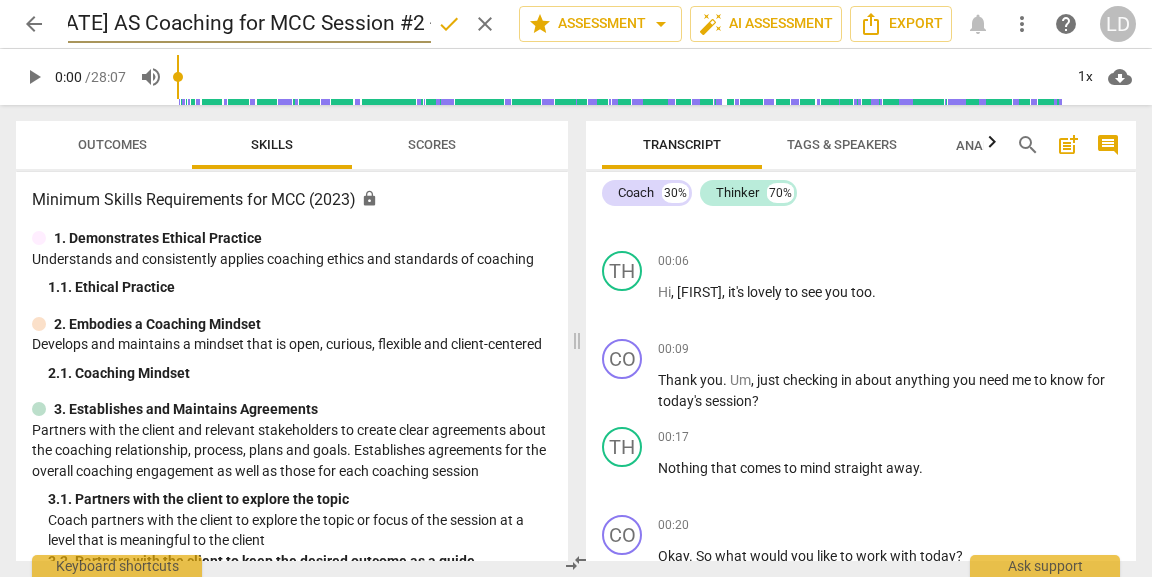 scroll, scrollTop: 0, scrollLeft: 9, axis: horizontal 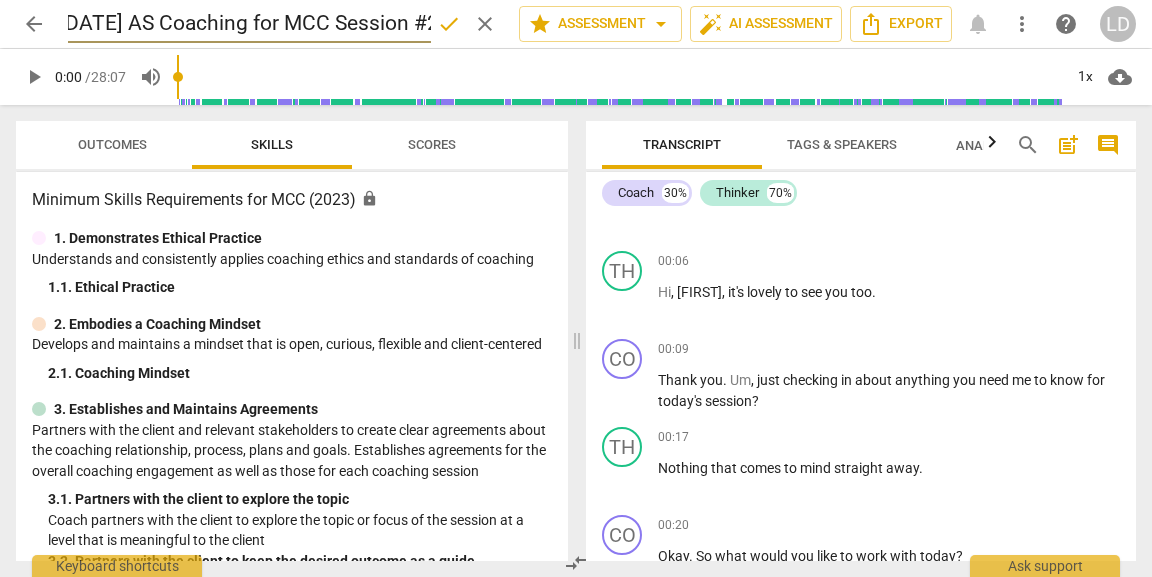 drag, startPoint x: 196, startPoint y: 20, endPoint x: 218, endPoint y: 20, distance: 22 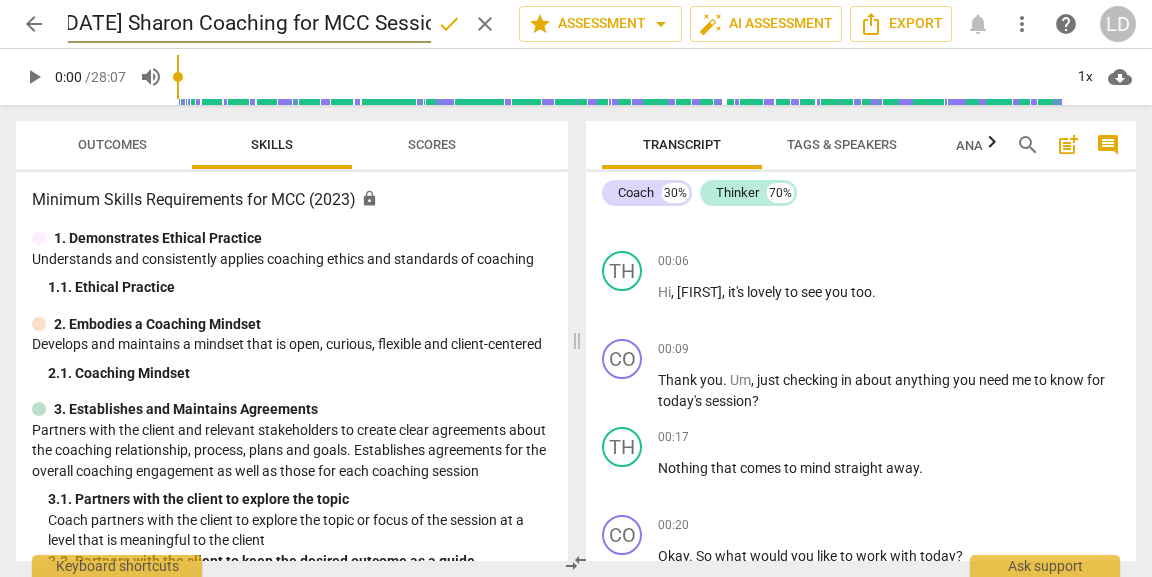 type on "2025.0414 Sharon Coaching for MCC Session #2 - SKH MCC BARS Review" 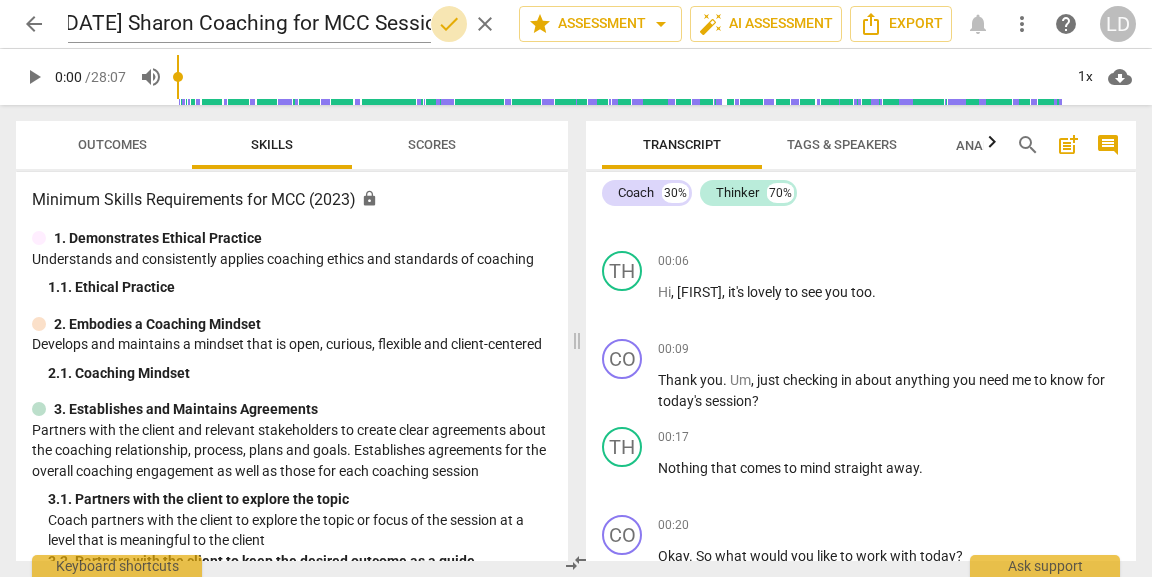 scroll, scrollTop: 0, scrollLeft: 0, axis: both 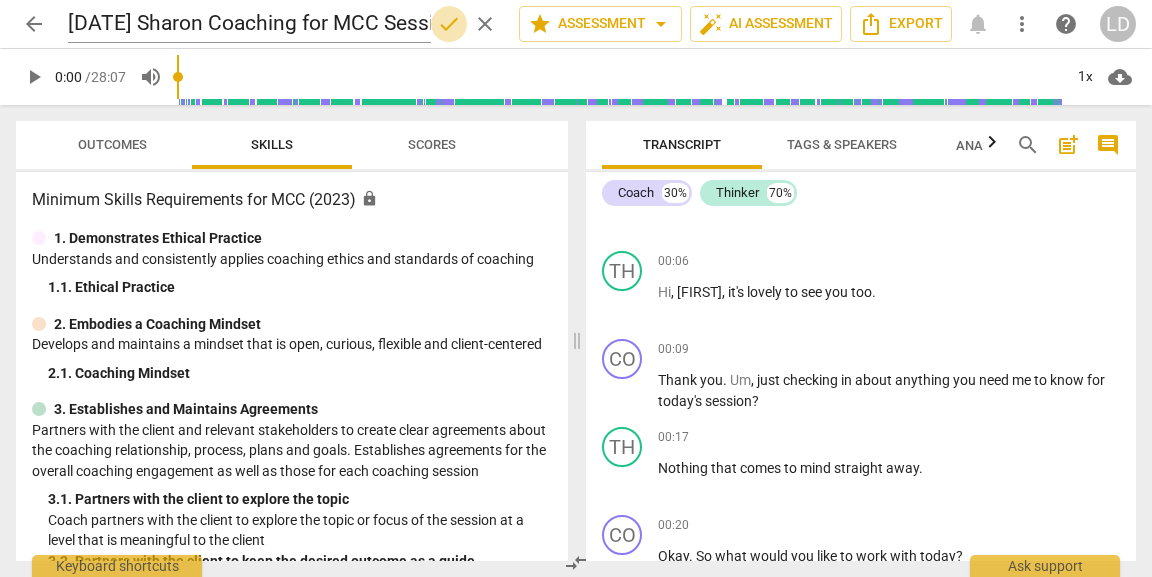 click on "done" at bounding box center (449, 24) 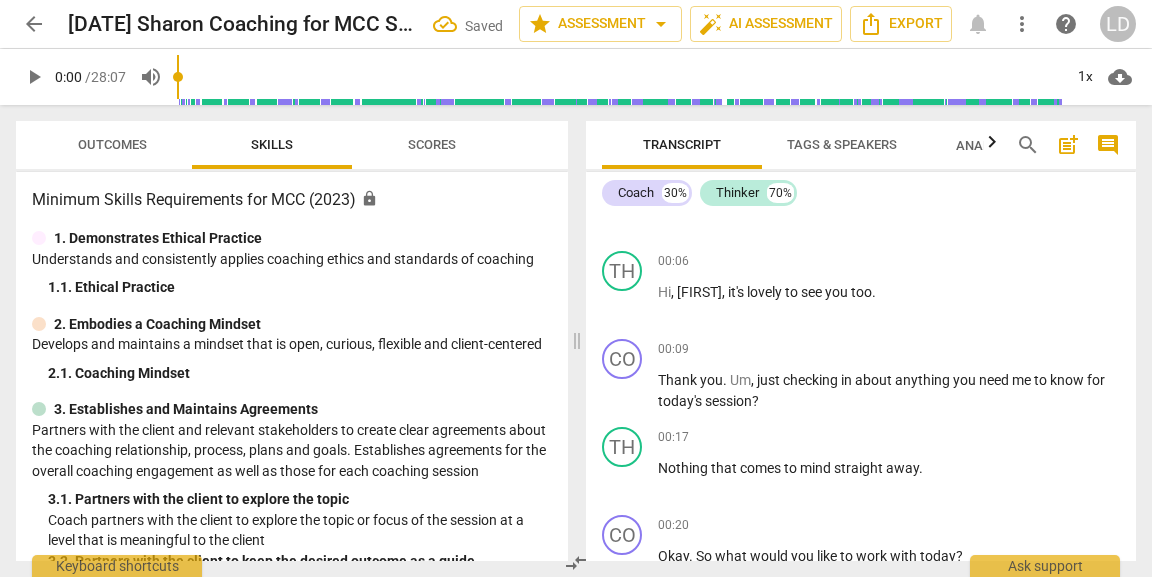 click on "arrow_back" at bounding box center (34, 24) 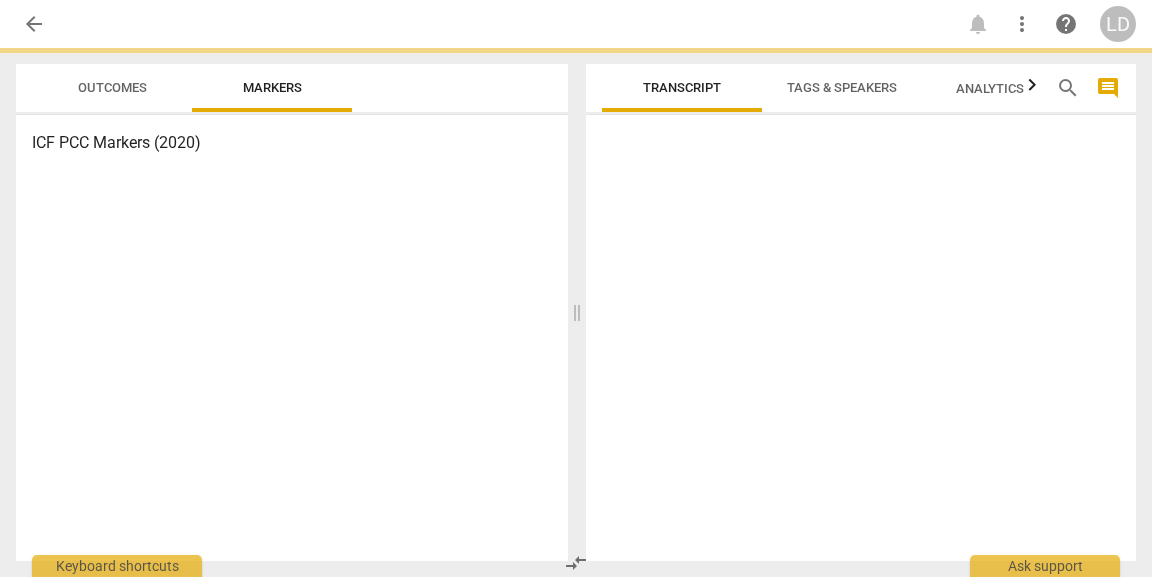 scroll, scrollTop: 0, scrollLeft: 0, axis: both 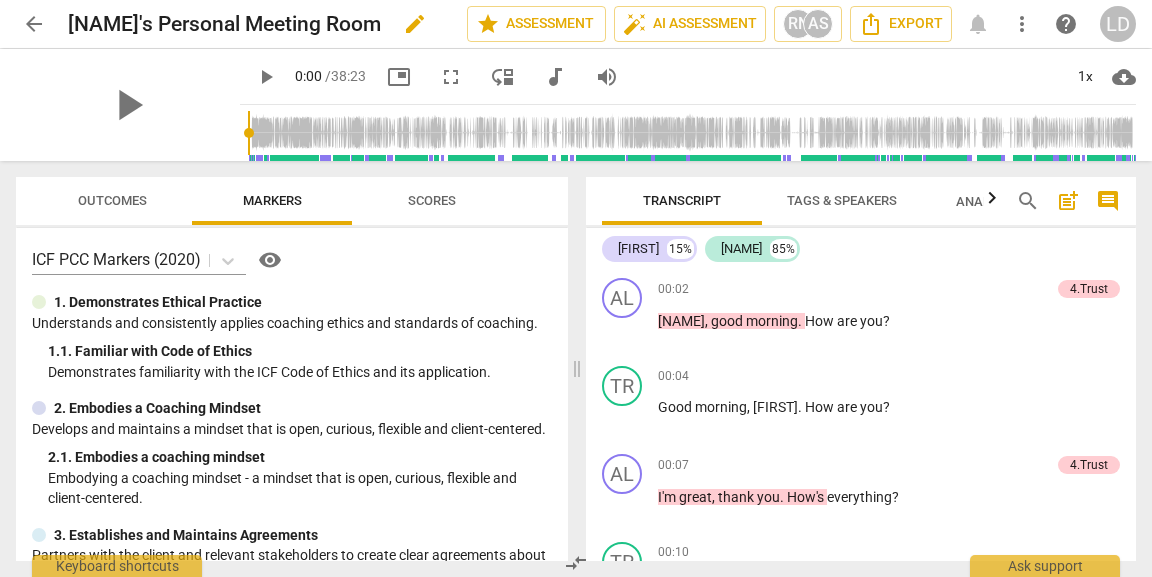 click on "edit" at bounding box center [415, 24] 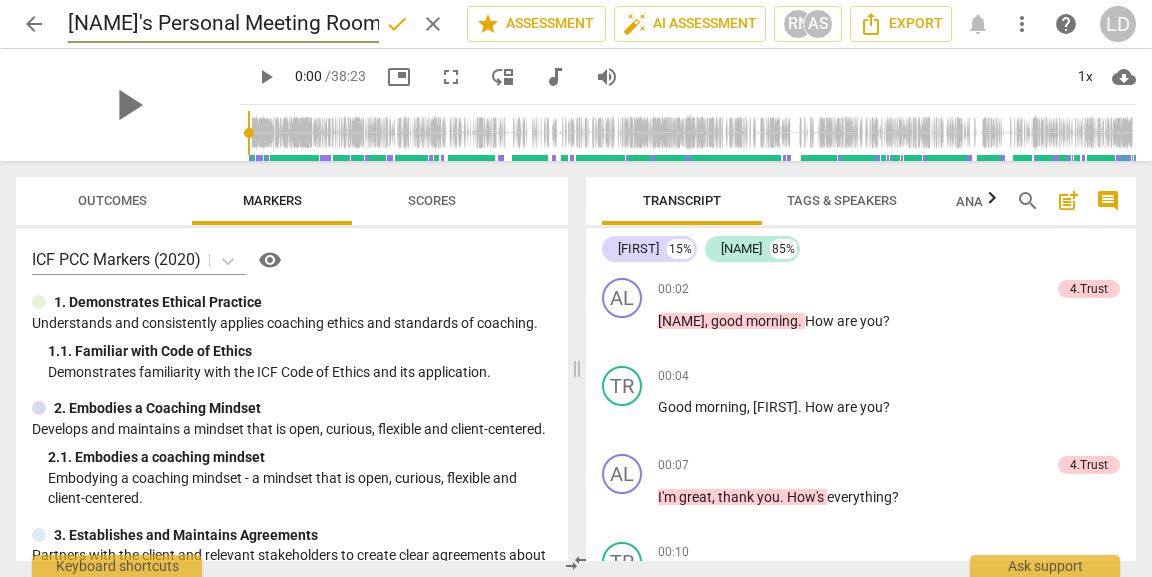scroll, scrollTop: 0, scrollLeft: 232, axis: horizontal 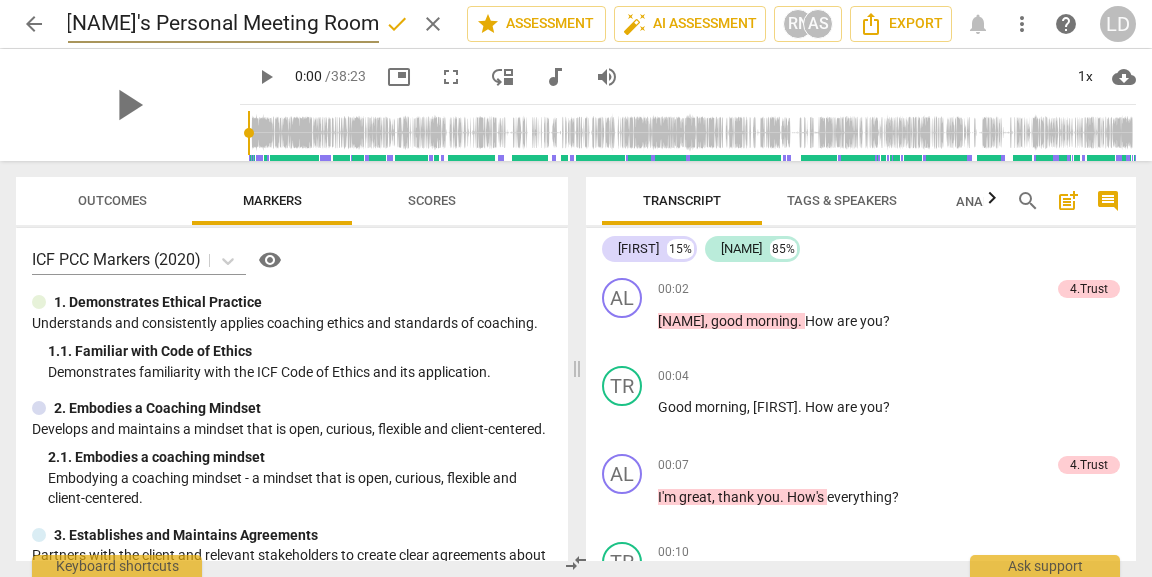 drag, startPoint x: 301, startPoint y: 20, endPoint x: 146, endPoint y: 16, distance: 155.0516 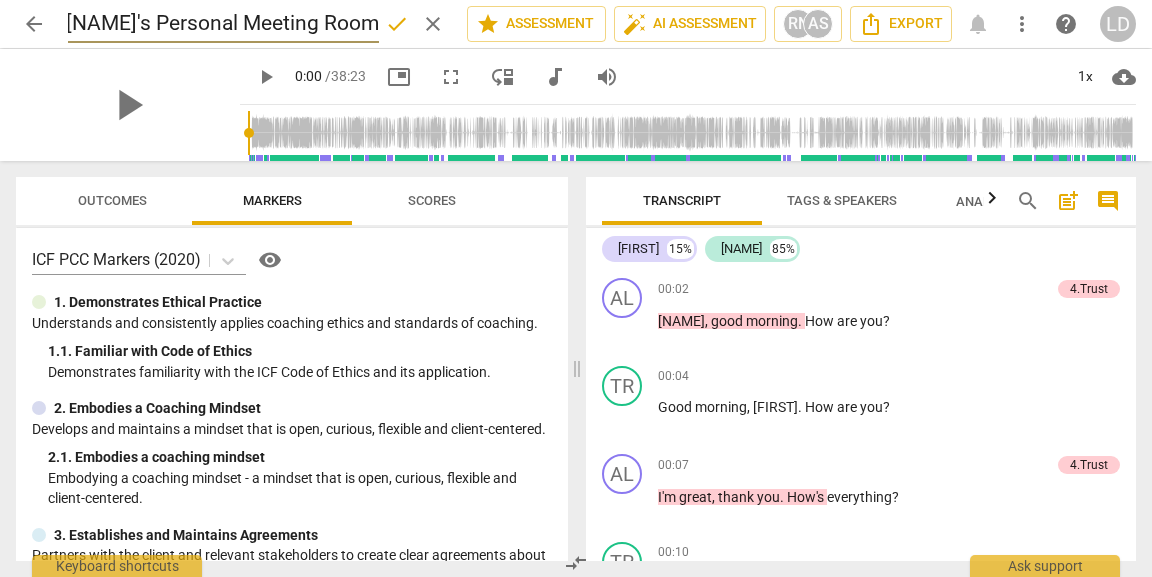 click on "[NAME]'s Personal Meeting Room" at bounding box center [223, 24] 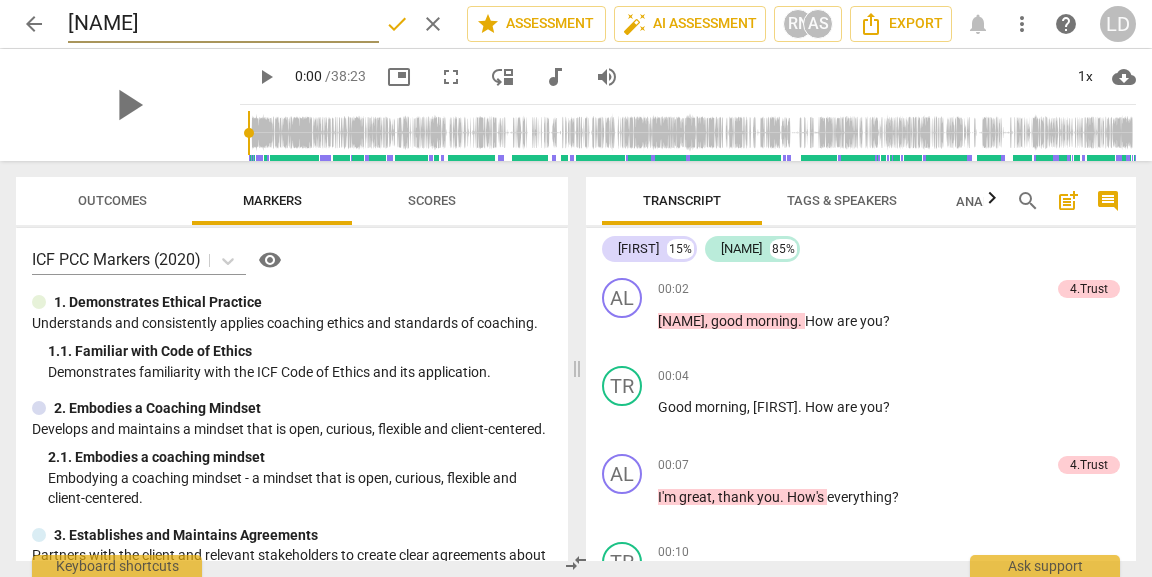 scroll, scrollTop: 0, scrollLeft: 0, axis: both 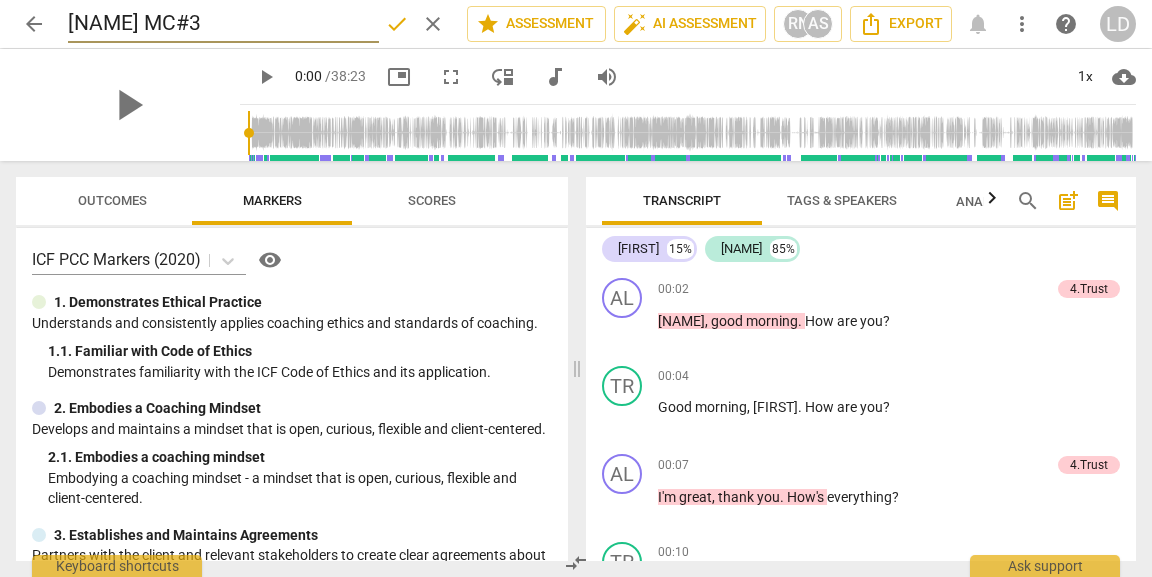 type on "[NAME] MC#3" 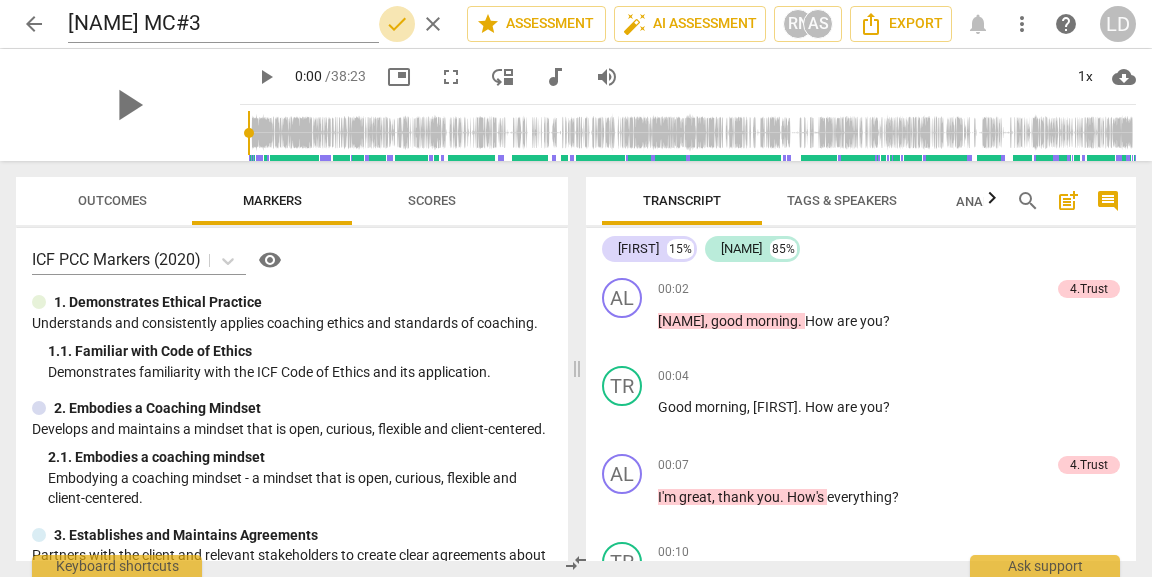 click on "done" at bounding box center (397, 24) 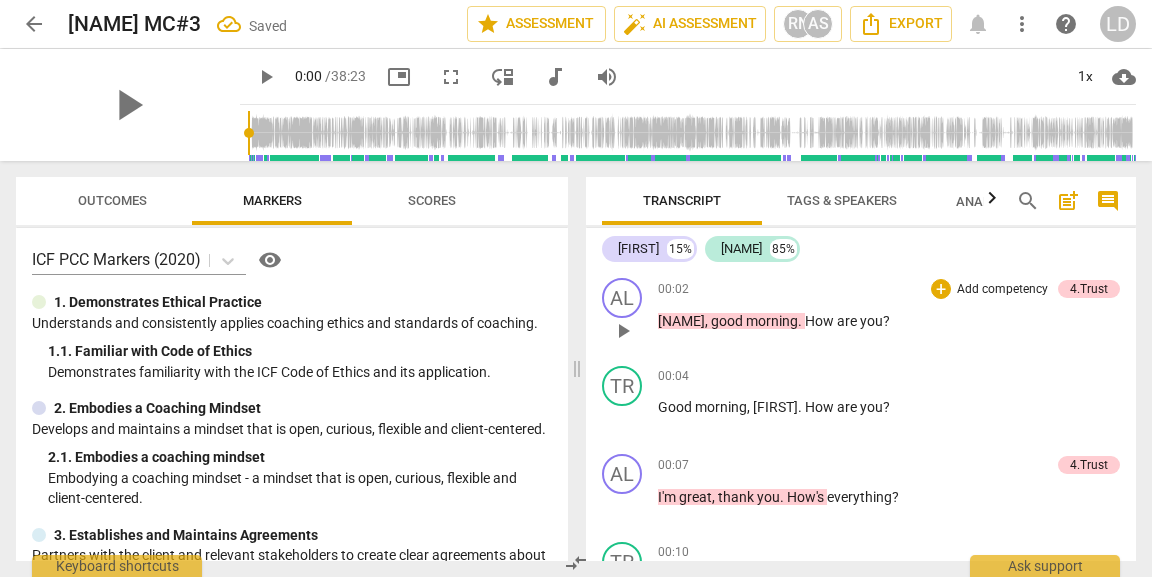 click on "play_arrow" at bounding box center [623, 331] 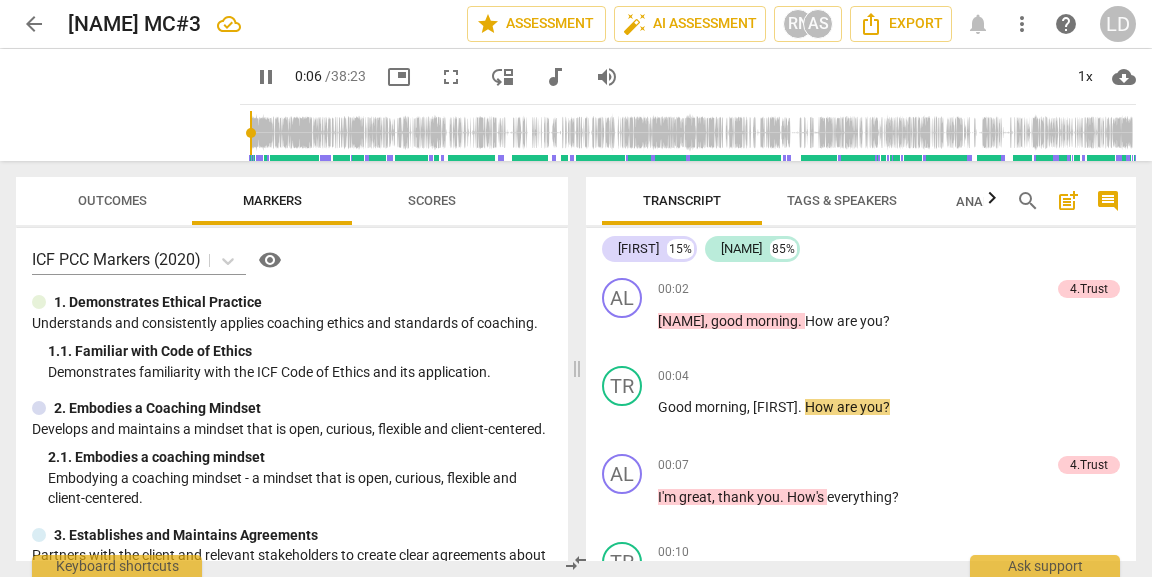 type on "7" 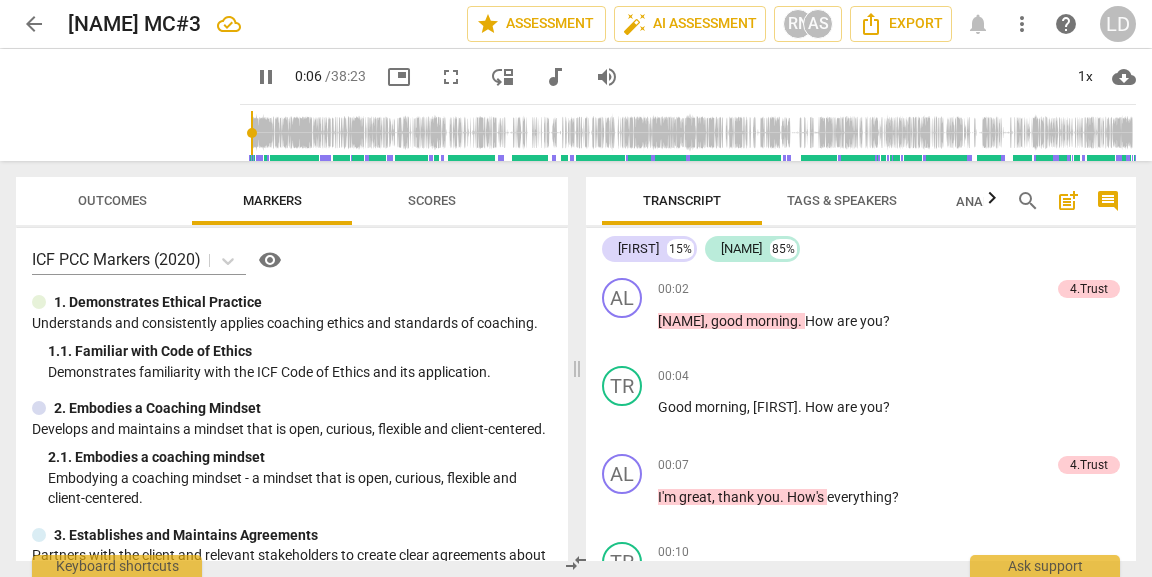click on "audiotrack" at bounding box center (555, 77) 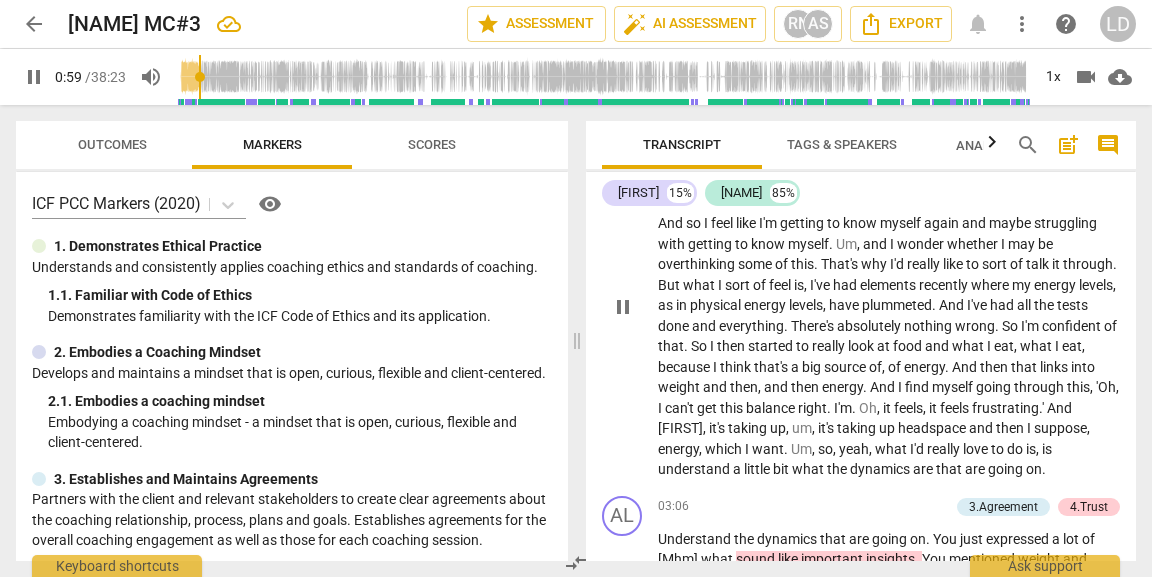 scroll, scrollTop: 960, scrollLeft: 0, axis: vertical 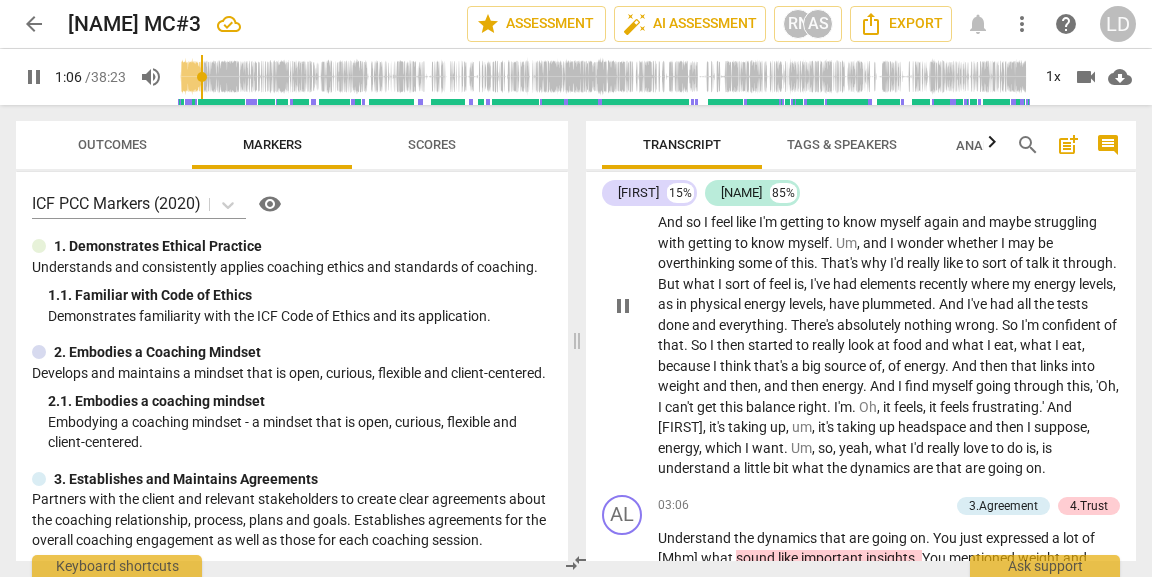 drag, startPoint x: 1027, startPoint y: 243, endPoint x: 931, endPoint y: 269, distance: 99.458534 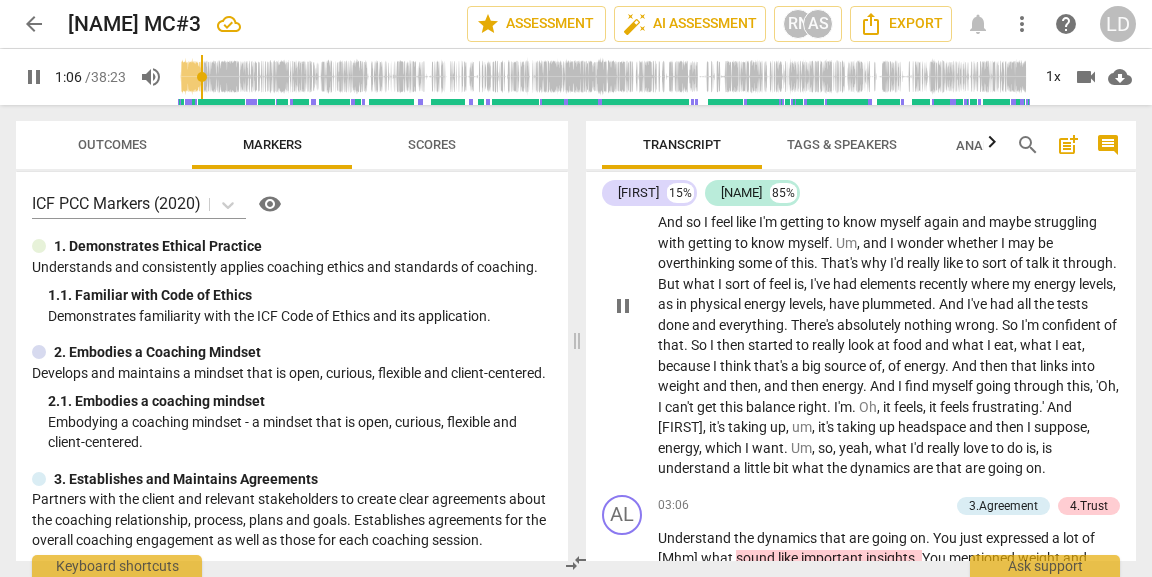 click on "So what's on my mind? It's a bit of a. It's a bit of a scramble between lots of elements. Okay. So I've got an element of weight and energy. Um, and what I've noticed, um, [FIRST], is that in the last. I'm at that age of going through the menopause. And, and, what I've realized is that, uh, I think I've changed. And so I feel like I'm getting to know myself again and maybe struggling with getting to know myself. Um, and I wonder whether I may be overthinking some of this. That's why I'd really like to sort of talk it through. But what I sort of feel is, I've had elements recently where my energy levels, as in physical energy levels, have plummeted. And I've had all the tests done and everything. There's absolutely" at bounding box center [889, 304] 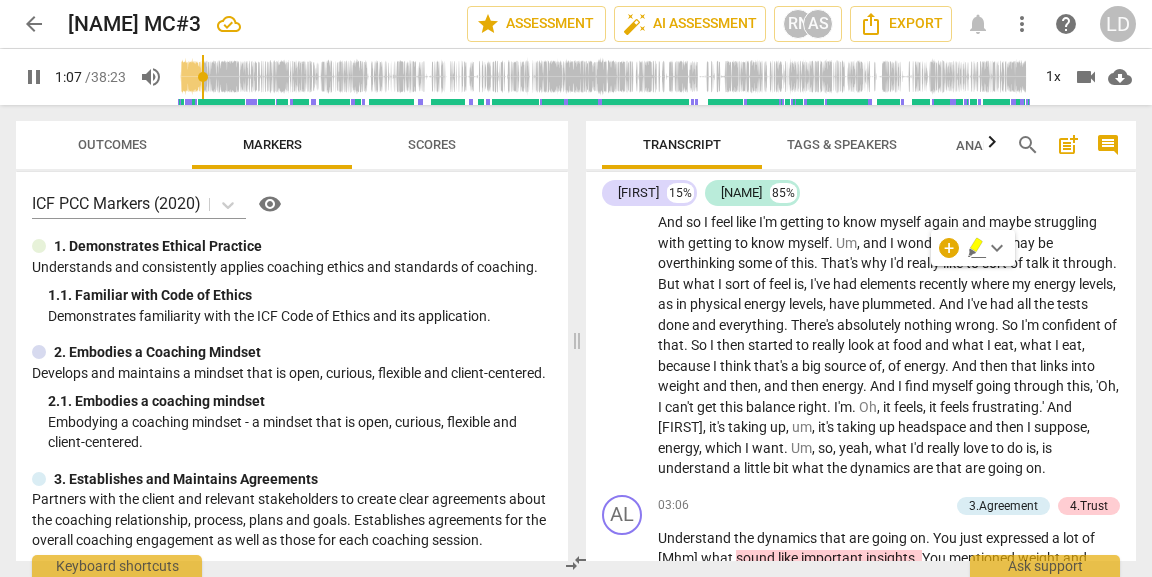 click 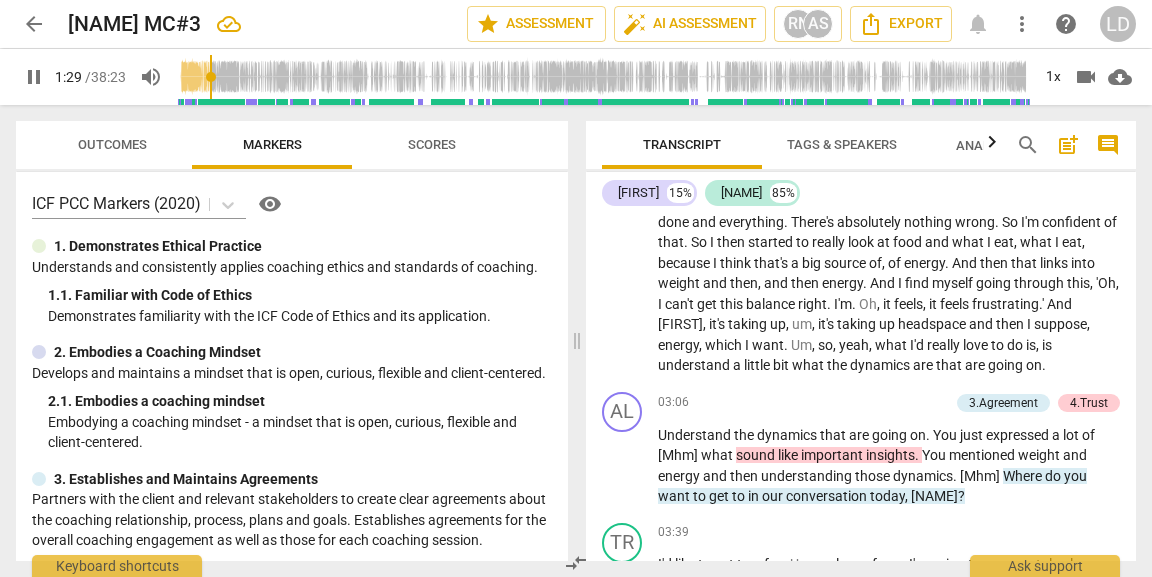scroll, scrollTop: 1064, scrollLeft: 0, axis: vertical 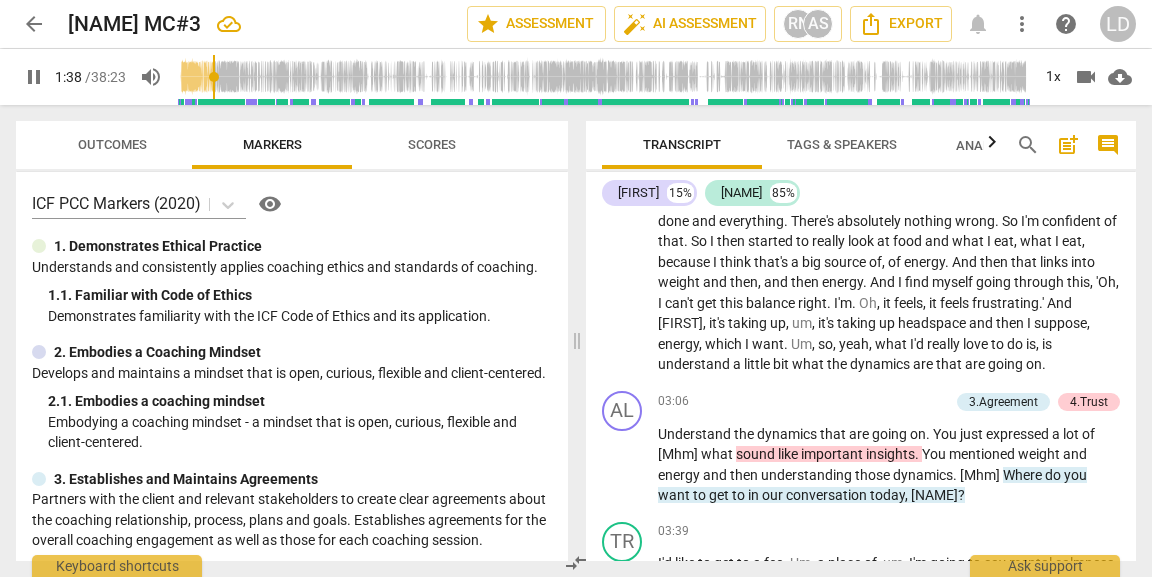 drag, startPoint x: 937, startPoint y: 270, endPoint x: 820, endPoint y: 295, distance: 119.64113 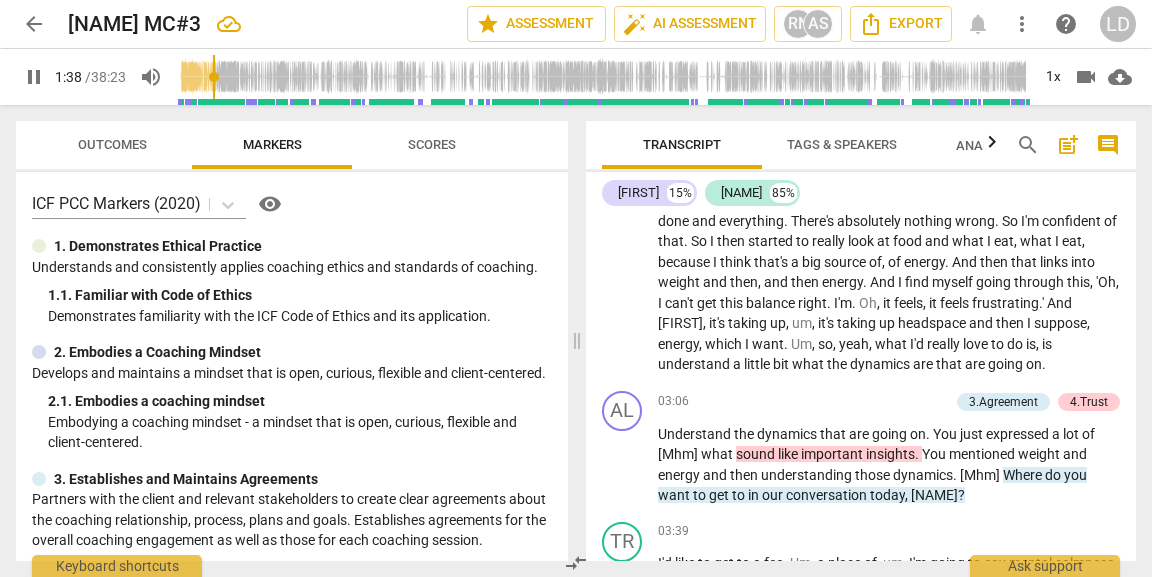 click on "So what's on my mind? It's a bit of a. It's a bit of a scramble between lots of elements. Okay. So I've got an element of weight and energy. Um, and what I've noticed, um, [FIRST], is that in the last. I'm at that age of going through the menopause. And, and, what I've realized is that, uh, I think I've changed. And so I feel like I'm getting to know myself again and maybe struggling with getting to know myself. Um, and I wonder whether I may be overthinking some of this. That's why I'd really like to sort of talk it through. But what I sort of feel is, I've had elements recently where my energy levels, as in physical energy levels, have plummeted. And I've had all the tests done and everything. There's absolutely" at bounding box center (889, 200) 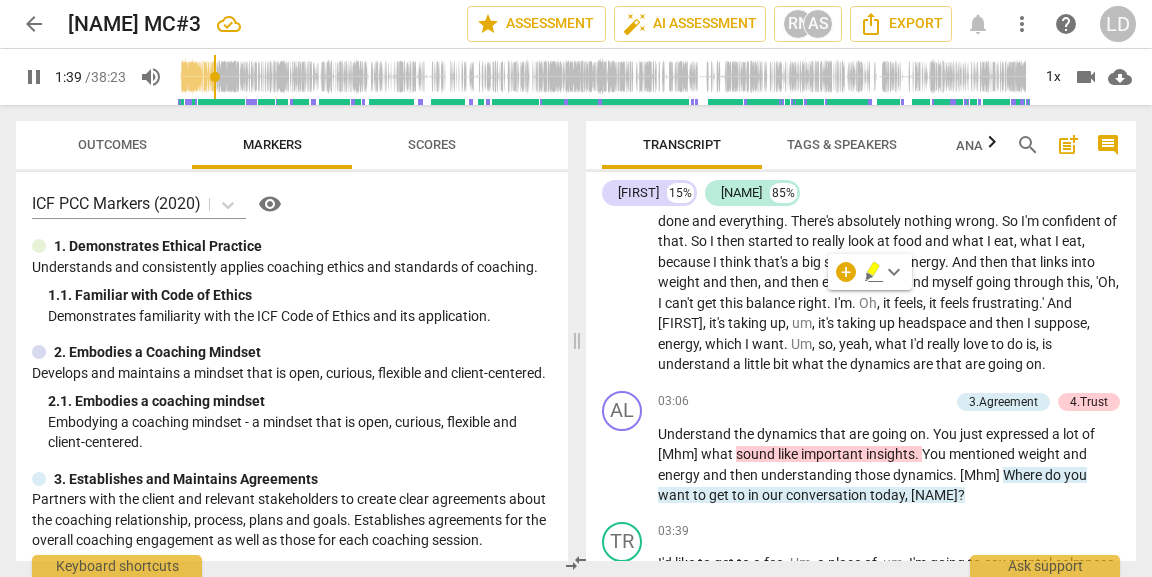 click 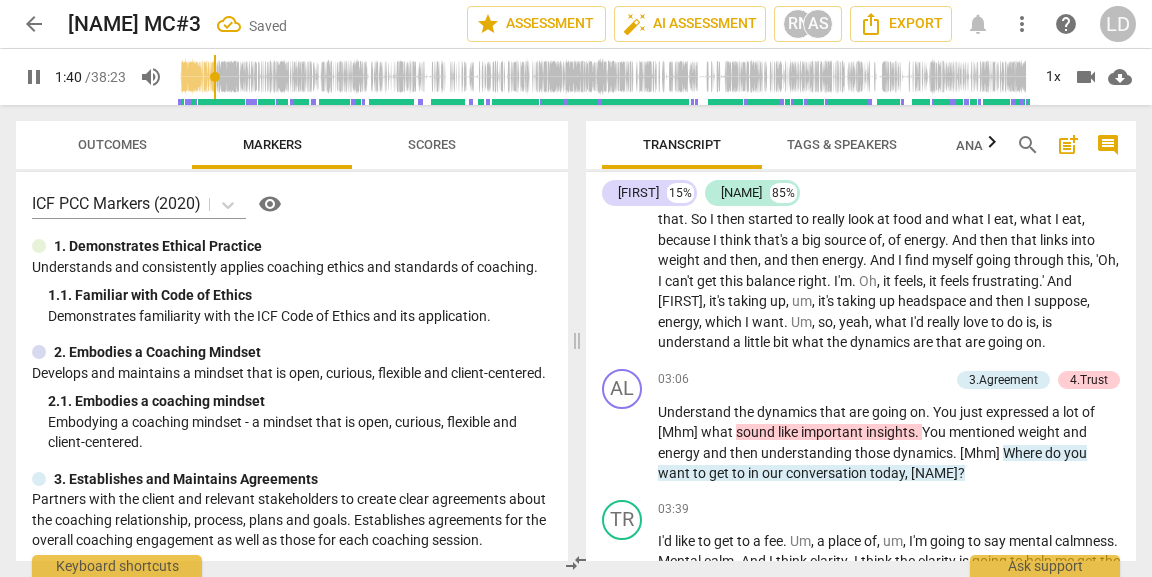 scroll, scrollTop: 1087, scrollLeft: 0, axis: vertical 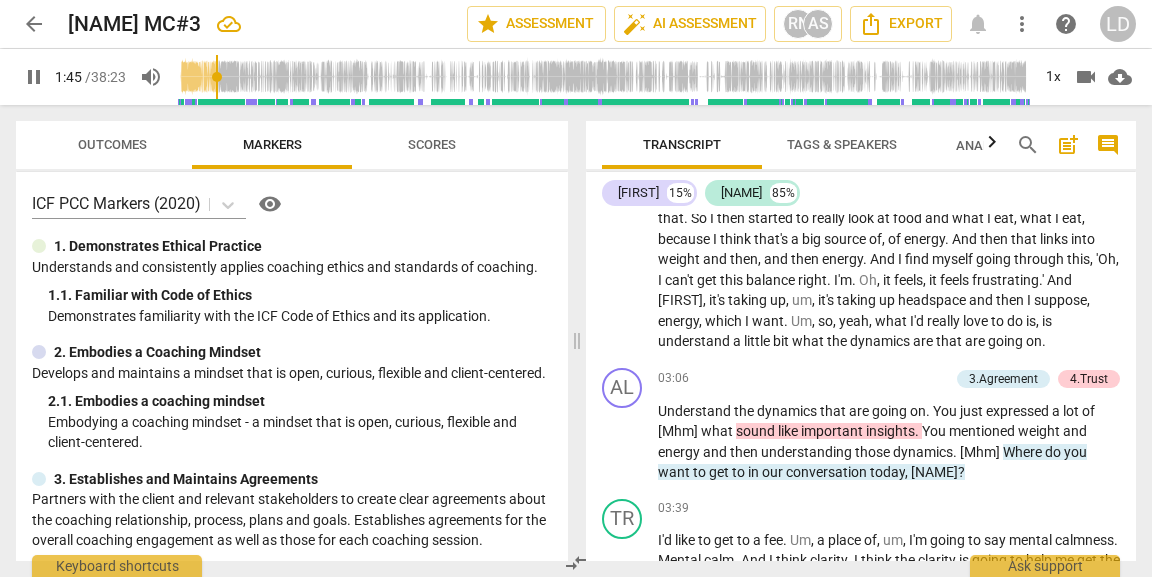 drag, startPoint x: 914, startPoint y: 273, endPoint x: 762, endPoint y: 301, distance: 154.55743 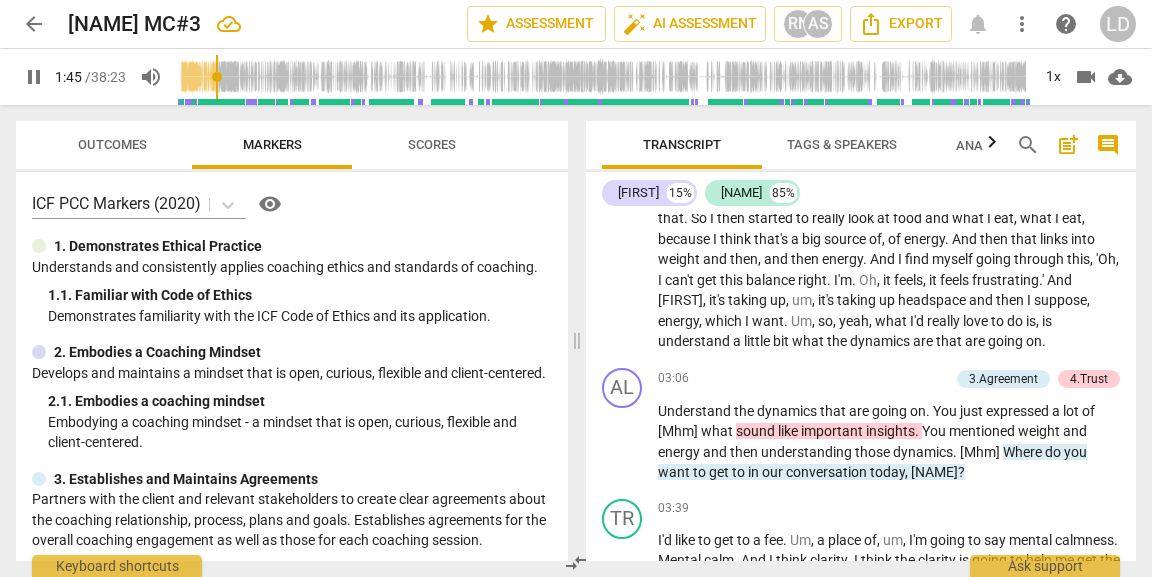 click on "So what's on my mind? It's a bit of a. It's a bit of a scramble between lots of elements. Okay. So I've got an element of weight and energy. Um, and what I've noticed, um, [FIRST], is that in the last. I'm at that age of going through the menopause. And, and, what I've realized is that, uh, I think I've changed. And so I feel like I'm getting to know myself again and maybe struggling with getting to know myself. Um, and I wonder whether I may be overthinking some of this. That's why I'd really like to sort of talk it through. But what I sort of feel is, I've had elements recently where my energy levels, as in physical energy levels, have plummeted. And I've had all the tests done and everything. There's absolutely" at bounding box center [889, 177] 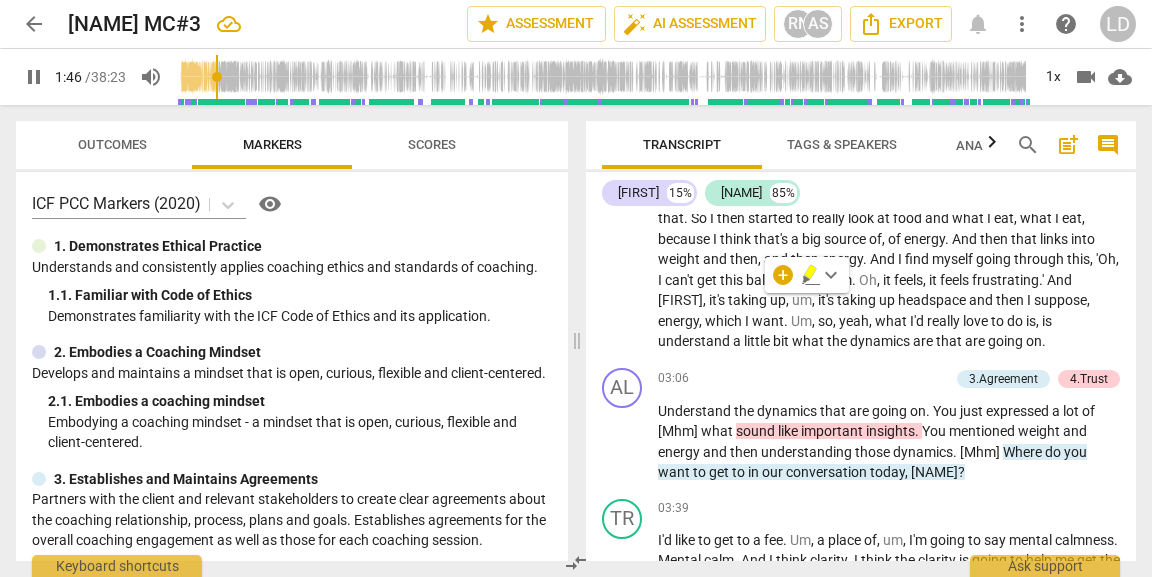 click 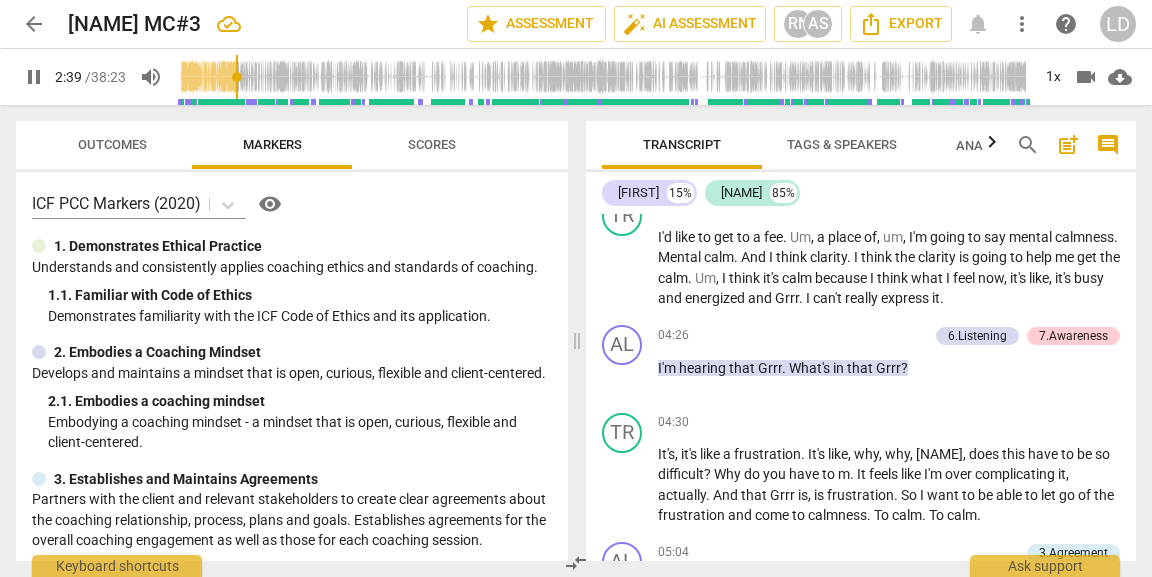 scroll, scrollTop: 1391, scrollLeft: 0, axis: vertical 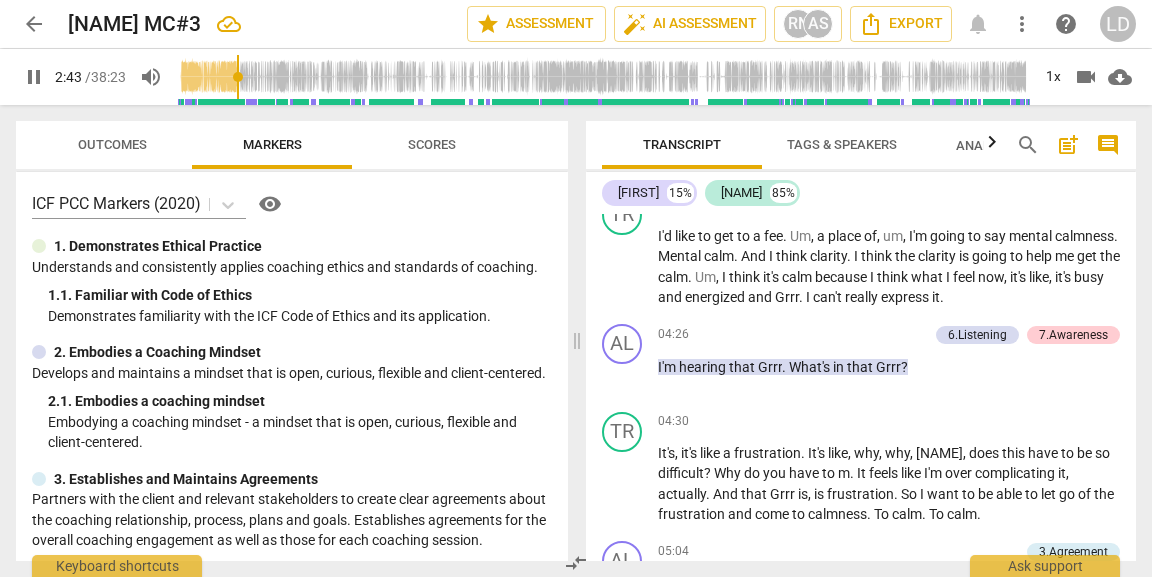 drag, startPoint x: 970, startPoint y: 281, endPoint x: 953, endPoint y: 299, distance: 24.758837 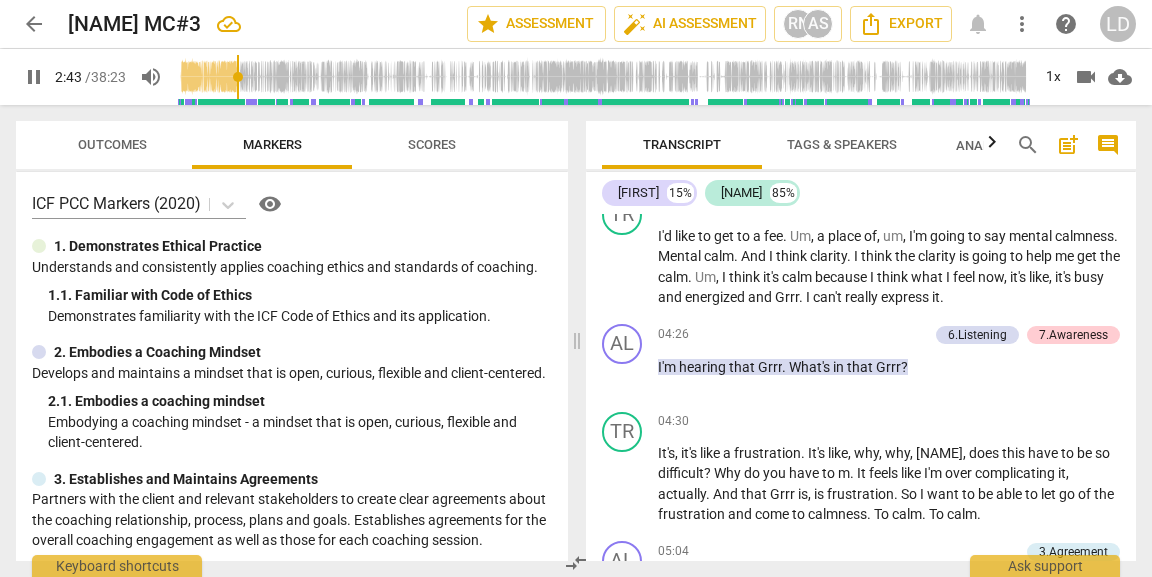 click on "So what's on my mind? It's a bit of a. It's a bit of a scramble between lots of elements. Okay. So I've got an element of weight and energy. Um, and what I've noticed, um, [FIRST], is that in the last. I'm at that age of going through the menopause. And, and, what I've realized is that, uh, I think I've changed. And so I feel like I'm getting to know myself again and maybe struggling with getting to know myself. Um, and I wonder whether I may be overthinking some of this. That's why I'd really like to sort of talk it through. But what I sort of feel is, I've had elements recently where my energy levels, as in physical energy levels, have plummeted. And I've had all the tests done and everything. There's absolutely" at bounding box center (889, -127) 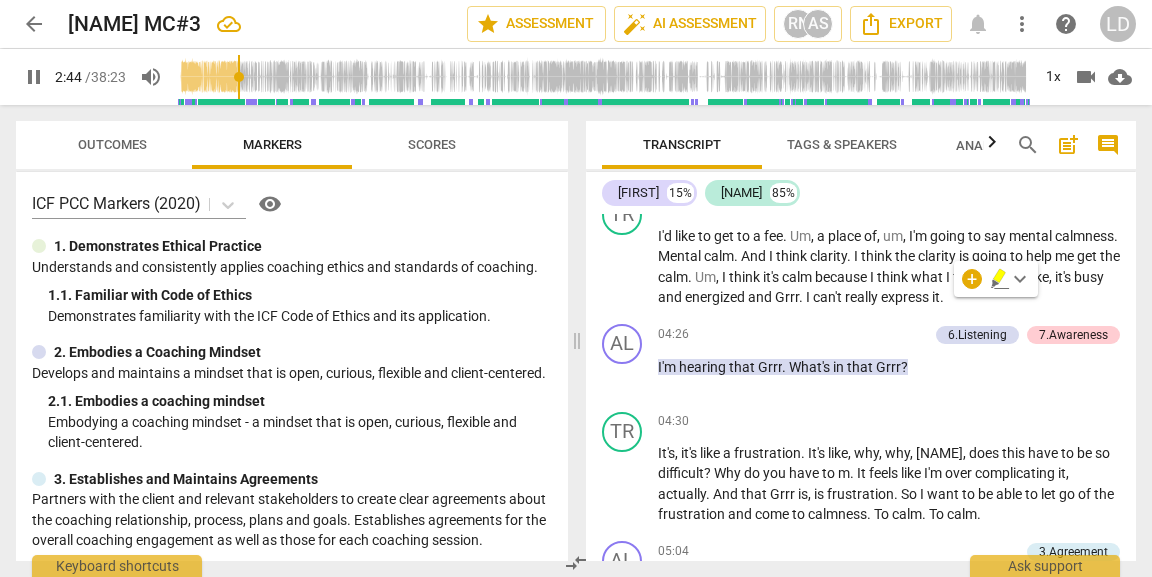click 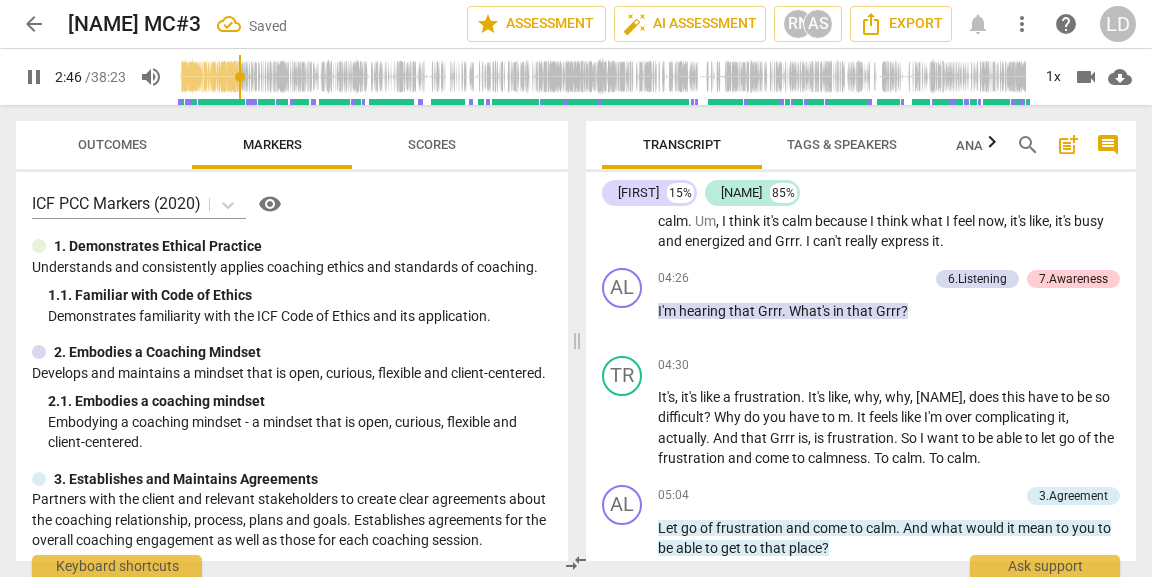 scroll, scrollTop: 1448, scrollLeft: 0, axis: vertical 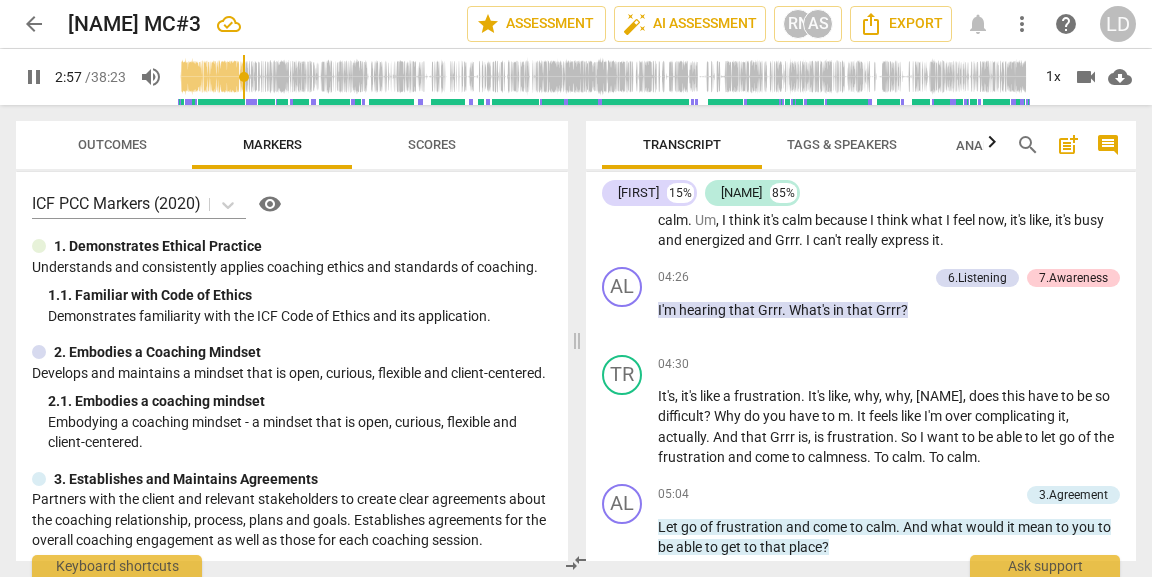 drag, startPoint x: 941, startPoint y: 270, endPoint x: 996, endPoint y: 292, distance: 59.236813 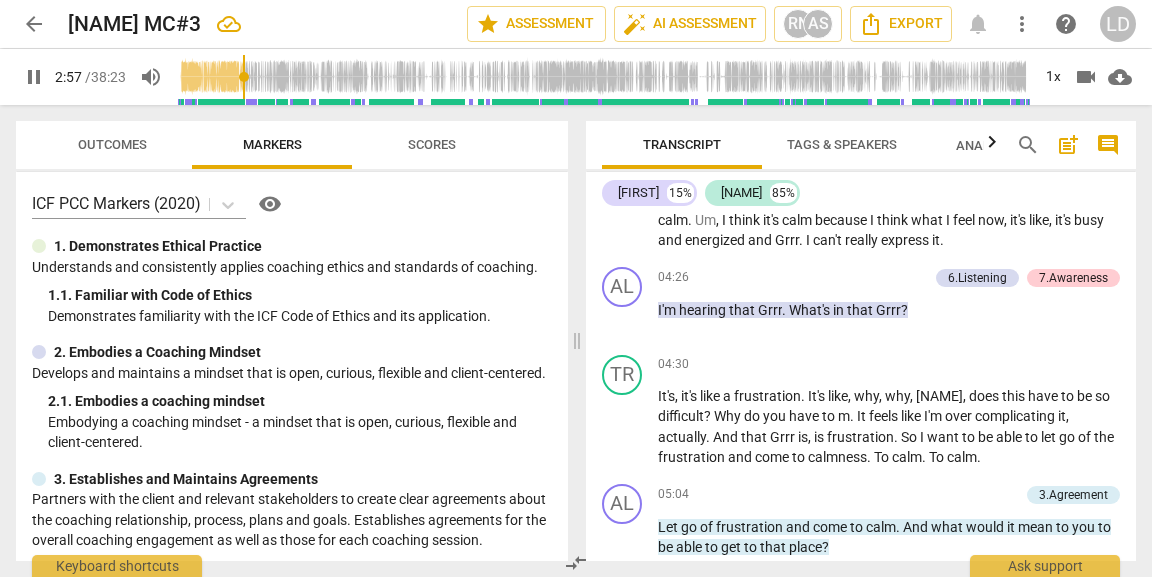 click on "So what's on my mind? It's a bit of a. It's a bit of a scramble between lots of elements. Okay. So I've got an element of weight and energy. Um, and what I've noticed, um, [FIRST], is that in the last. I'm at that age of going through the menopause. And, and, what I've realized is that, uh, I think I've changed. And so I feel like I'm getting to know myself again and maybe struggling with getting to know myself. Um, and I wonder whether I may be overthinking some of this. That's why I'd really like to sort of talk it through. But what I sort of feel is, I've had elements recently where my energy levels, as in physical energy levels, have plummeted. And I've had all the tests done and everything. There's absolutely" at bounding box center [889, -184] 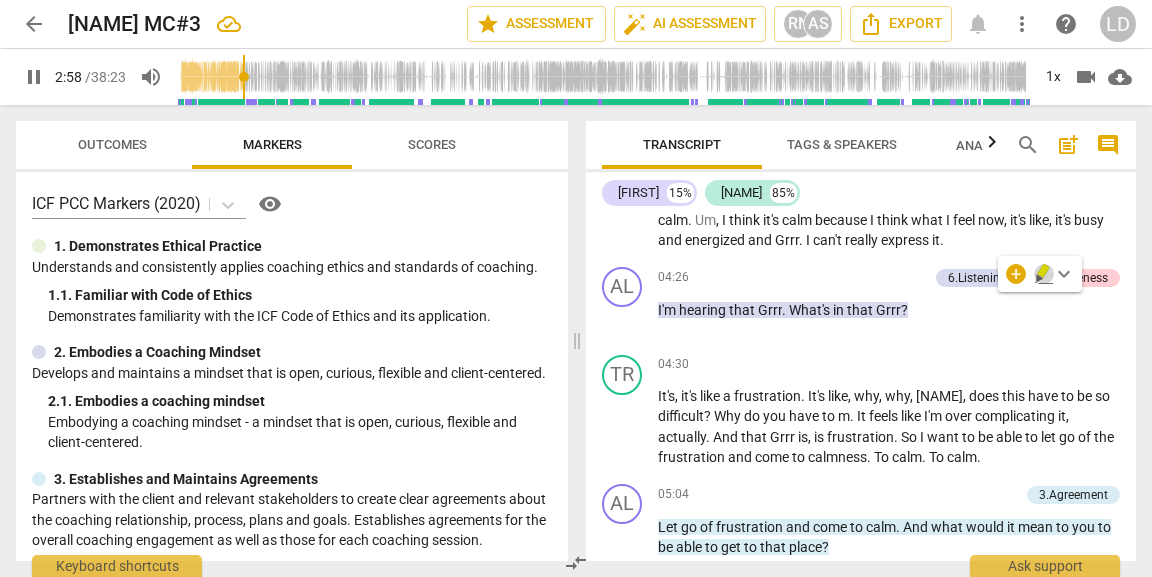 click 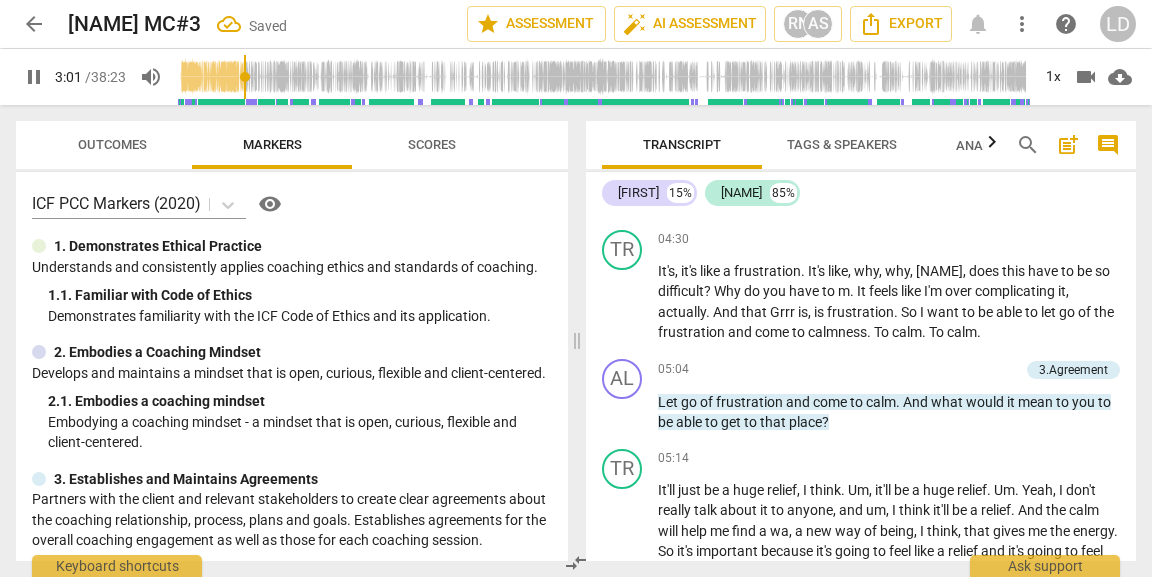 scroll, scrollTop: 1574, scrollLeft: 0, axis: vertical 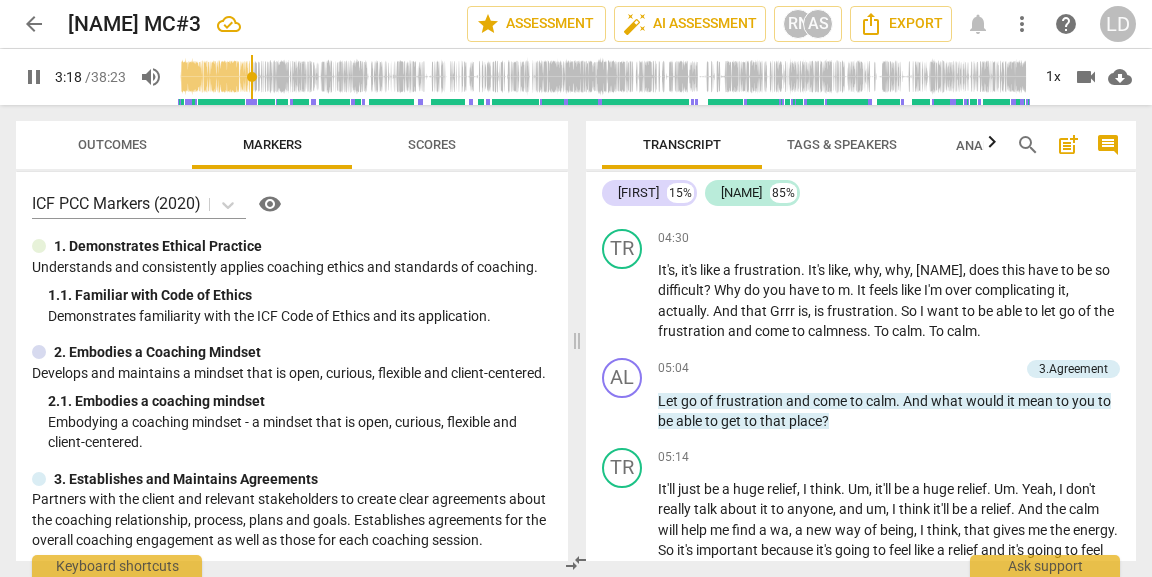 click on "[Mhm]" at bounding box center (679, -56) 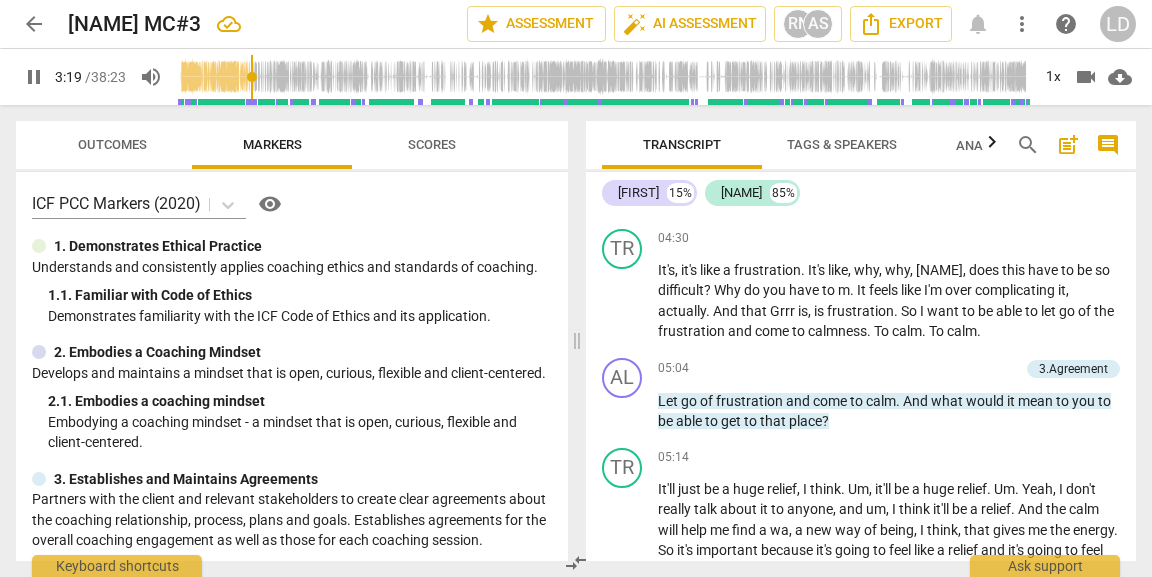 type on "200" 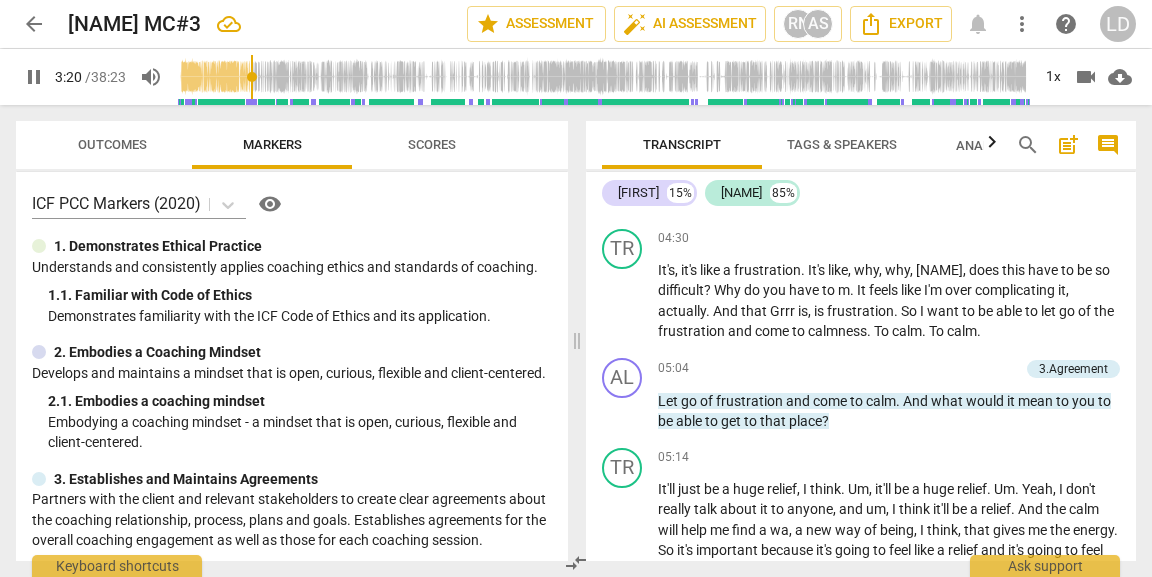 type 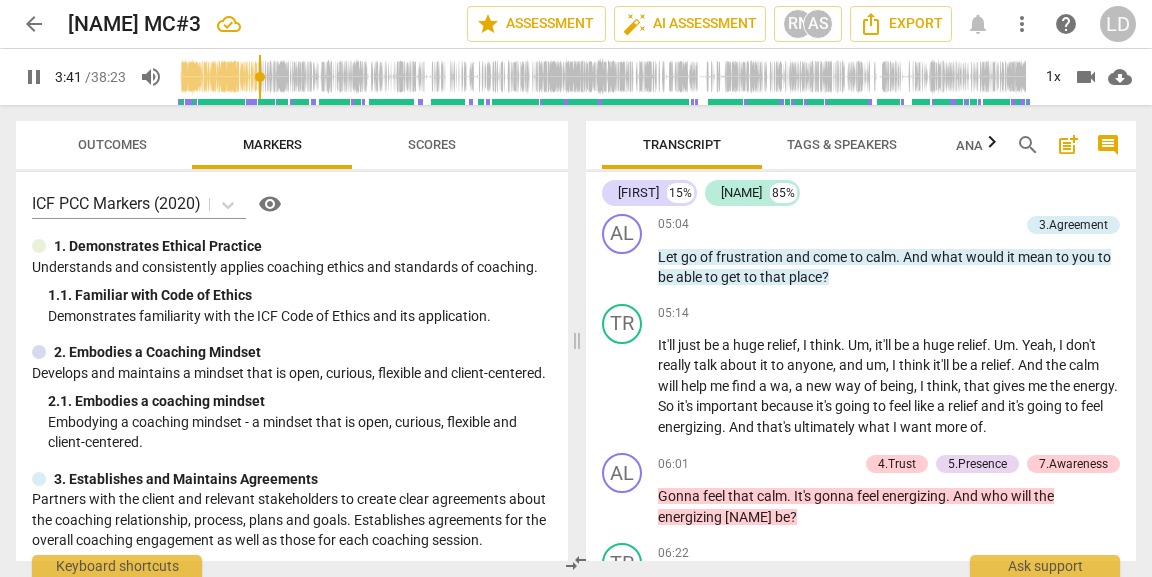 scroll, scrollTop: 1719, scrollLeft: 0, axis: vertical 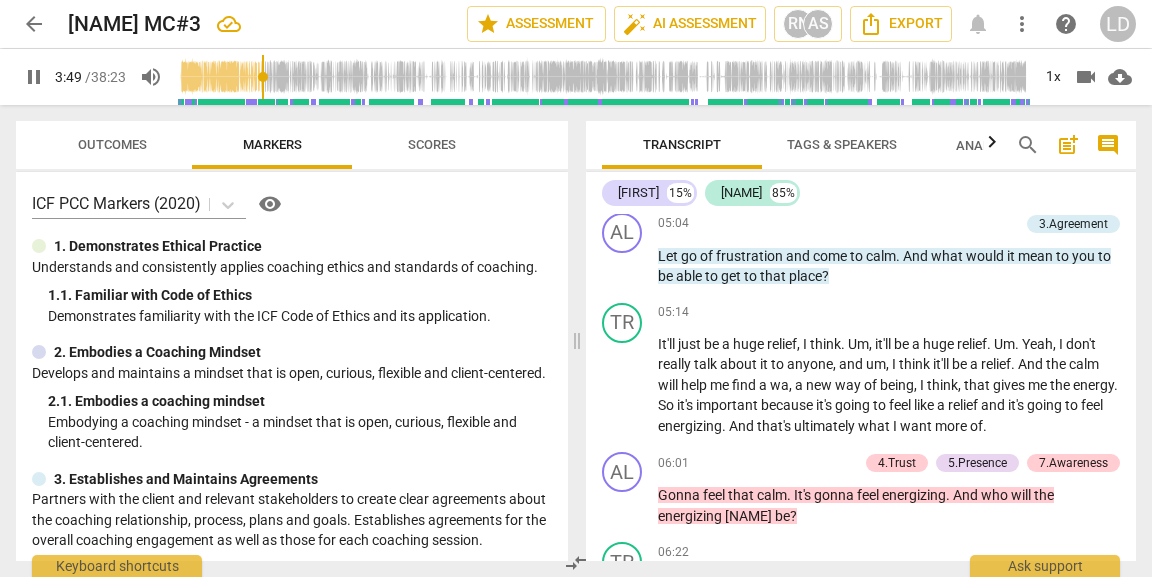 click on "." at bounding box center [786, -92] 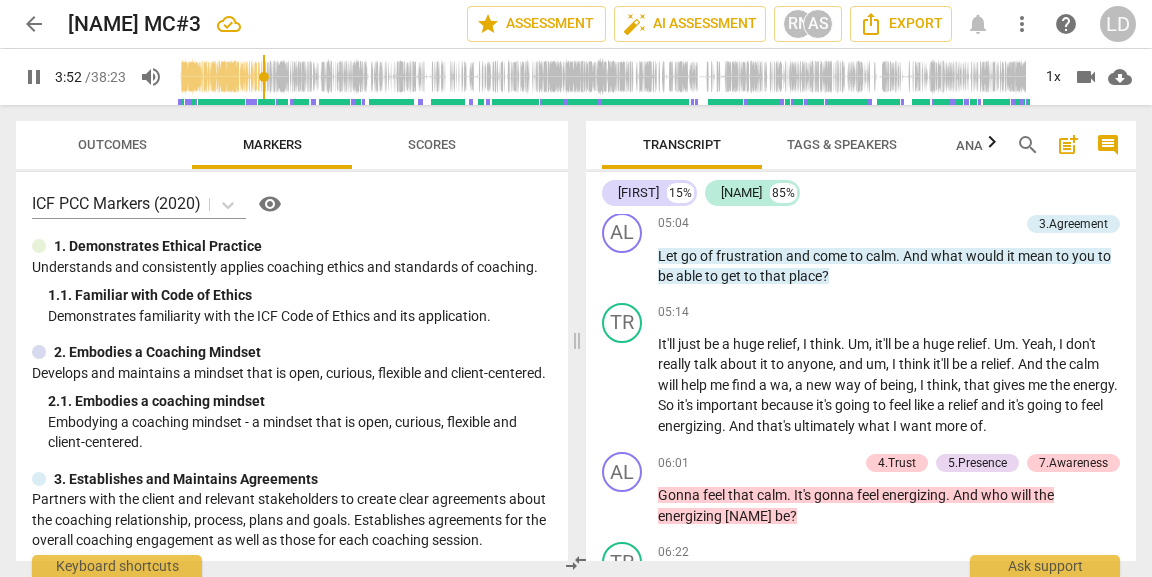 type on "233" 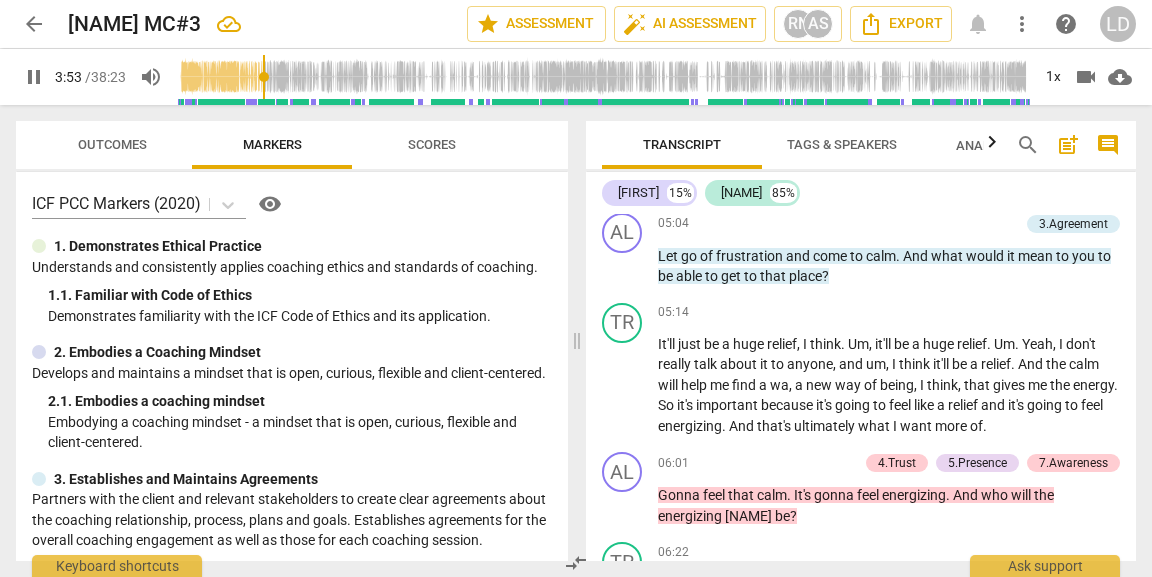 type 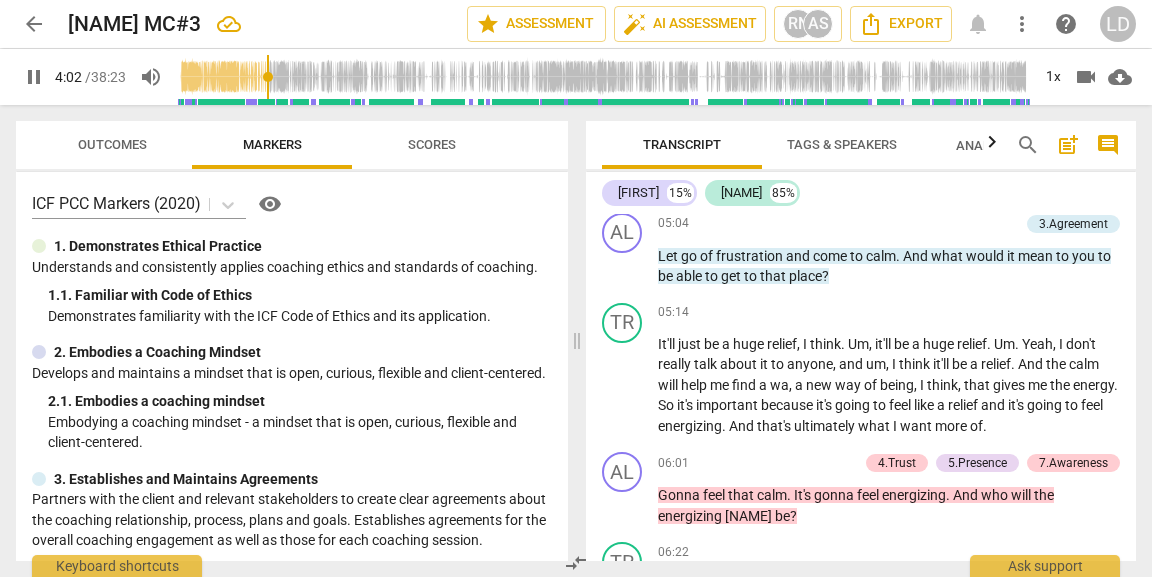 drag, startPoint x: 689, startPoint y: 296, endPoint x: 932, endPoint y: 294, distance: 243.00822 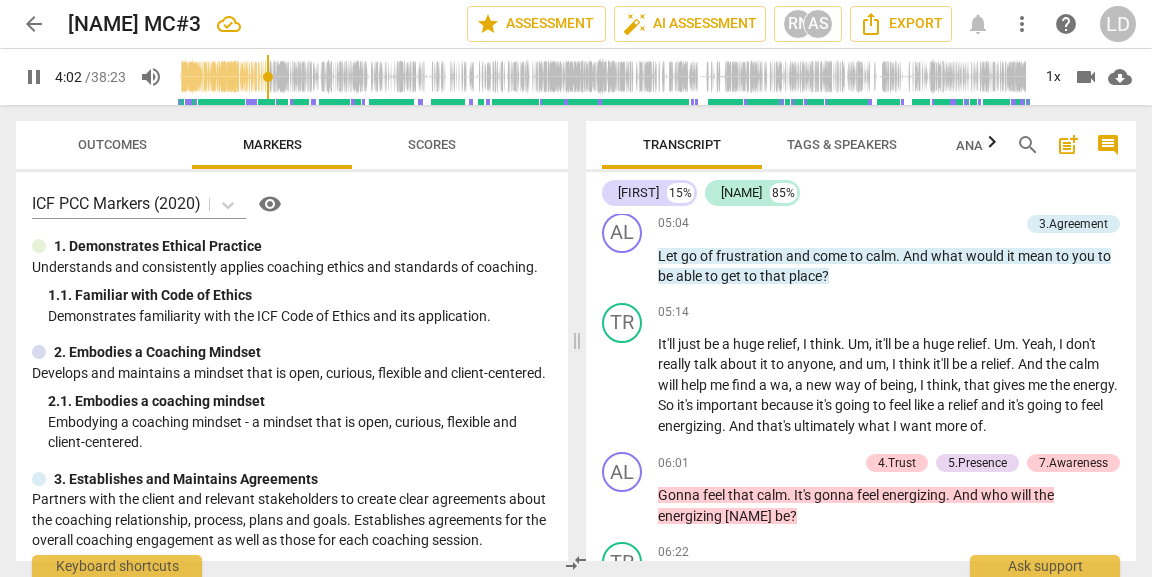 click on "I'd   like   to   get   to   a   place   of ,   um ,   I'm   going   to   say   mental   calmness .   Mental   calm .   And   I   think   clarity .   I   think   the   clarity   is   going   to   help   me   get   the   calm .   Um ,   I   think   it's   calm   because   I   think   what   I   feel   now ,   it's   like ,   it's   busy   and   energized   and   Grrr .   I   can't   really   express   it ." at bounding box center [889, -61] 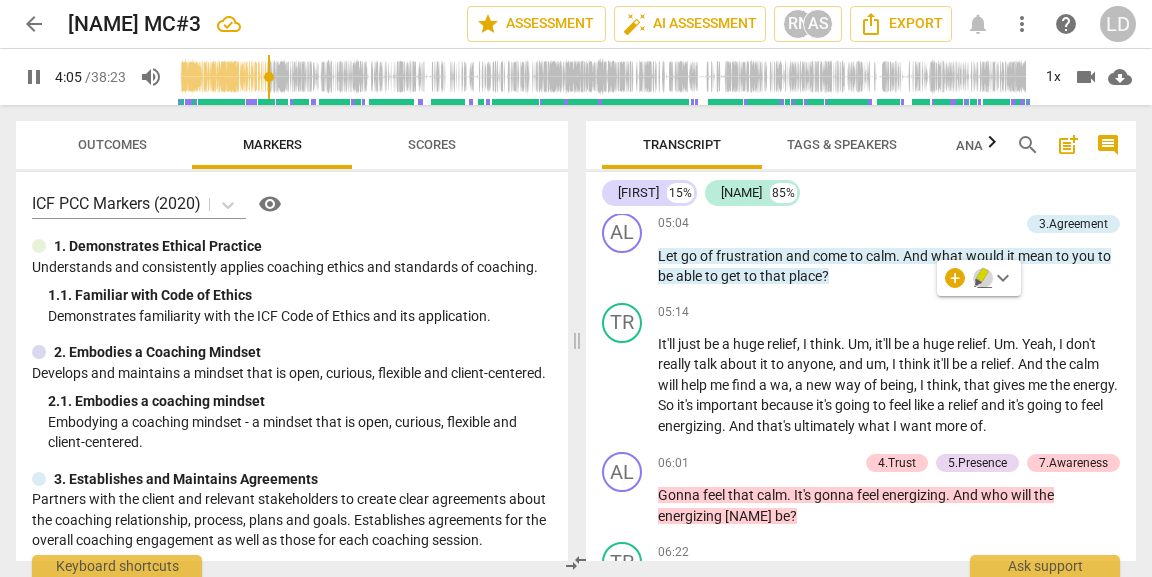 click 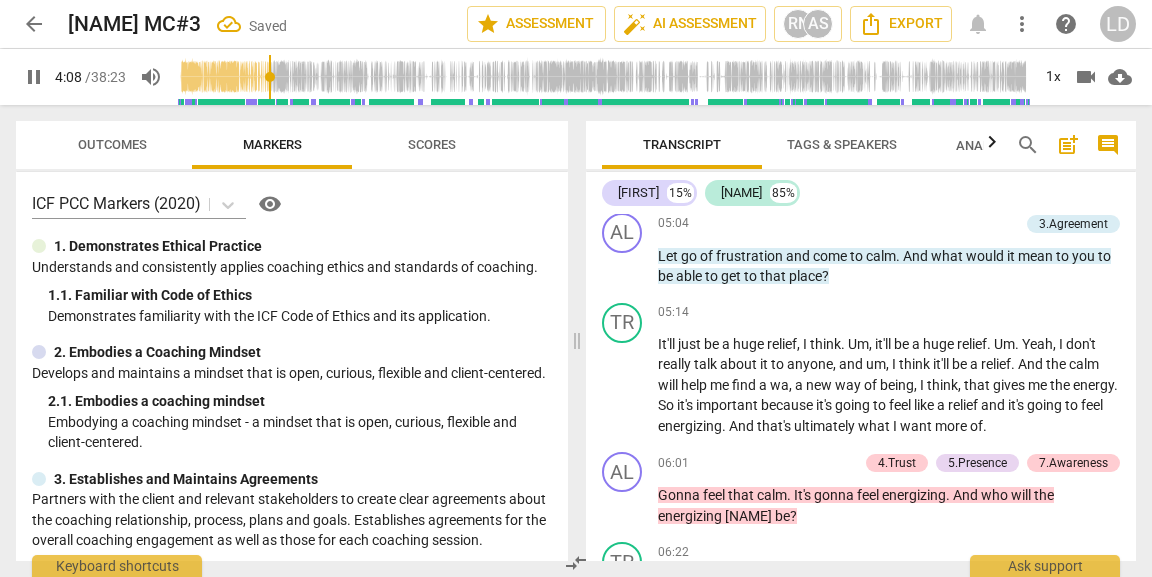 drag, startPoint x: 1025, startPoint y: 301, endPoint x: 1075, endPoint y: 301, distance: 50 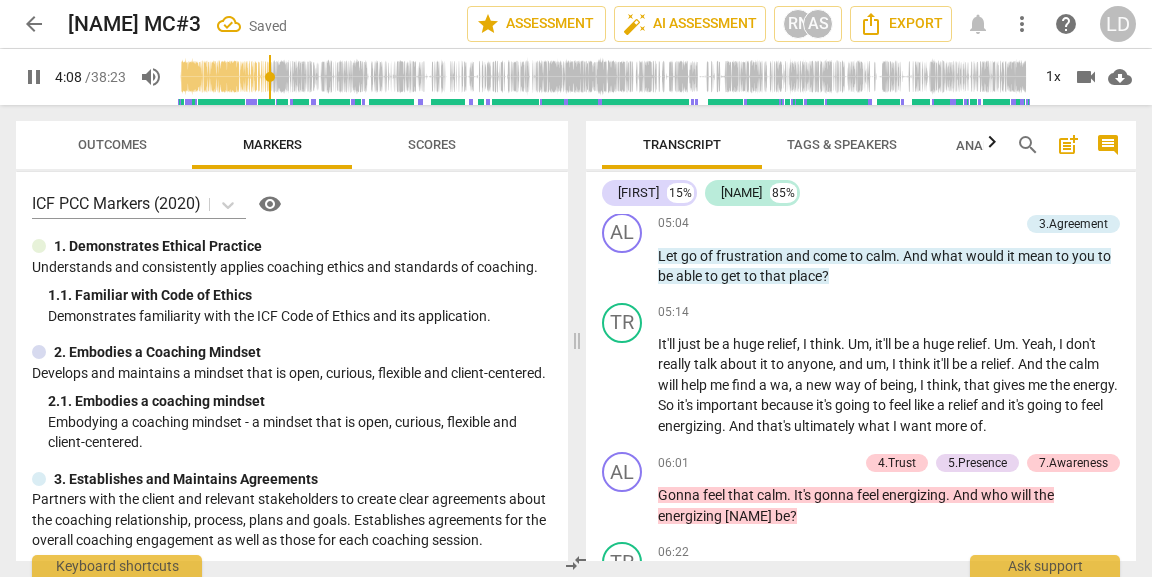 click on "I'd   like   to   get   to   a   feel . . .   Um ,   a   place   of ,   um ,   I'm   going   to   say   mental   calmness .   Mental   calm .   And   I   think   clarity .   I   think   the   clarity   is   going   to   help   me   get   the   calm .   Um ,   I   think   it's   calm   because   I   think   what   I   feel   now ,   it's   like ,   it's   busy   and   energized   and   Grrr .   I   can't   really   express   it ." at bounding box center [889, -61] 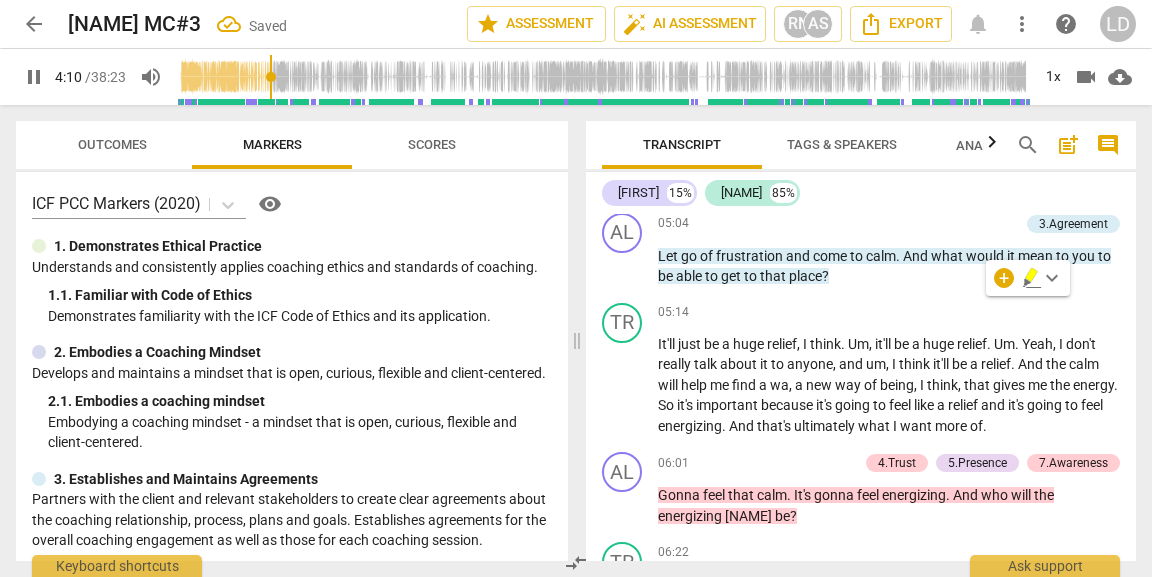click 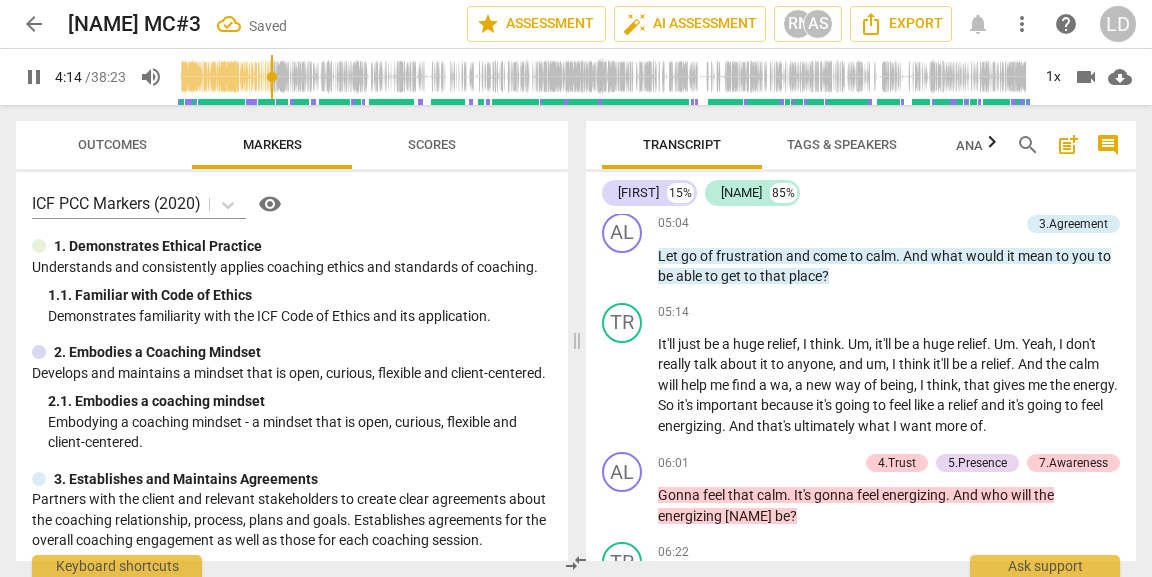drag, startPoint x: 937, startPoint y: 326, endPoint x: 1026, endPoint y: 320, distance: 89.20202 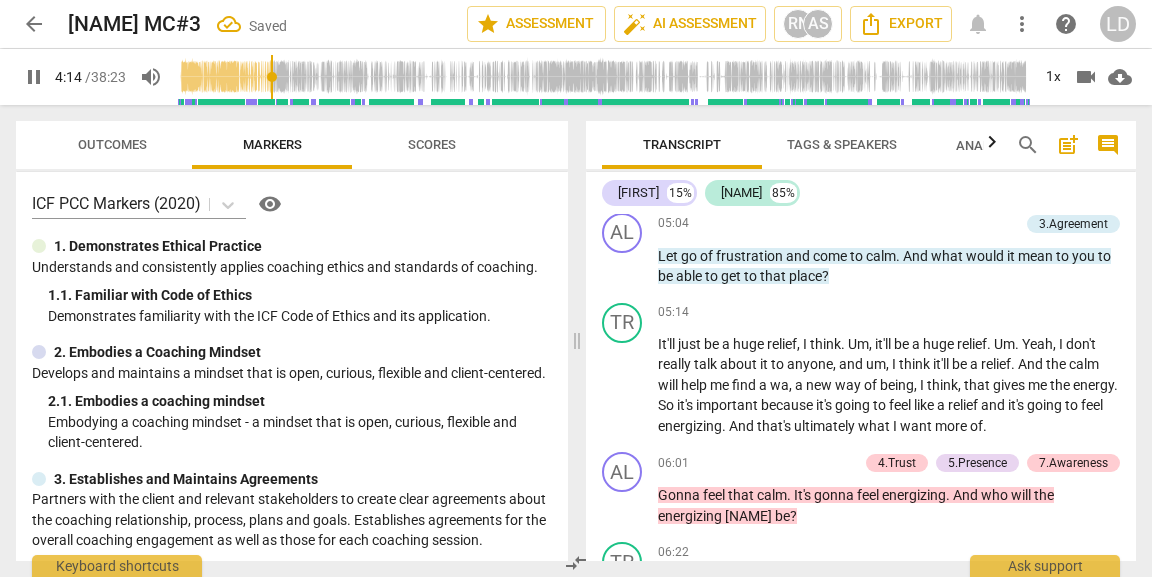 click on "I'd   like   to   get   to   a   feel . . .   Um ,   a   place   of ,   um ,   I'm   going   to   say   mental   calmness .   Mental   calm .   And   I   think   clarity .   I   think   the   clarity   is   going   to   help   me   get   the   calm .   Um ,   I   think   it's   calm   because   I   think   what   I   feel   now ,   it's   like ,   it's   busy   and   energized   and   Grrr .   I   can't   really   express   it ." at bounding box center (889, -61) 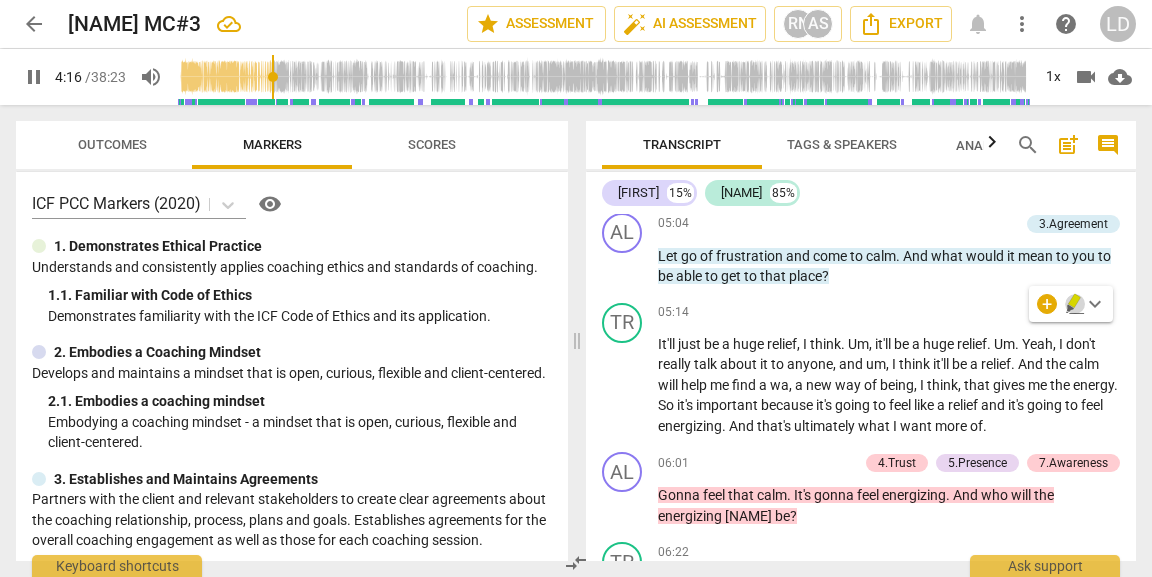 click 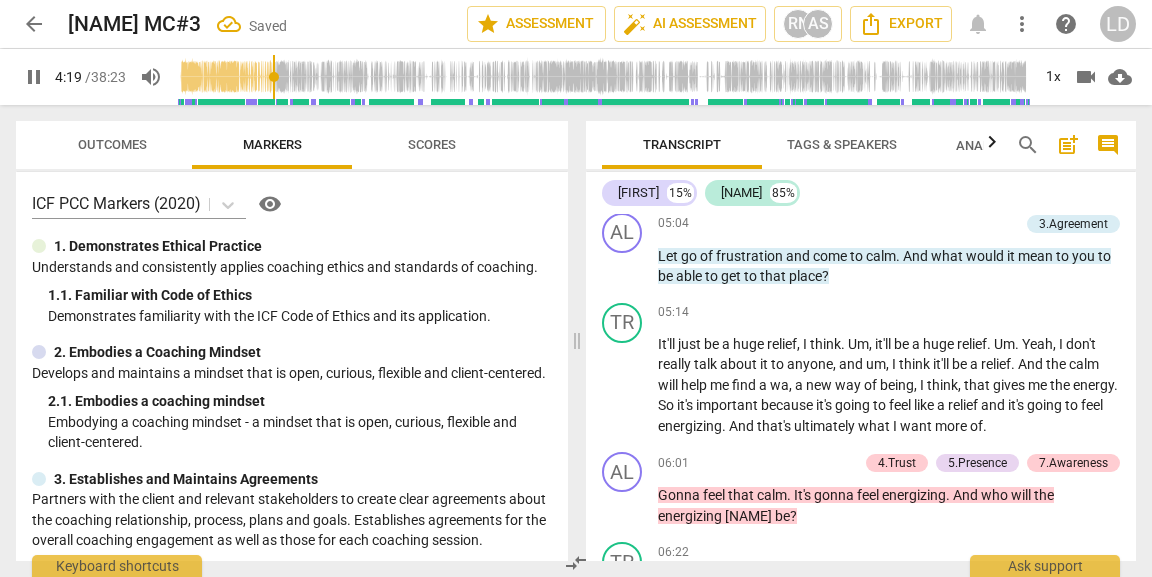 drag, startPoint x: 725, startPoint y: 356, endPoint x: 763, endPoint y: 350, distance: 38.470768 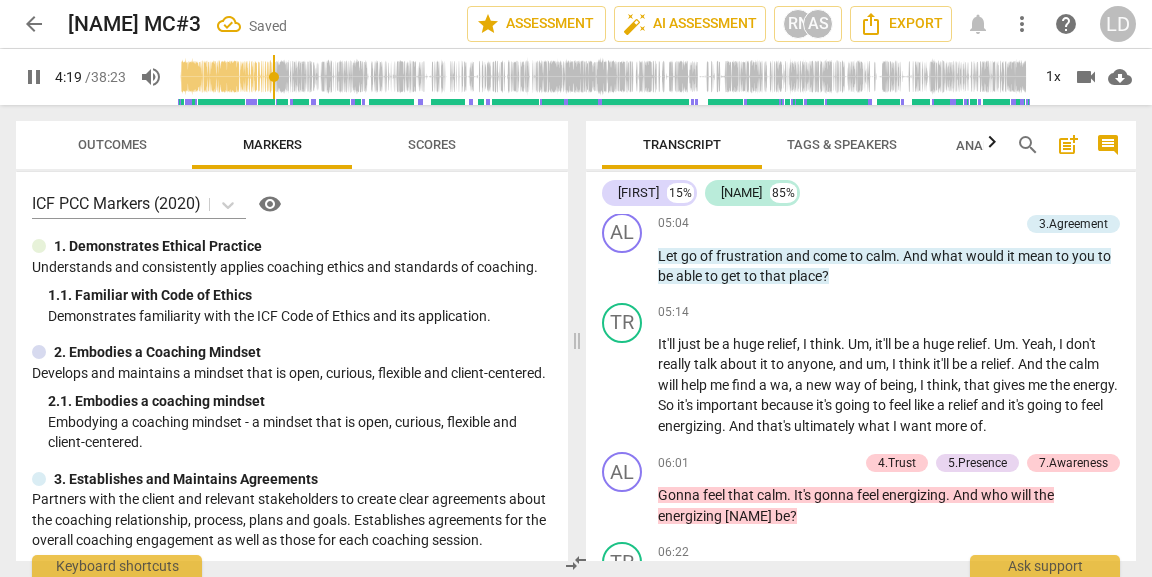 click on "I'd   like   to   get   to   a   feel . . .   Um ,   a   place   of ,   um ,   I'm   going   to   say   mental   calmness .   Mental   calm .   And   I   think   clarity .   I   think   the   clarity   is   going   to   help   me   get   the   calm .   Um ,   I   think   it's   calm   because   I   think   what   I   feel   now ,   it's   like ,   it's   busy   and   energized   and   Grrr .   I   can't   really   express   it ." at bounding box center [889, -61] 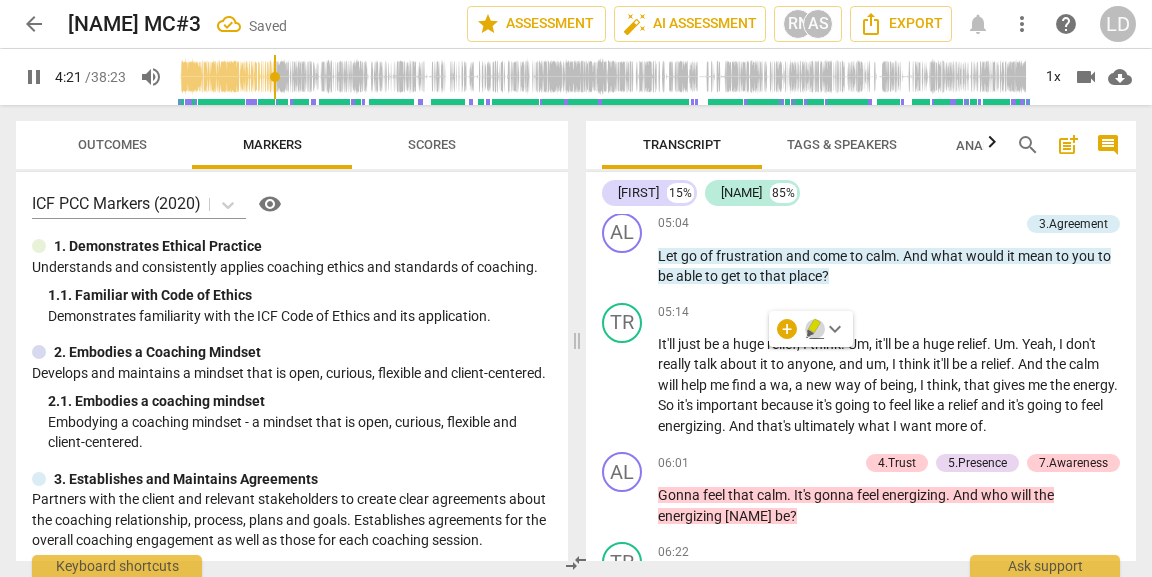 click 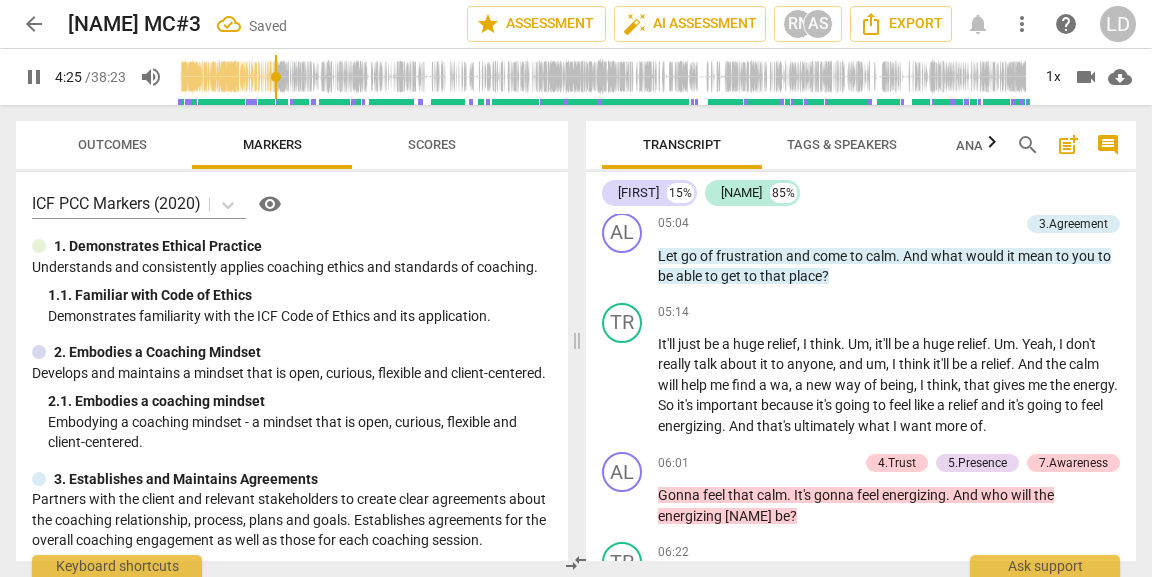 drag, startPoint x: 847, startPoint y: 375, endPoint x: 875, endPoint y: 374, distance: 28.01785 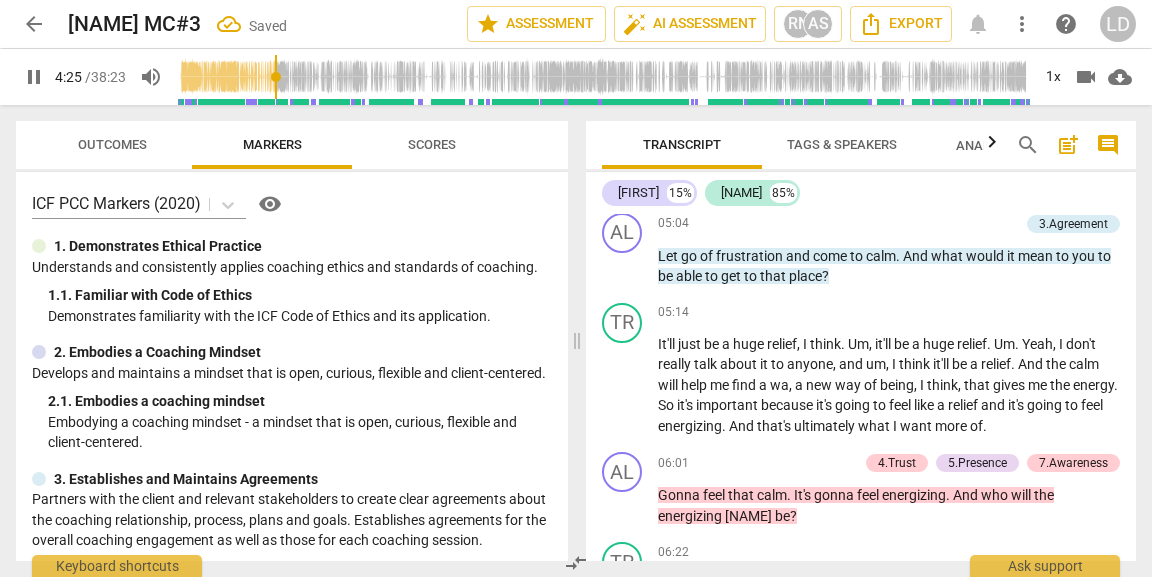 click on "I'd   like   to   get   to   a   feel . . .   Um ,   a   place   of ,   um ,   I'm   going   to   say   mental   calmness .   Mental   calm .   And   I   think   clarity .   I   think   the   clarity   is   going   to   help   me   get   the   calm .   Um ,   I   think   it's   calm   because   I   think   what   I   feel   now ,   it's   like ,   it's   busy   and   energized   and   Grrr .   I   can't   really   express   it ." at bounding box center [889, -61] 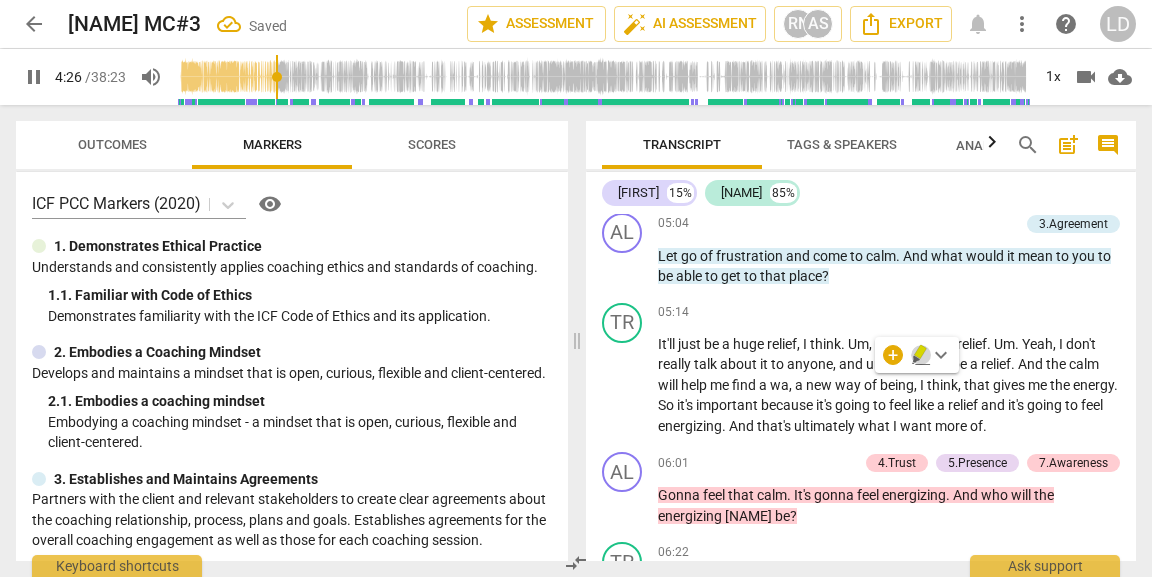 click 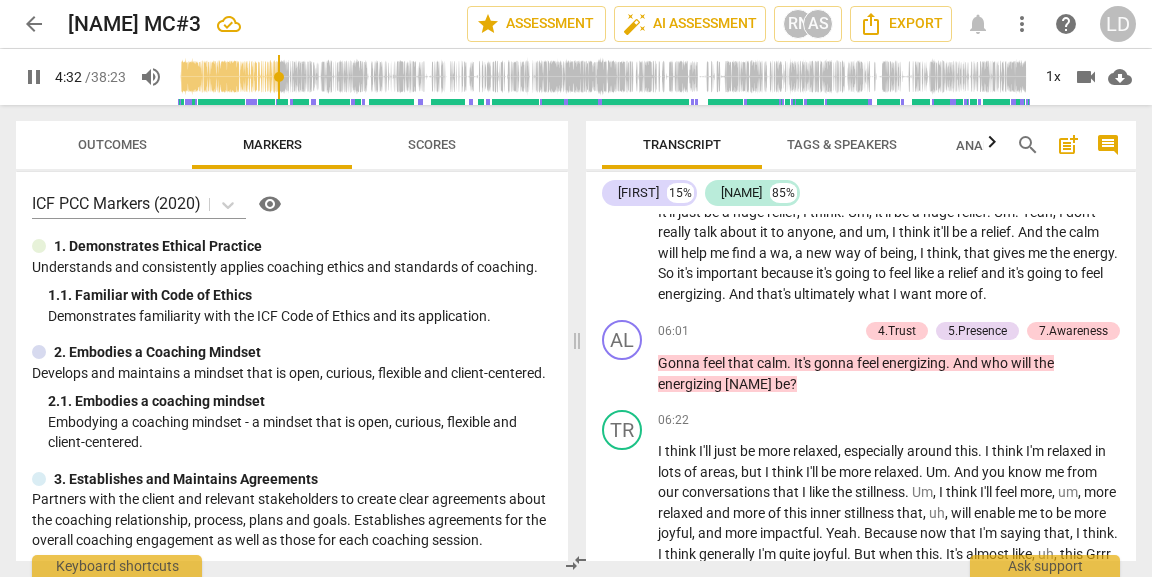 scroll, scrollTop: 1914, scrollLeft: 0, axis: vertical 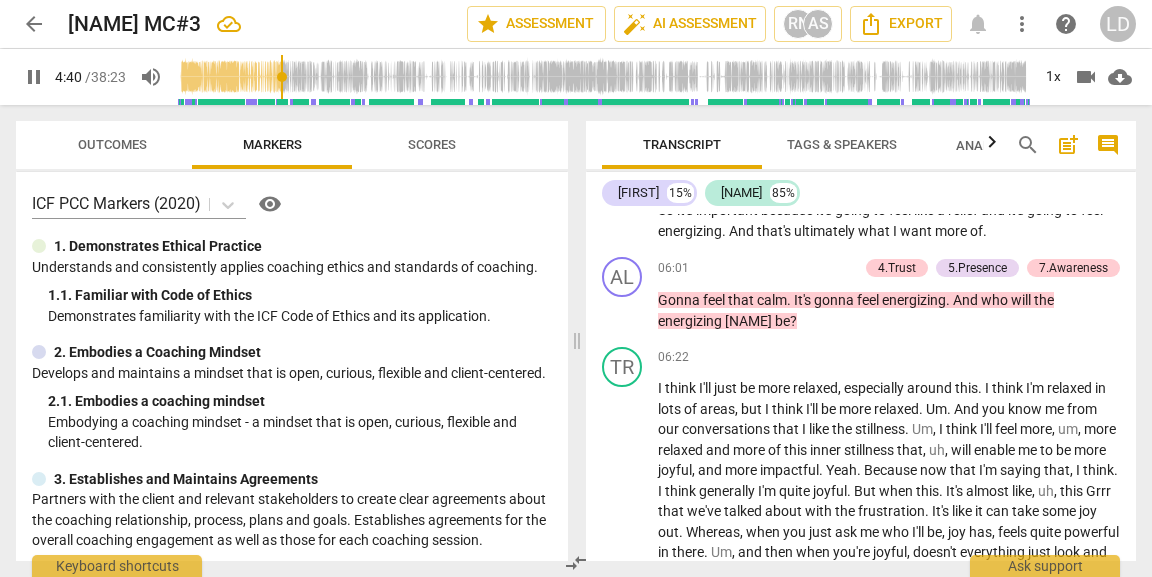 click on "m" at bounding box center (844, -50) 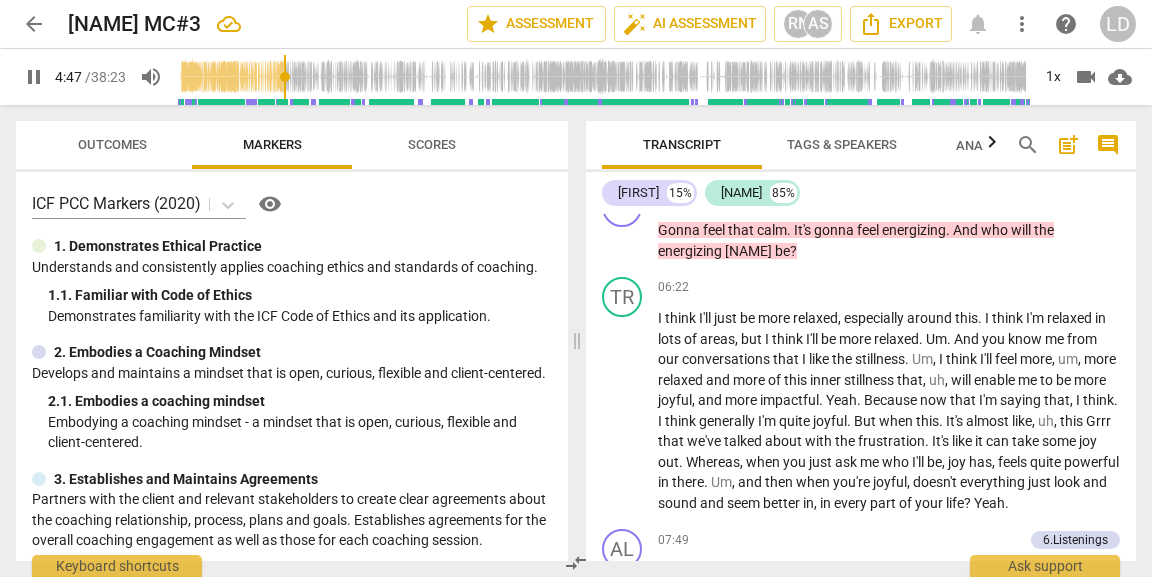 scroll, scrollTop: 1986, scrollLeft: 0, axis: vertical 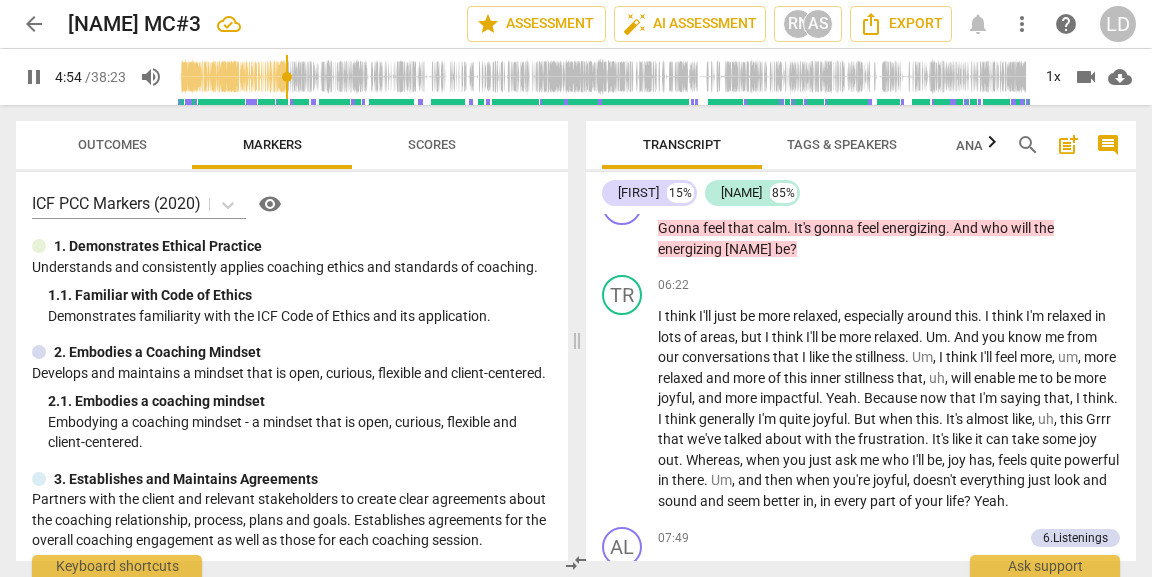 drag, startPoint x: 773, startPoint y: 345, endPoint x: 979, endPoint y: 364, distance: 206.87436 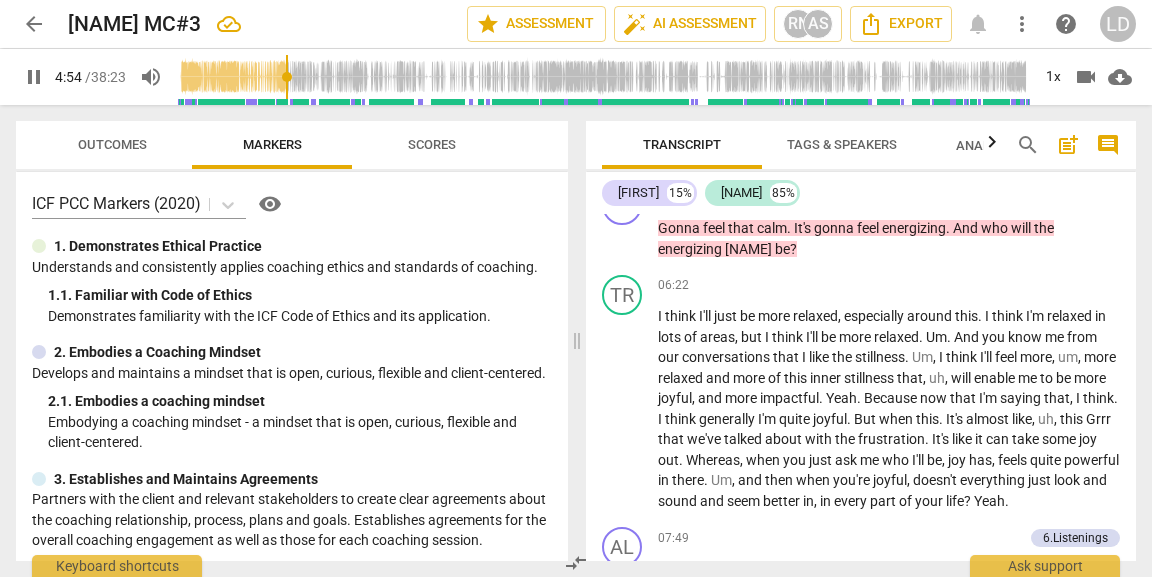 click on "It's ,   it's   like   a   frustration .   It's   like ,   why ,   why ,   [NAME] ,   does   this   have   to   be   so   difficult ?   Why   do   you   have   to   m .   It   feels   like   I'm   over   complicating   it ,   actually .   And   that   Grrr   is ,   is   frustration .   So   I   want   to   be   able   to   let   go   of   the   frustration   and   come   to   calmness .   To   calm .   To   calm ." at bounding box center [889, -111] 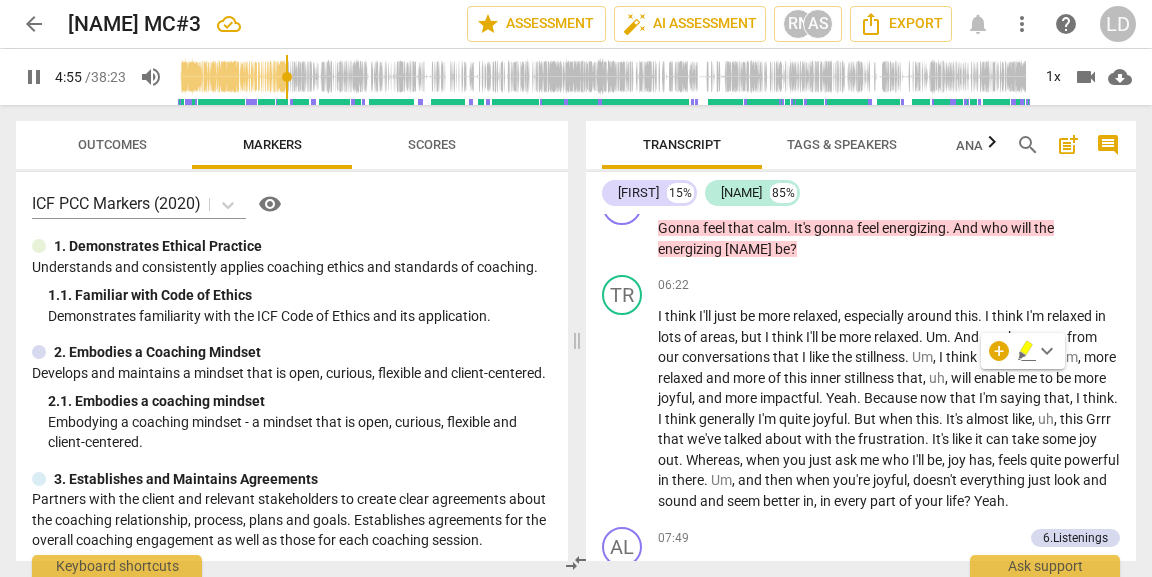 click 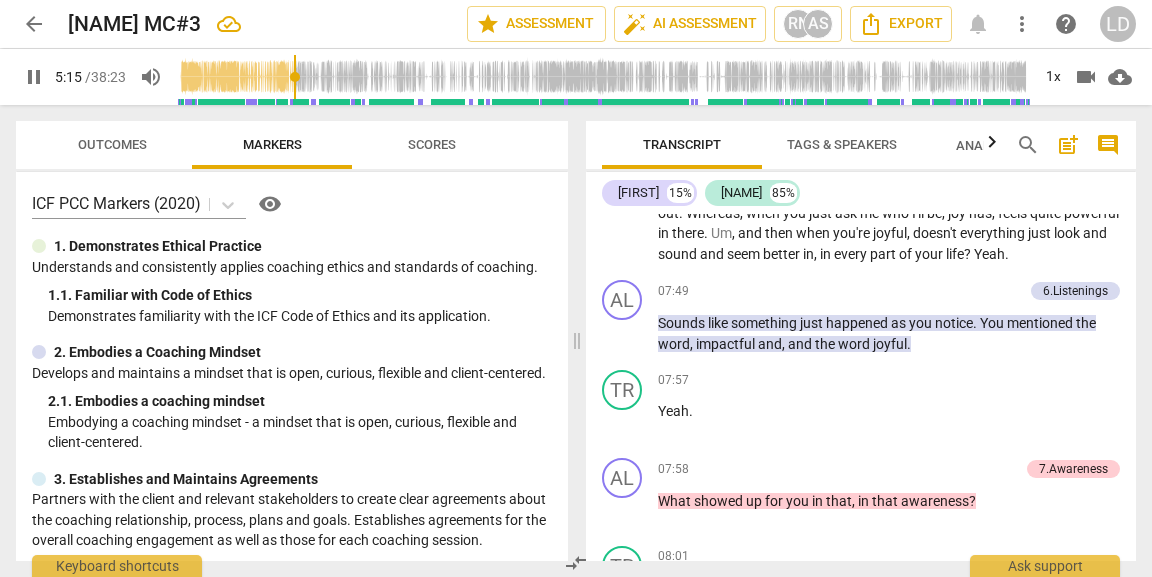 scroll, scrollTop: 2234, scrollLeft: 0, axis: vertical 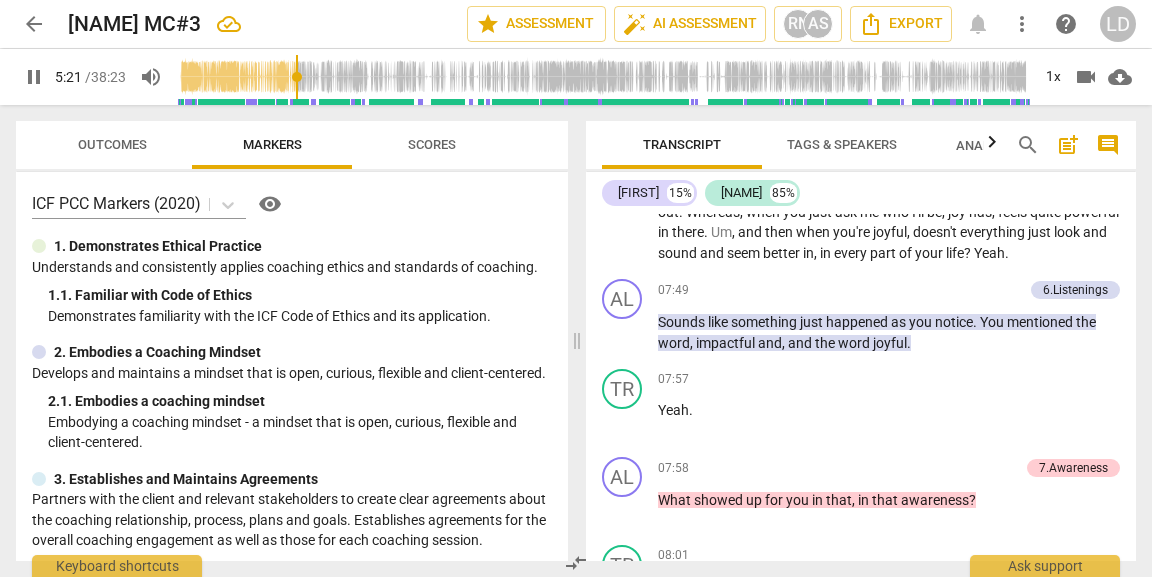 drag, startPoint x: 744, startPoint y: 297, endPoint x: 834, endPoint y: 288, distance: 90.44888 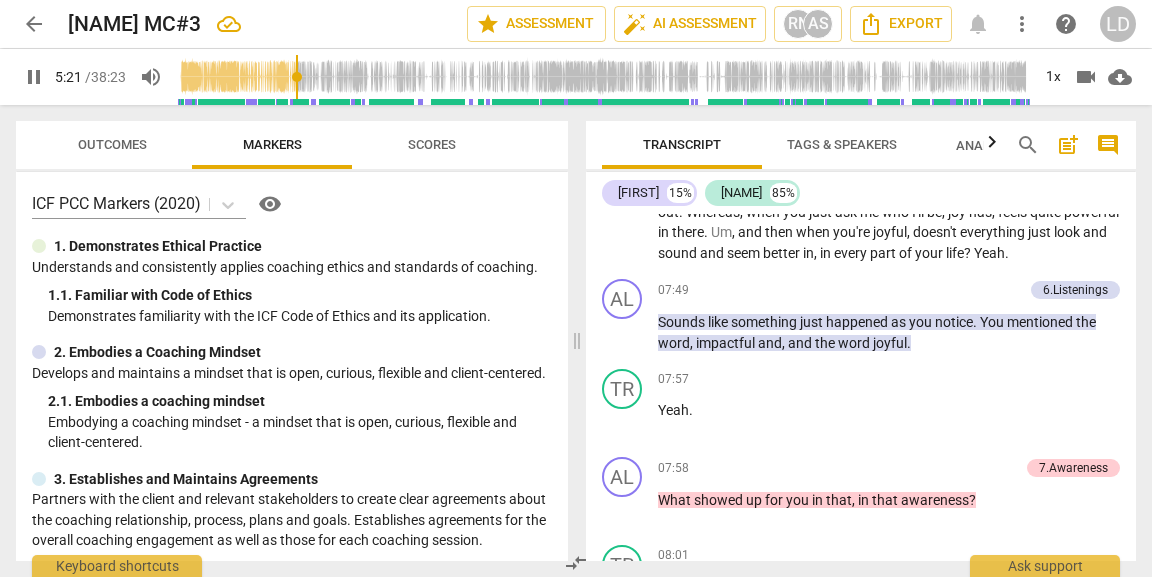 click on "It'll   just   be   a   huge   relief ,   I   think .   Um ,   it'll   be   a   huge   relief .   Um .   Yeah ,   I   don't   really   talk   about   it   to   anyone ,   and   um ,   I   think   it'll   be   a   relief .   And   the   calm   will   help   me   find   a   wa ,   a   new   way   of   being ,   I   think ,   that   gives   me   the   energy .   So   it's   important   because   it's   going   to   feel   like   a   relief   and   it's   going   to   feel   energizing .   And   that's   ultimately   what   I   want   more   of ." at bounding box center (889, -130) 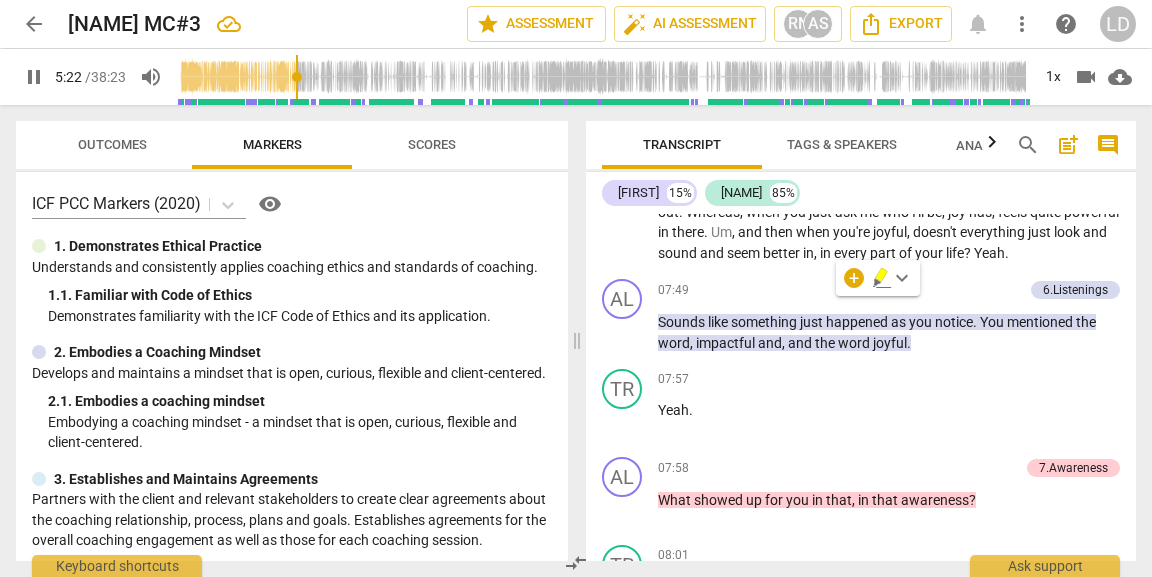 click 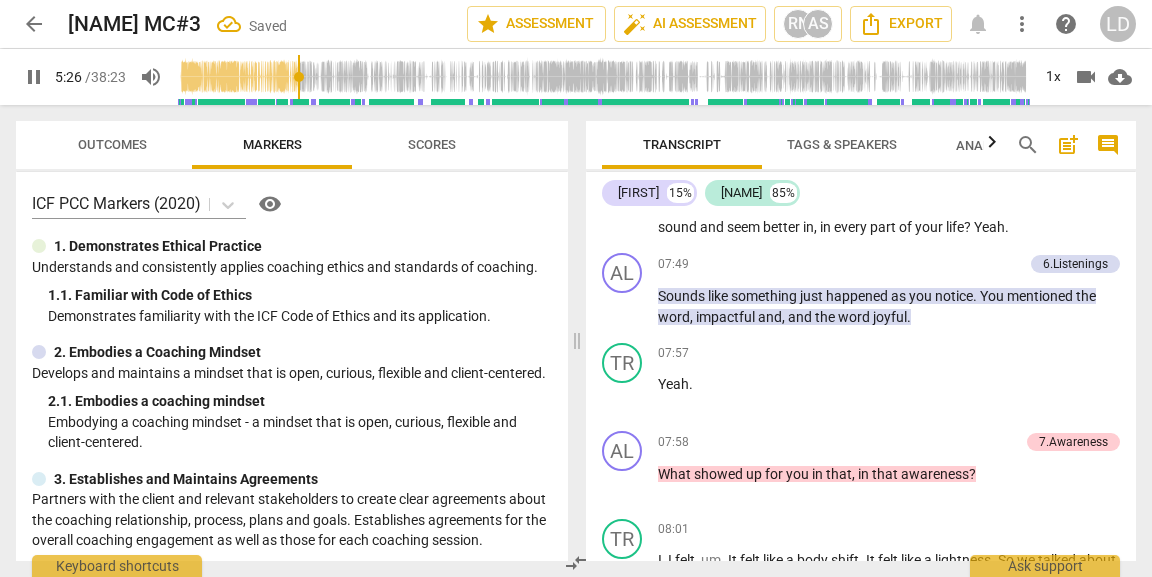 scroll, scrollTop: 2262, scrollLeft: 0, axis: vertical 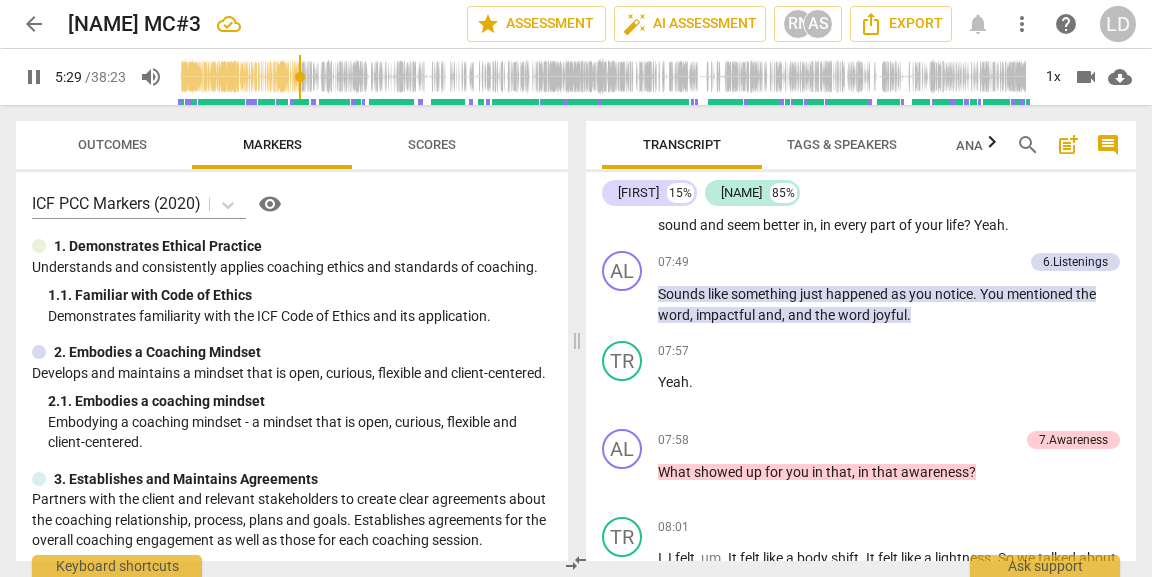 drag, startPoint x: 997, startPoint y: 273, endPoint x: 1085, endPoint y: 269, distance: 88.09086 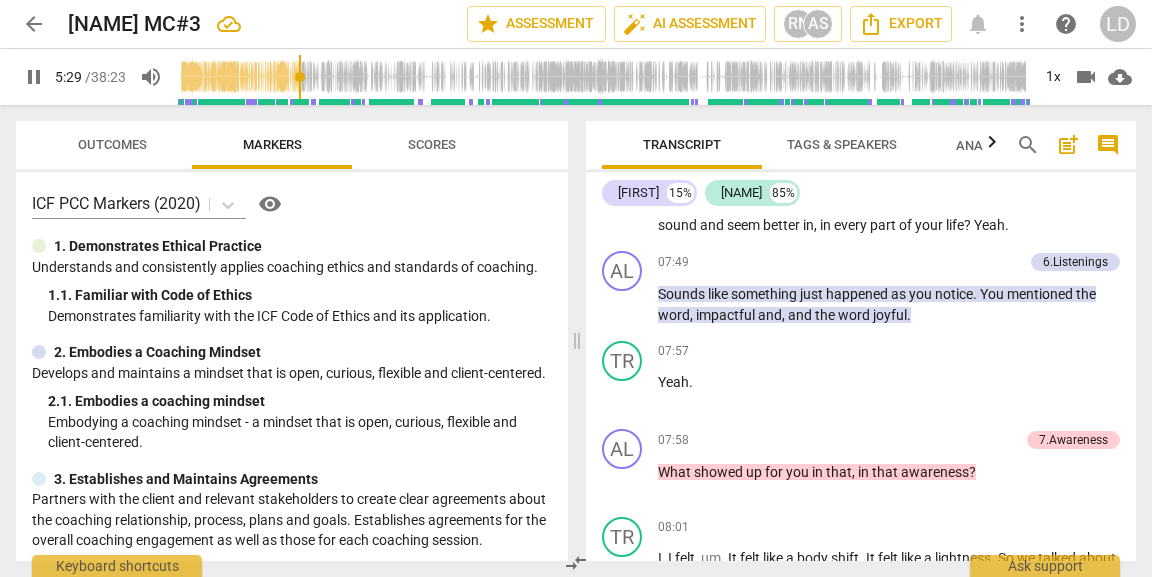 click on "It'll   just   be   a   huge   relief ,   I   think .   Um ,   it'll   be   a   huge   relief .   Um .   Yeah ,   I   don't   really   talk   about   it   to   anyone ,   and   um ,   I   think   it'll   be   a   relief .   And   the   calm   will   help   me   find   a   wa ,   a   new   way   of   being ,   I   think ,   that   gives   me   the   energy .   So   it's   important   because   it's   going   to   feel   like   a   relief   and   it's   going   to   feel   energizing .   And   that's   ultimately   what   I   want   more   of ." at bounding box center [889, -158] 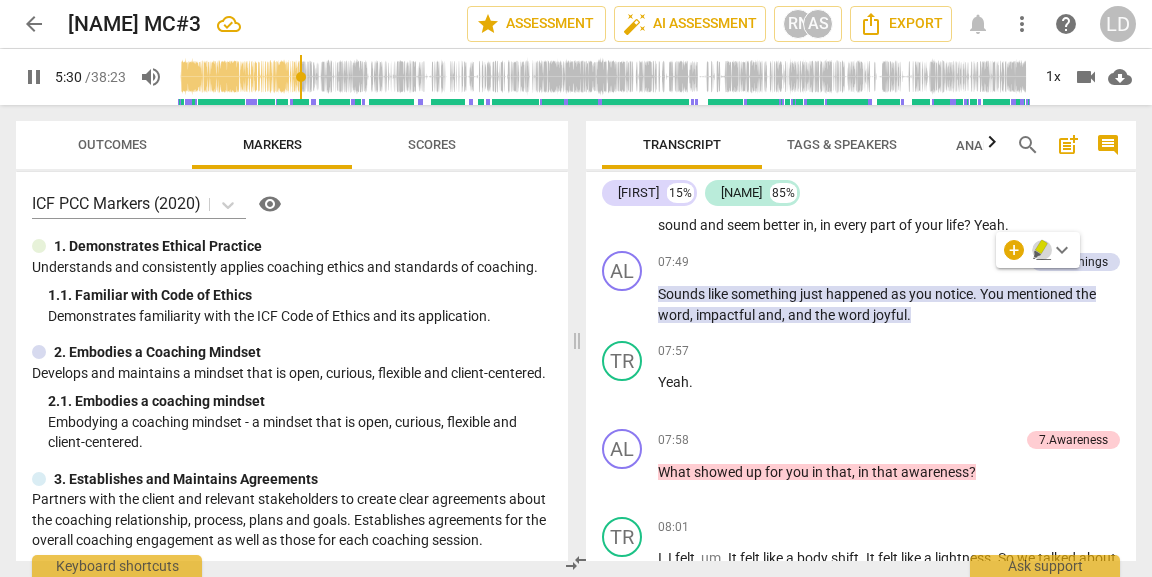 click 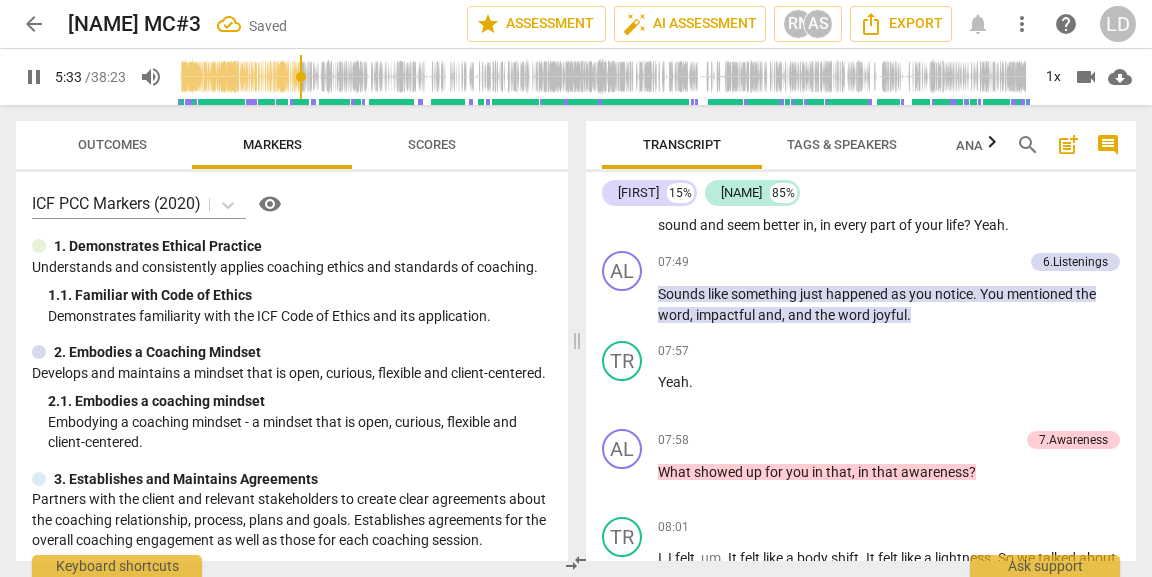 drag, startPoint x: 725, startPoint y: 324, endPoint x: 804, endPoint y: 316, distance: 79.40403 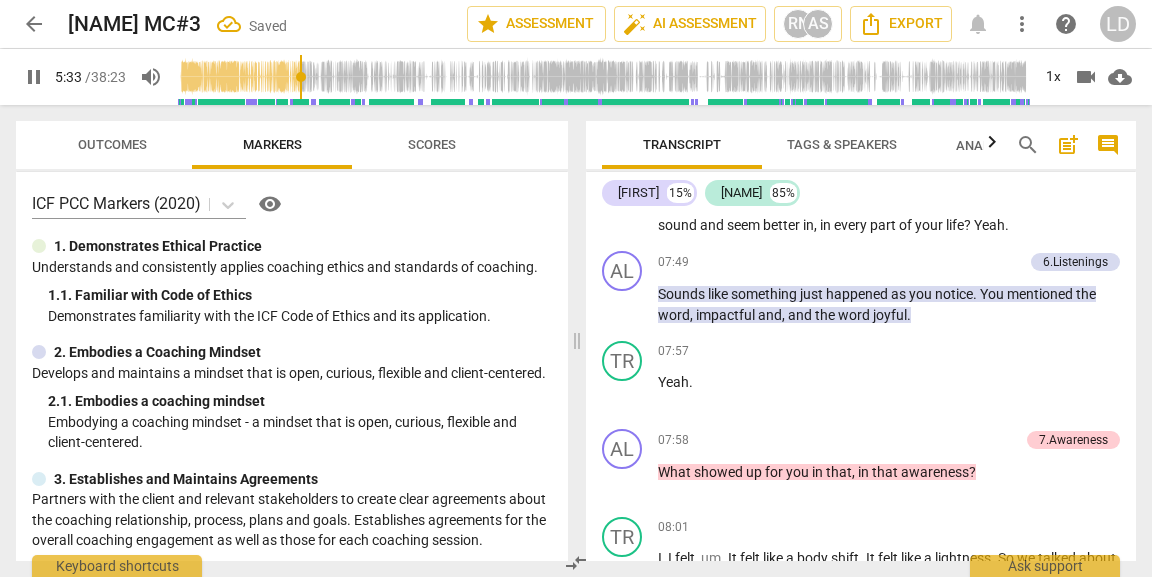 click on "It'll   just   be   a   huge   relief ,   I   think .   Um ,   it'll   be   a   huge   relief .   Um .   Yeah ,   I   don't   really   talk   about   it   to   anyone ,   and   um ,   I   think   it'll   be   a   relief .   And   the   calm   will   help   me   find   a   wa ,   a   new   way   of   being ,   I   think ,   that   gives   me   the   energy .   So   it's   important   because   it's   going   to   feel   like   a   relief   and   it's   going   to   feel   energizing .   And   that's   ultimately   what   I   want   more   of ." at bounding box center [889, -158] 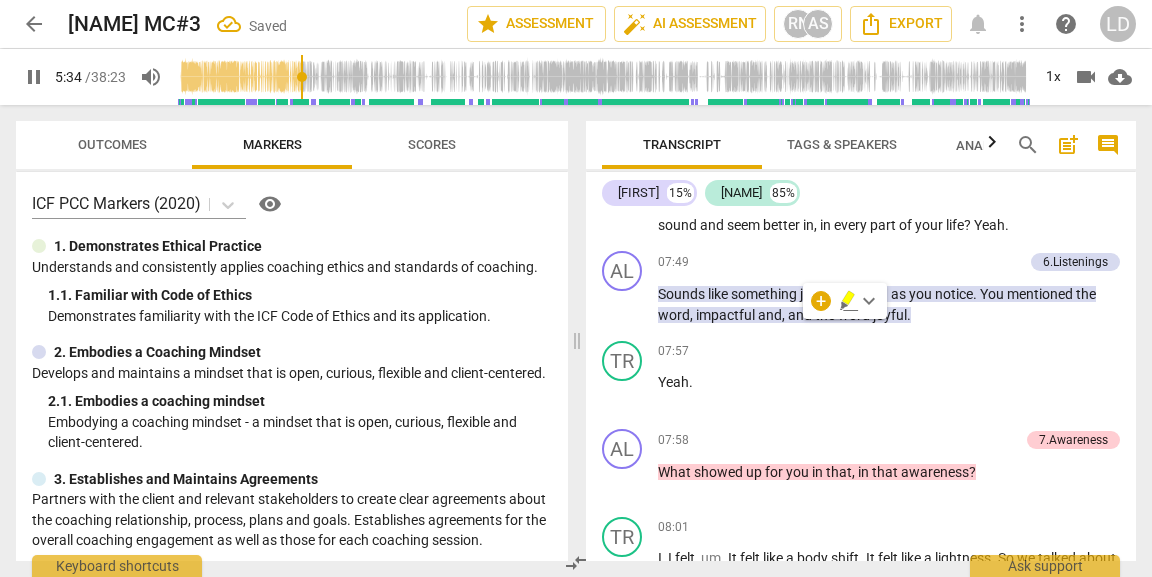 click 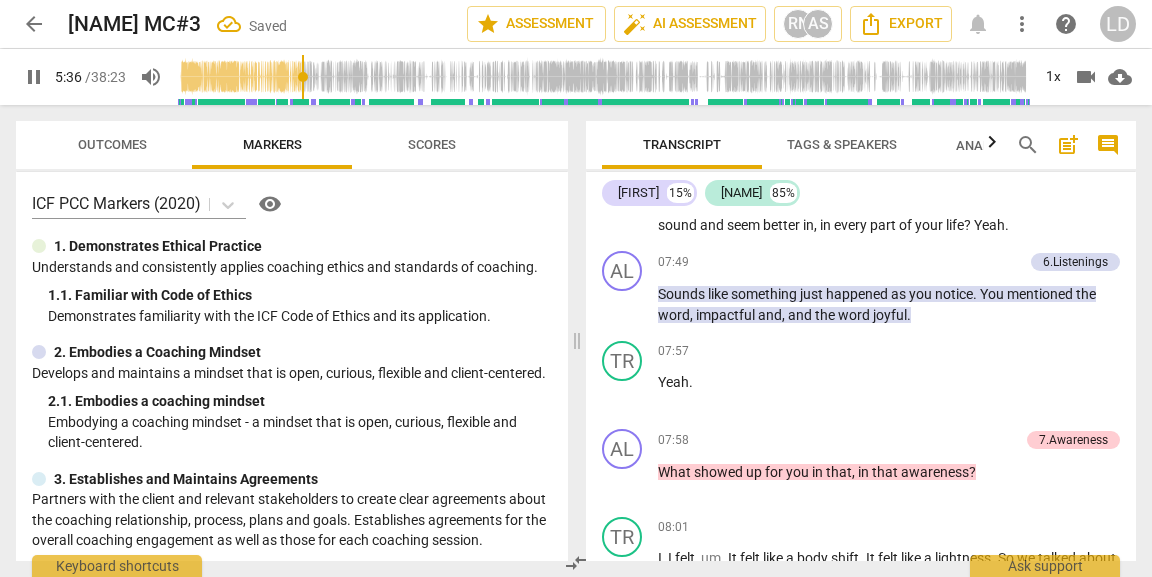 drag, startPoint x: 875, startPoint y: 324, endPoint x: 910, endPoint y: 324, distance: 35 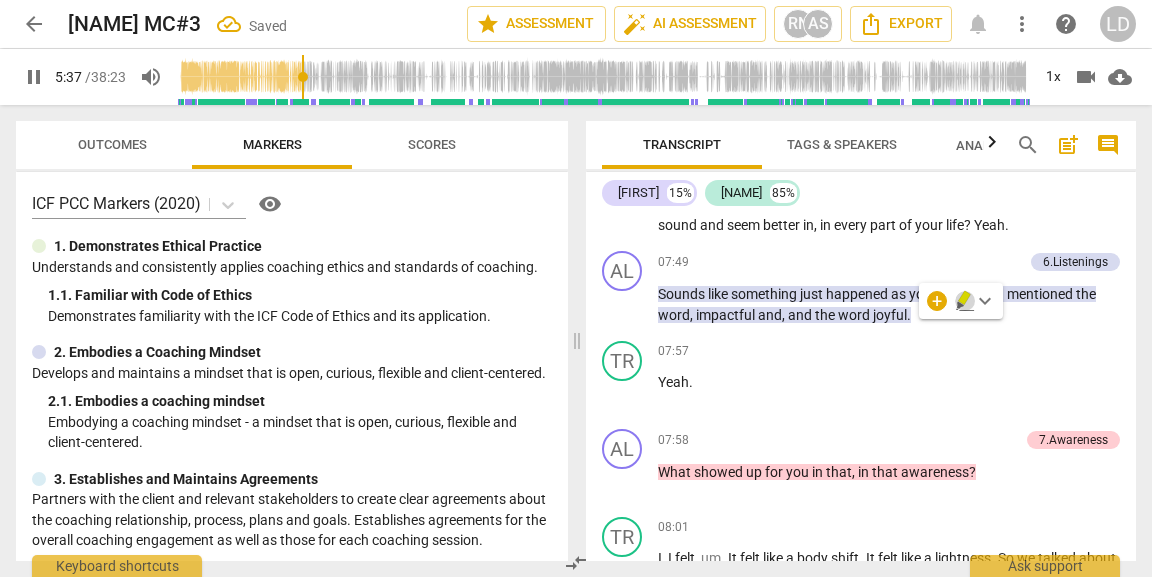 click 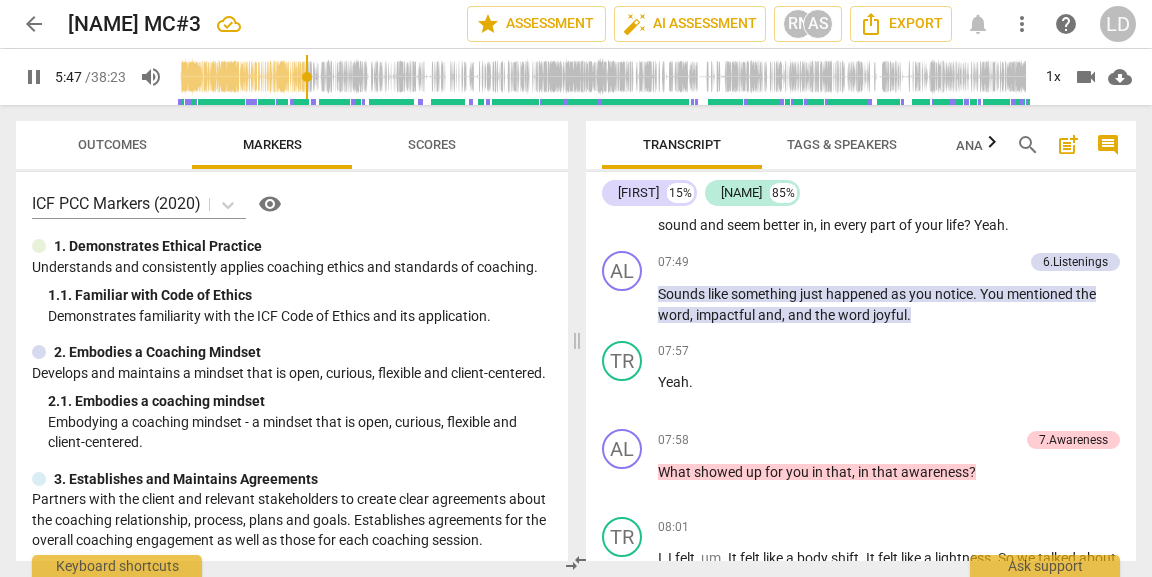 drag, startPoint x: 893, startPoint y: 348, endPoint x: 1043, endPoint y: 348, distance: 150 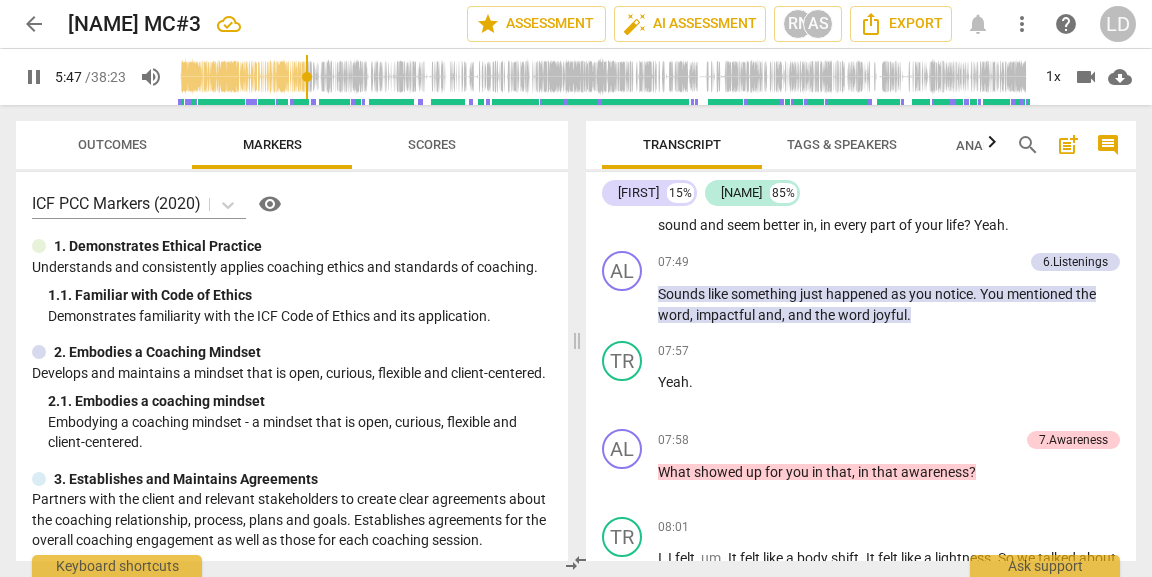 click on "It'll   just   be   a   huge   relief ,   I   think .   Um ,   it'll   be   a   huge   relief .   Um .   Yeah ,   I   don't   really   talk   about   it   to   anyone ,   and   um ,   I   think   it'll   be   a   relief .   And   the   calm   will   help   me   find   a   wa ,   a   new   way   of   being ,   I   think ,   that   gives   me   the   energy .   So   it's   important   because   it's   going   to   feel   like   a   relief   and   it's   going   to   feel   energizing .   And   that's   ultimately   what   I   want   more   of ." at bounding box center (889, -158) 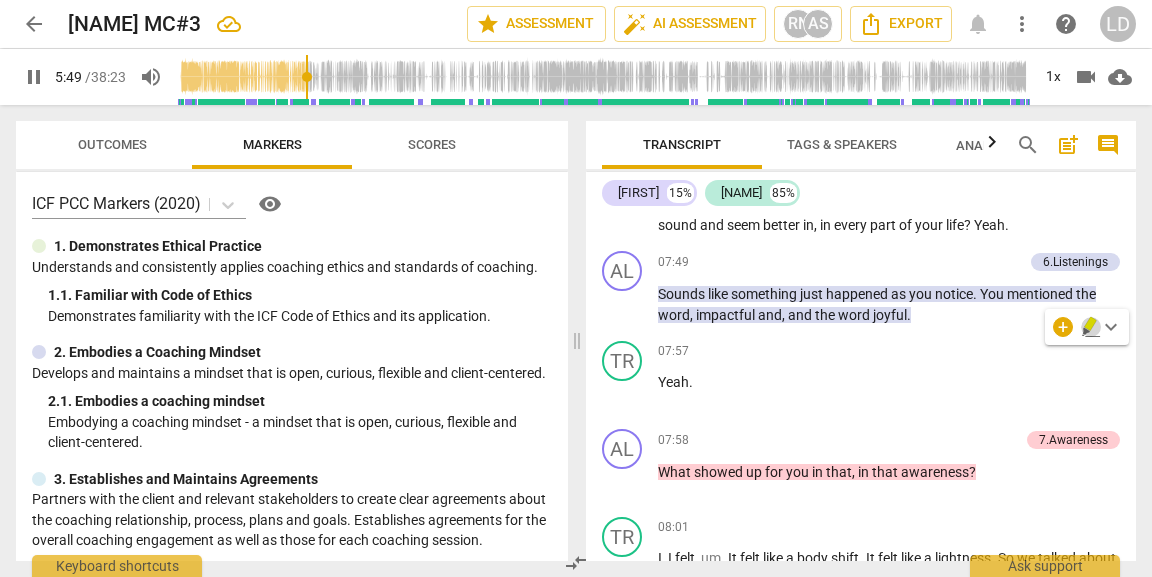 click 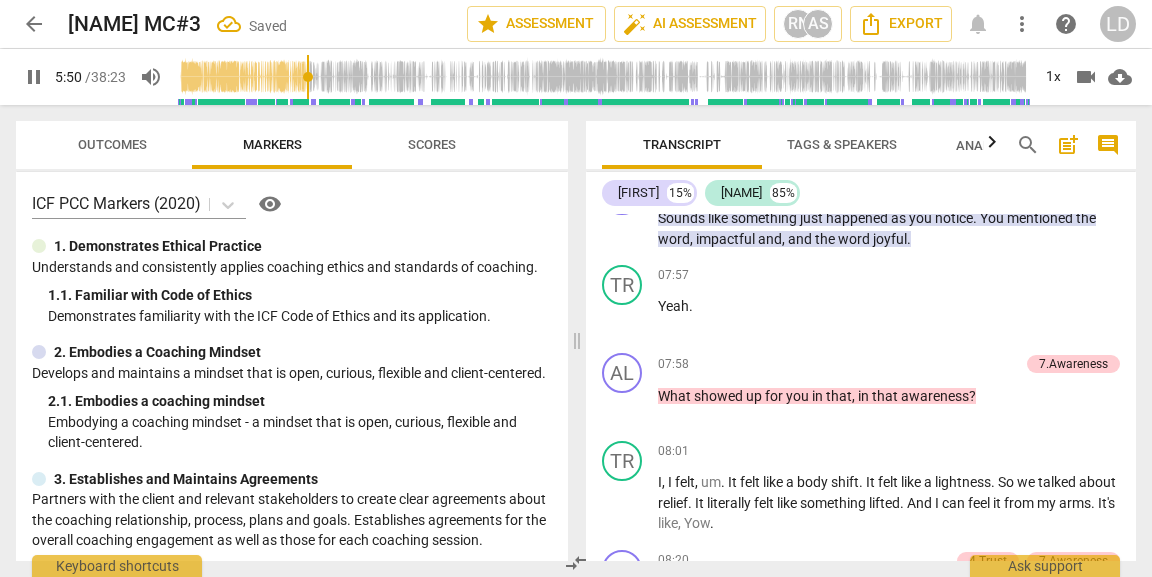 scroll, scrollTop: 2342, scrollLeft: 0, axis: vertical 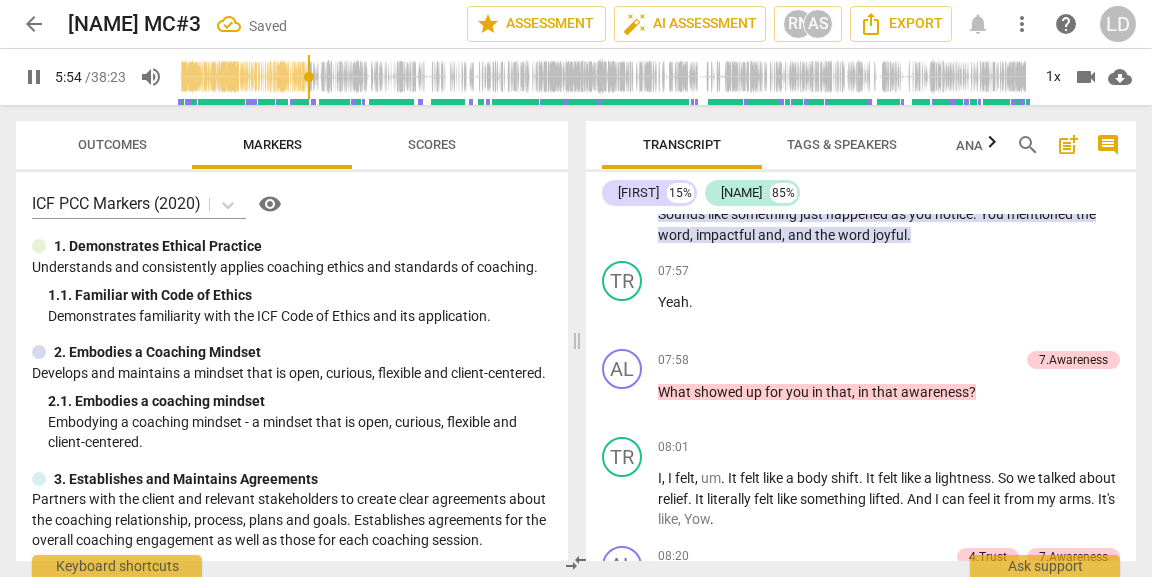 drag, startPoint x: 899, startPoint y: 287, endPoint x: 1019, endPoint y: 289, distance: 120.01666 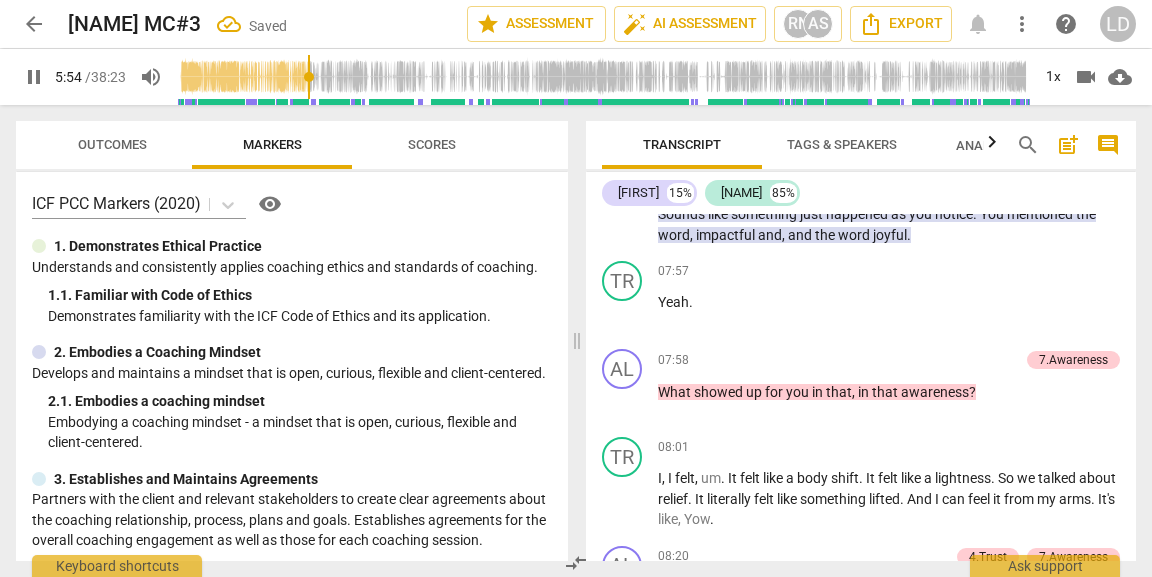 click on "It'll   just   be   a   huge   relief ,   I   think .   Um ,   it'll   be   a   huge   relief .   Um .   Yeah ,   I   don't   really   talk   about   it   to   anyone ,   and   um ,   I   think   it'll   be   a   relief .   And   the   calm   will   help   me   find   a   wa ,   a   new   way   of   being ,   I   think ,   that   gives   me   the   energy .   So   it's   important   because   it's   going   to   feel   like   a   relief   and   it's   going   to   feel   energizing .   And   that's   ultimately   what   I   want   more   of ." at bounding box center [889, -238] 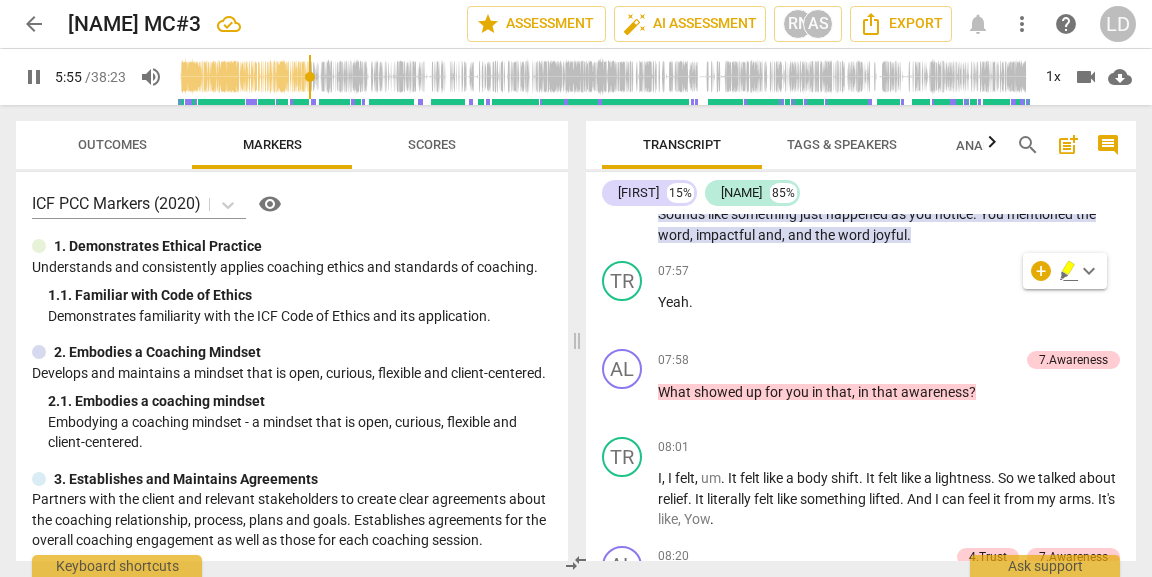 click 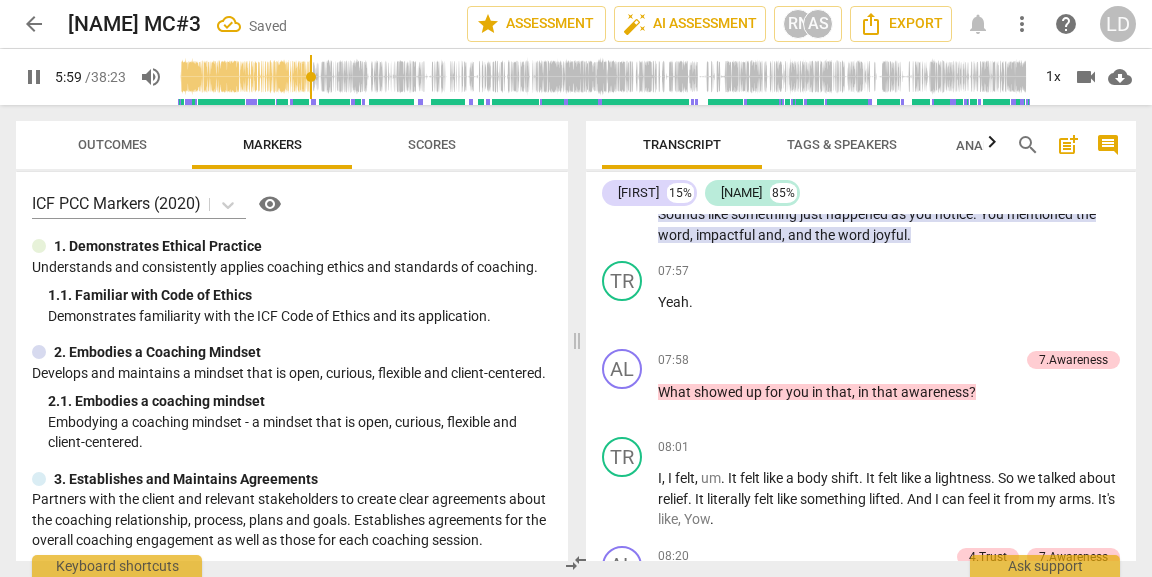 drag, startPoint x: 725, startPoint y: 318, endPoint x: 840, endPoint y: 310, distance: 115.27792 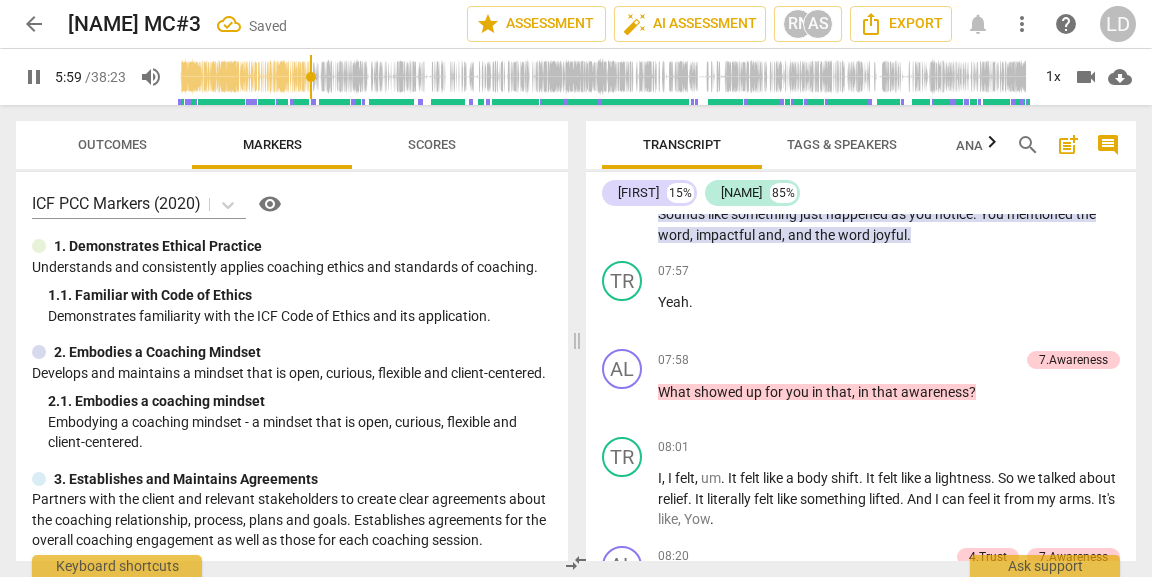 click on "It'll   just   be   a   huge   relief ,   I   think .   Um ,   it'll   be   a   huge   relief .   Um .   Yeah ,   I   don't   really   talk   about   it   to   anyone ,   and   um ,   I   think   it'll   be   a   relief .   And   the   calm   will   help   me   find   a   wa ,   a   new   way   of   being ,   I   think ,   that   gives   me   the   energy .   So   it's   important   because   it's   going   to   feel   like   a   relief   and   it's   going   to   feel   energizing .   And   that's   ultimately   what   I   want   more   of ." at bounding box center (889, -238) 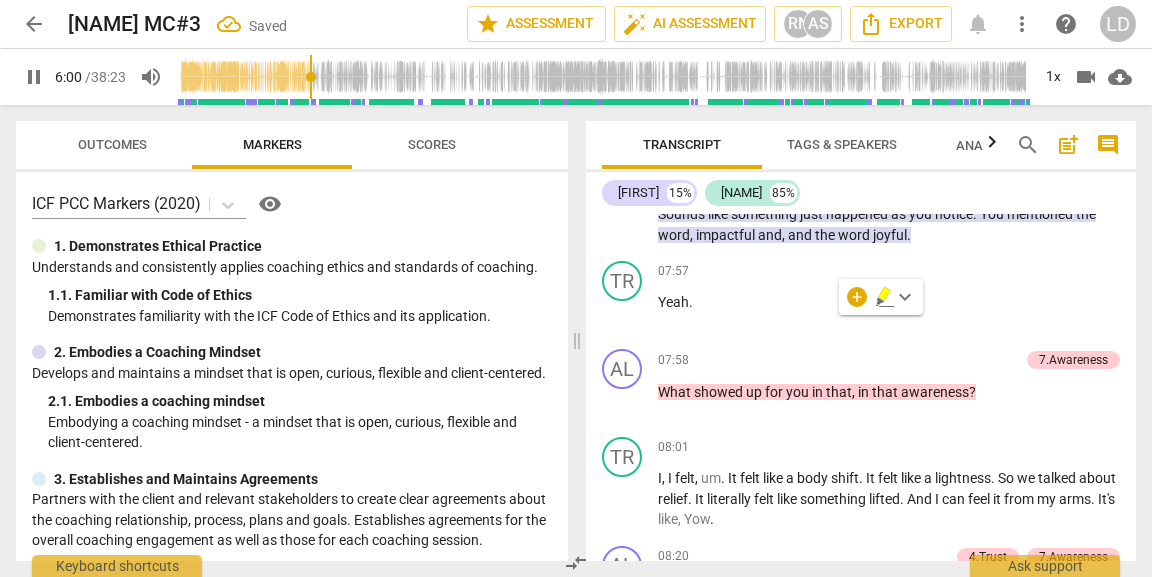 click 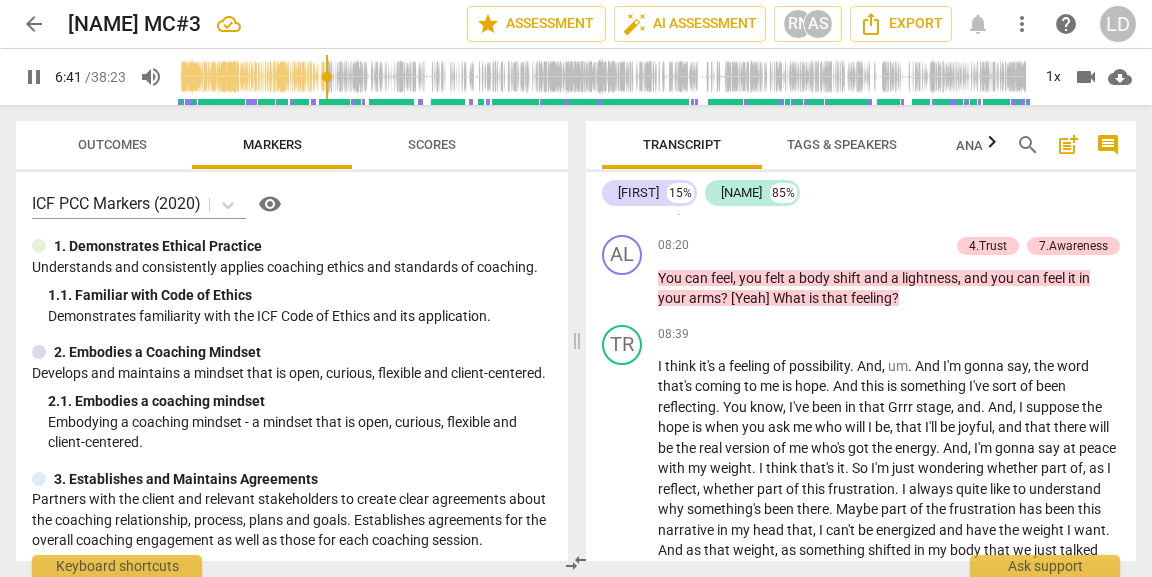 scroll, scrollTop: 2678, scrollLeft: 0, axis: vertical 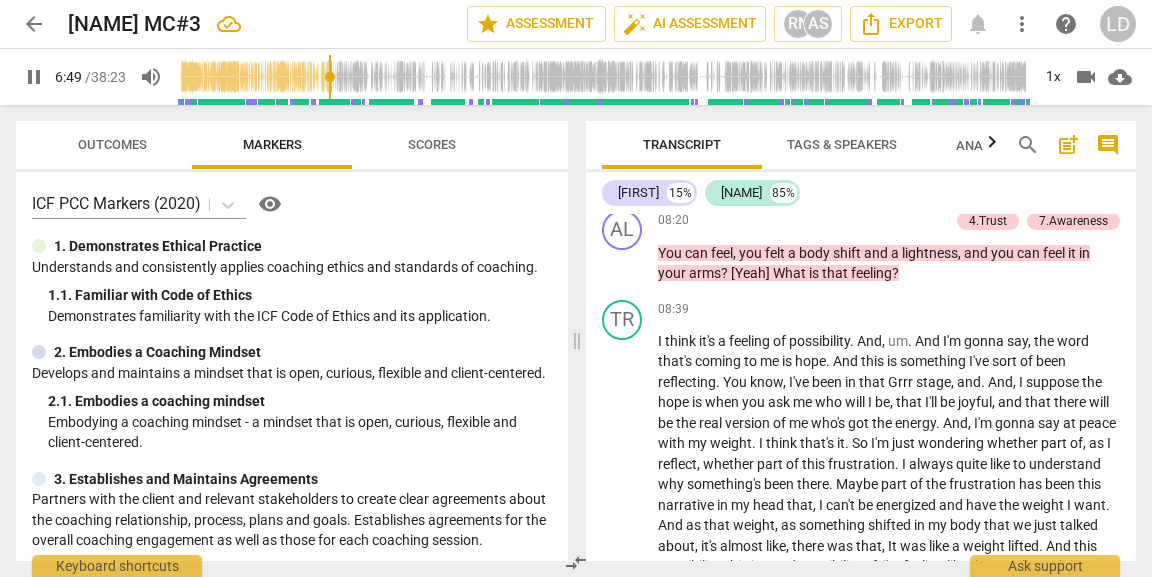 drag, startPoint x: 1058, startPoint y: 263, endPoint x: 958, endPoint y: 288, distance: 103.077644 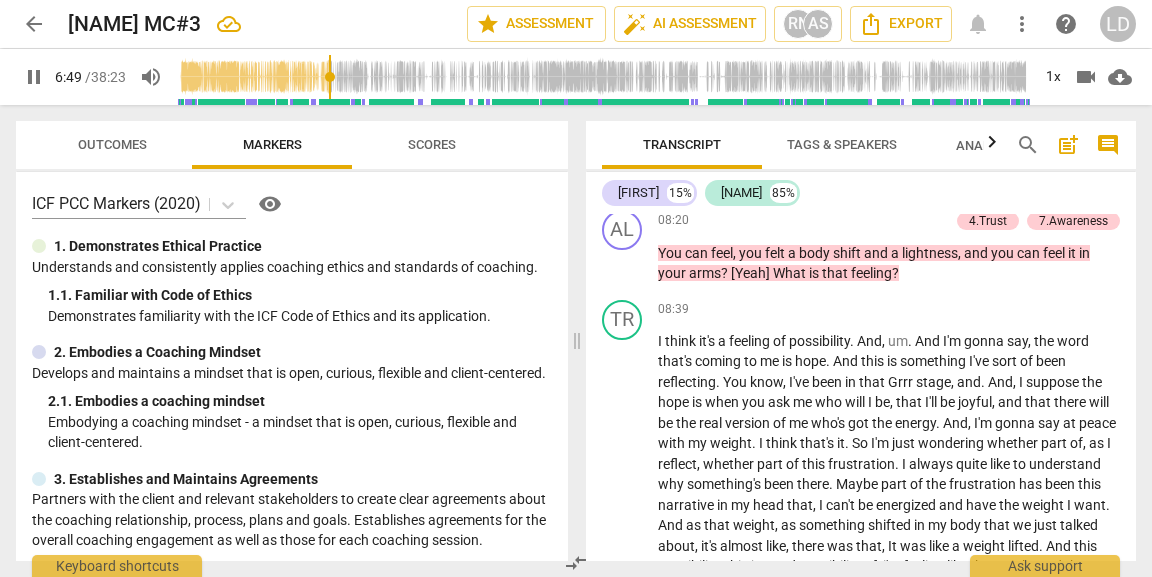 click on "I   think   I'll   just   be   more   relaxed ,   especially   around   this .   I   think   I'm   relaxed   in   lots   of   areas ,   but   I   think   I'll   be   more   relaxed .   Um .   And   you   know   me   from   our   conversations   that   I   like   the   stillness .   Um ,   I   think   I'll   feel   more ,   um ,   more   relaxed   and   more   of   this   inner   stillness   that ,   uh ,   will   enable   me   to   be   more   joyful ,   and   more   impactful .   Yeah .   Because   now   that   I'm   saying   that ,   I   think .   I   think   generally   I'm   quite   joyful .   But   when   this .   It's   almost   like ,   uh ,   this   Grrr   that   we've   talked   about   with   the   frustration .   It's   like   it   can   take   some   joy   out .   Whereas ,   when   you   just   ask   me   who   I'll   be ,   joy   has ,   feels   quite   powerful   in   there .   Um ,   and   then   when   you're   joyful ,   doesn't   everything   just   look   and   sound   and   seem   better" at bounding box center [889, -284] 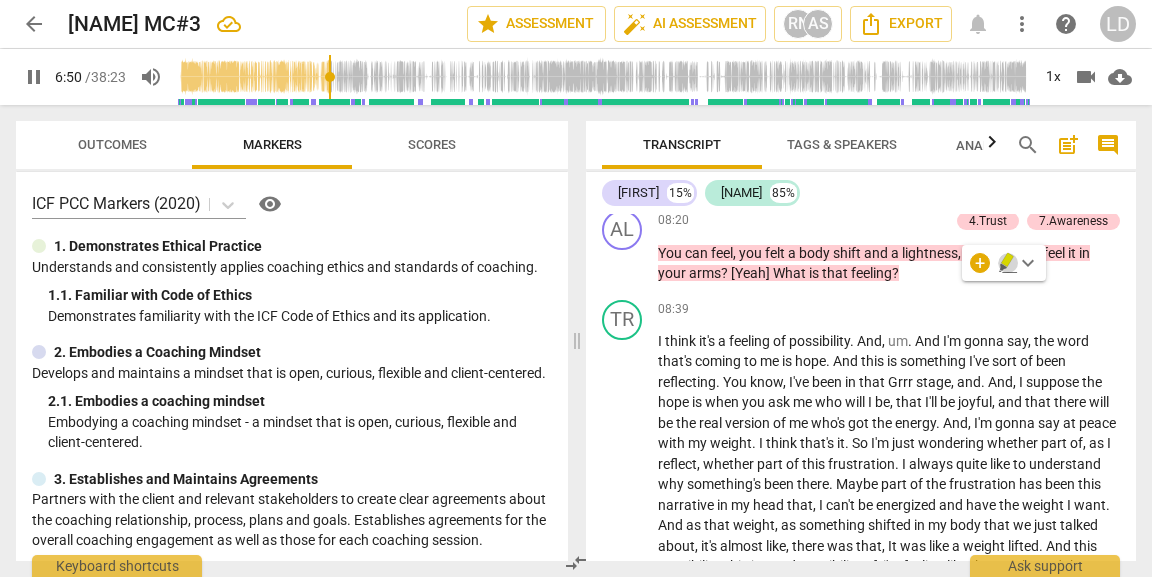 click 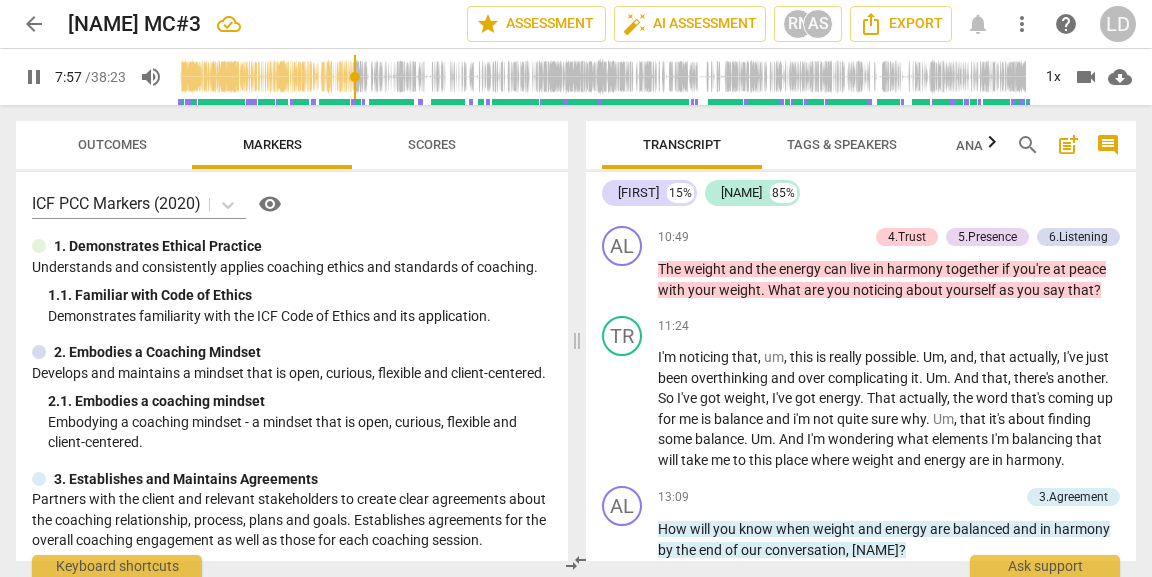 scroll, scrollTop: 3066, scrollLeft: 0, axis: vertical 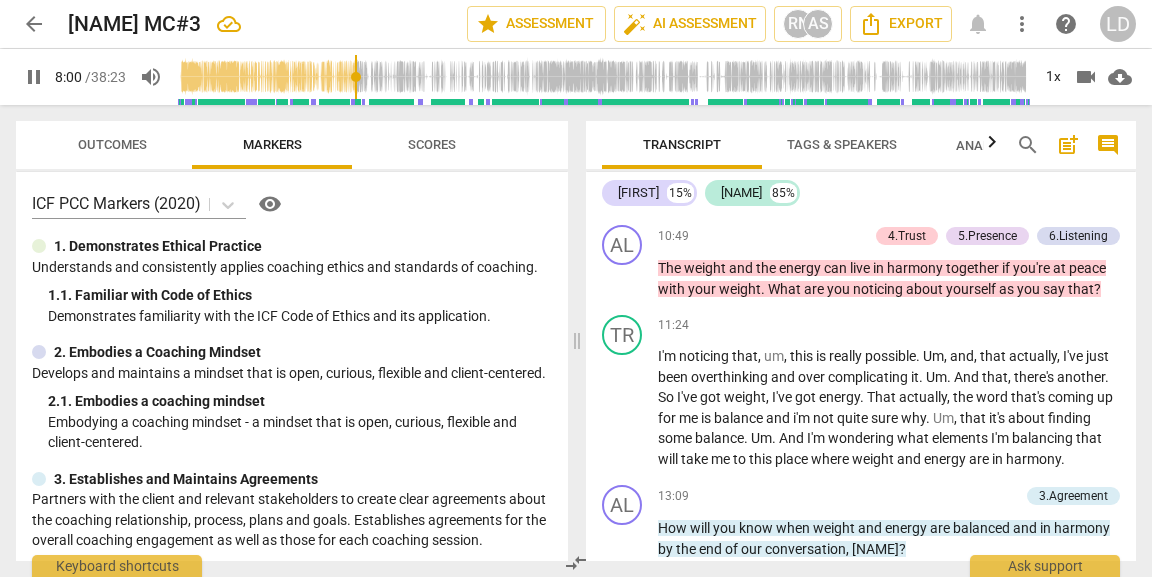 click on "Yeah" at bounding box center [673, -422] 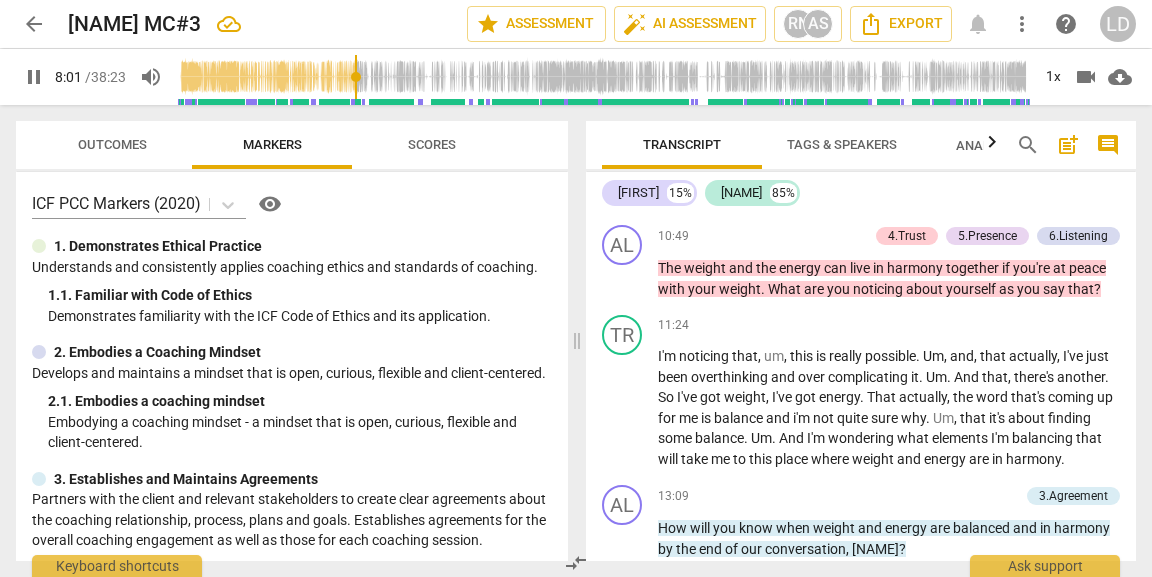 type on "482" 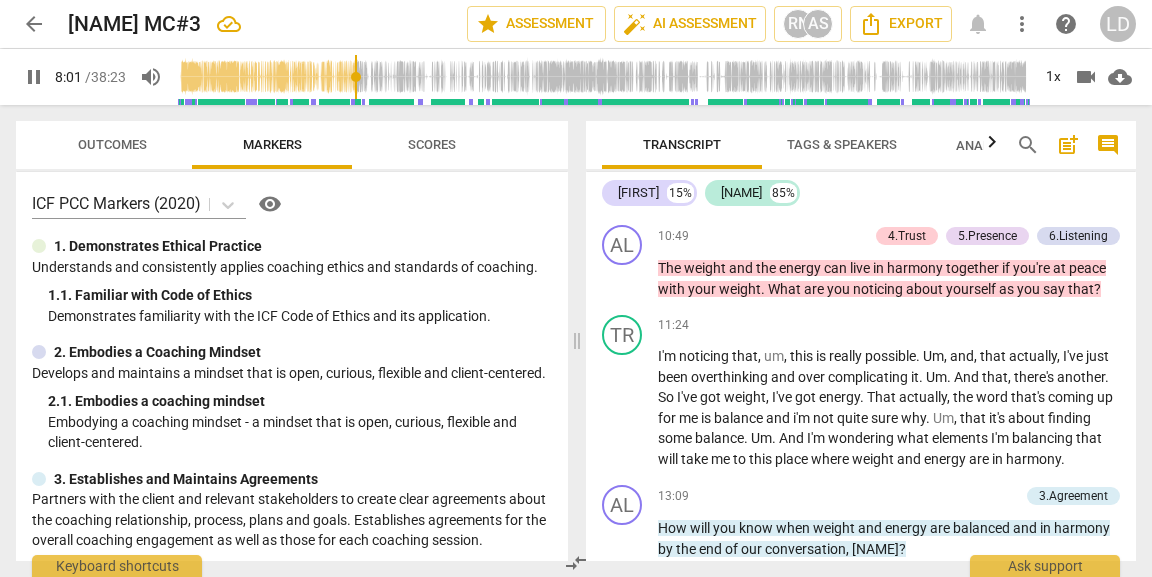 type 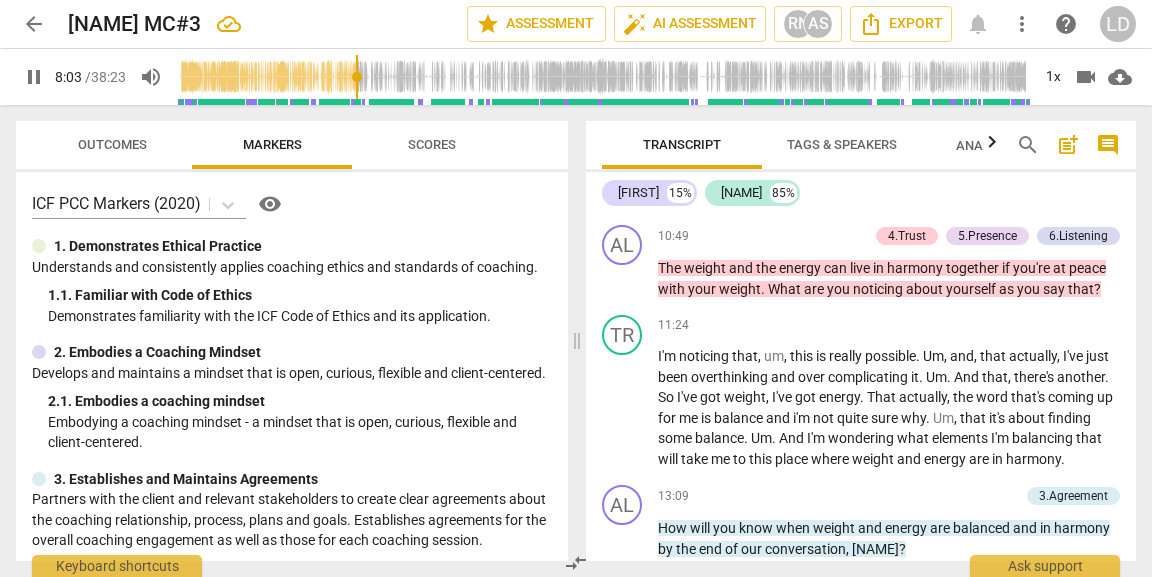 click on "[Yeah ." at bounding box center [889, -422] 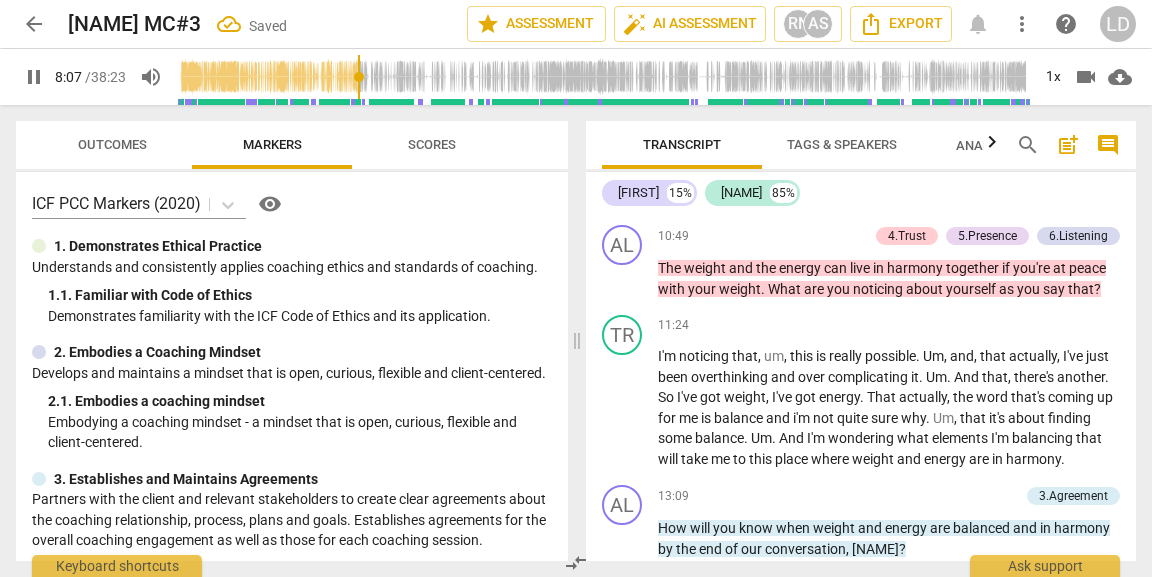 click on "[Yeah" at bounding box center [675, -422] 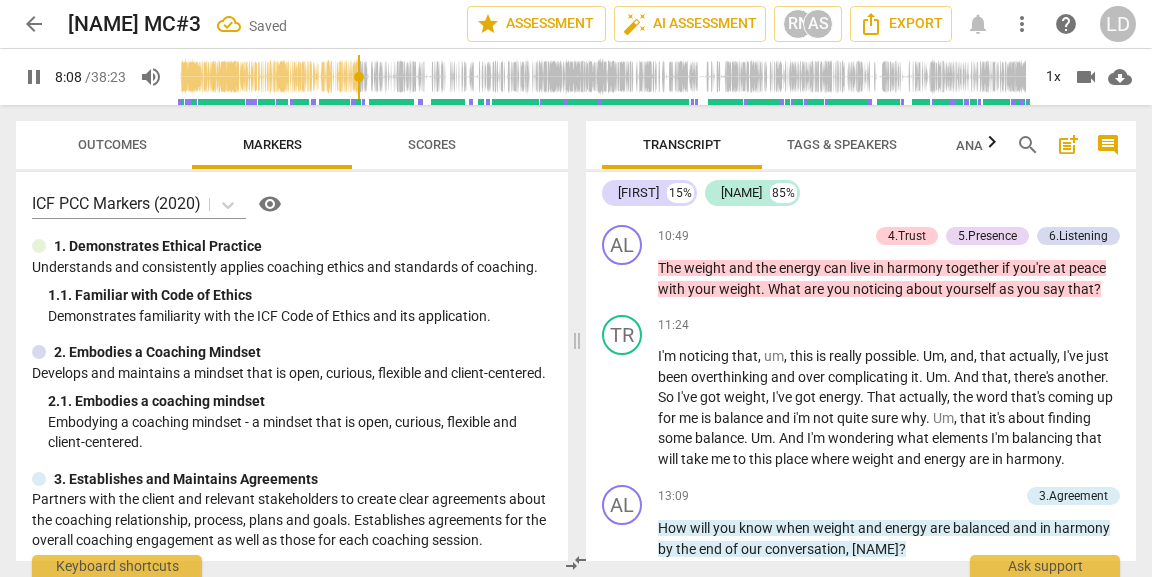 scroll, scrollTop: 3004, scrollLeft: 0, axis: vertical 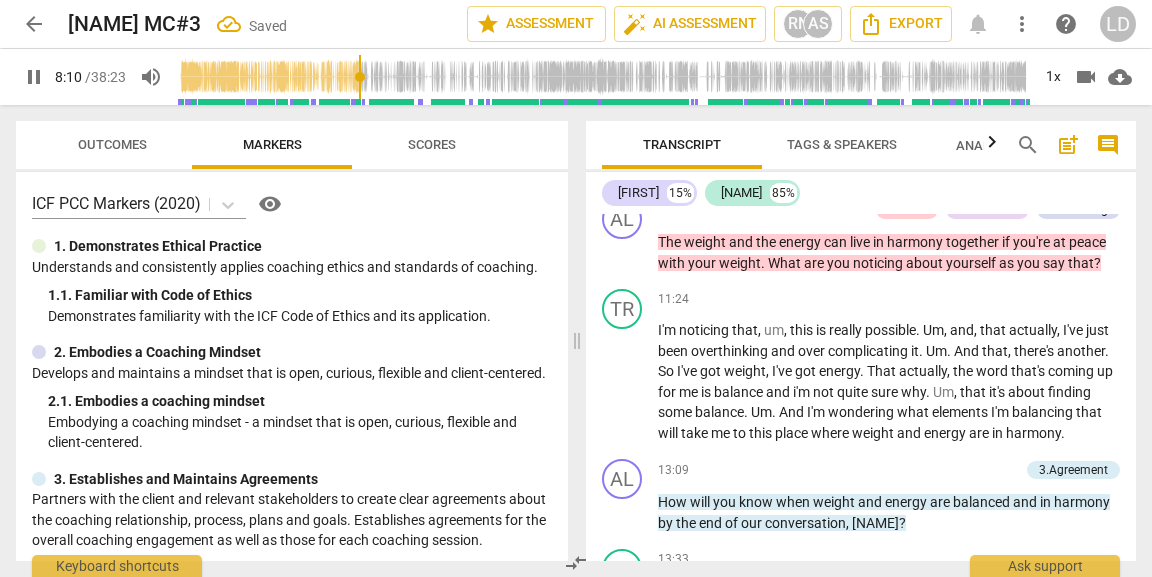 click on "What" at bounding box center (676, -358) 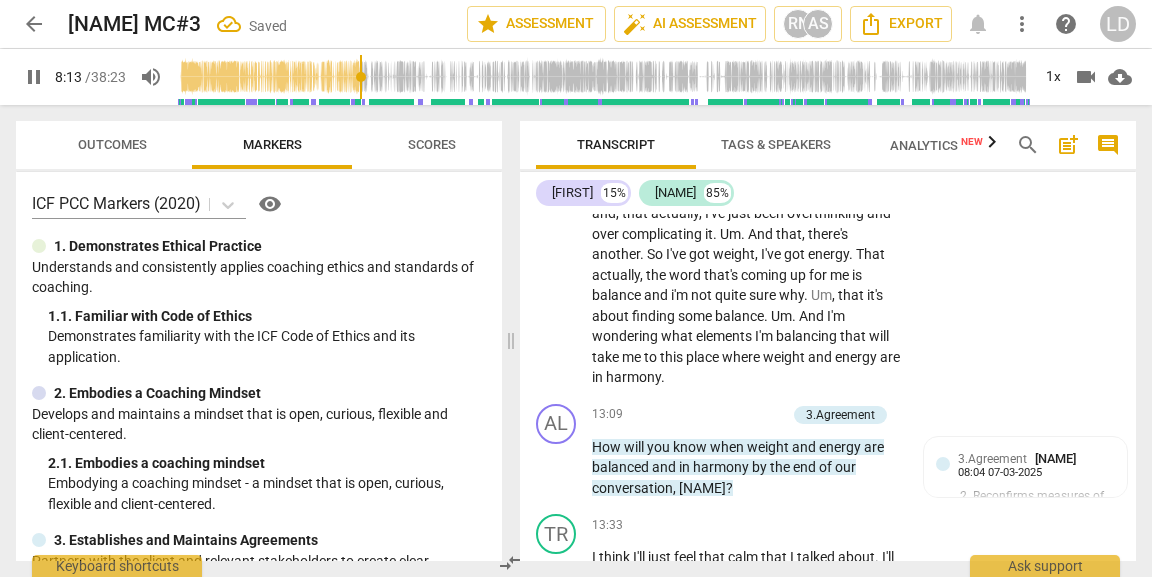 scroll, scrollTop: 4055, scrollLeft: 0, axis: vertical 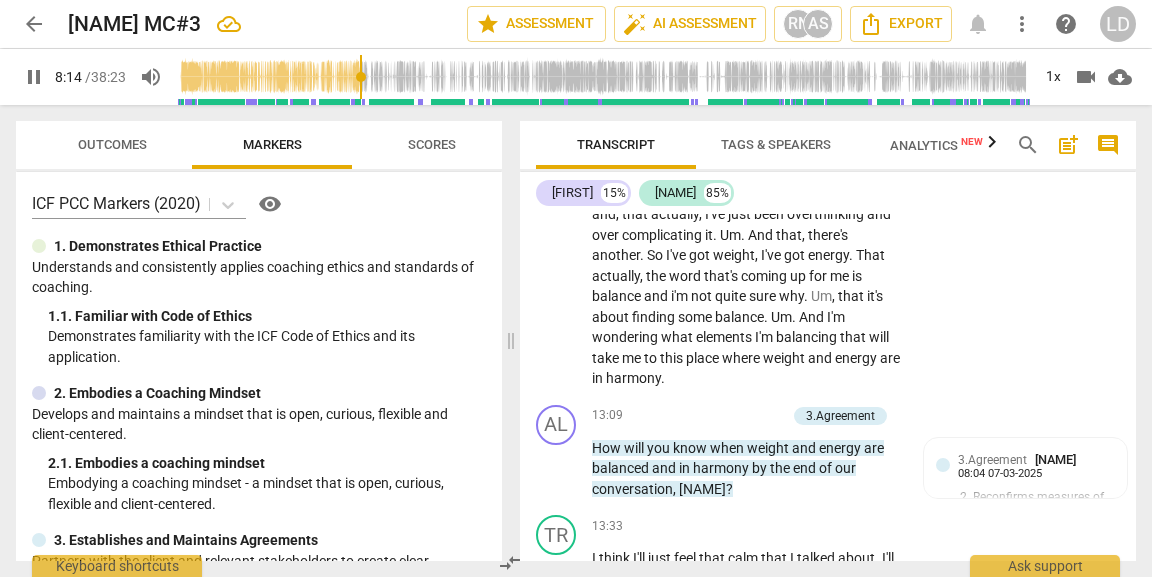 click on "What" at bounding box center [610, -731] 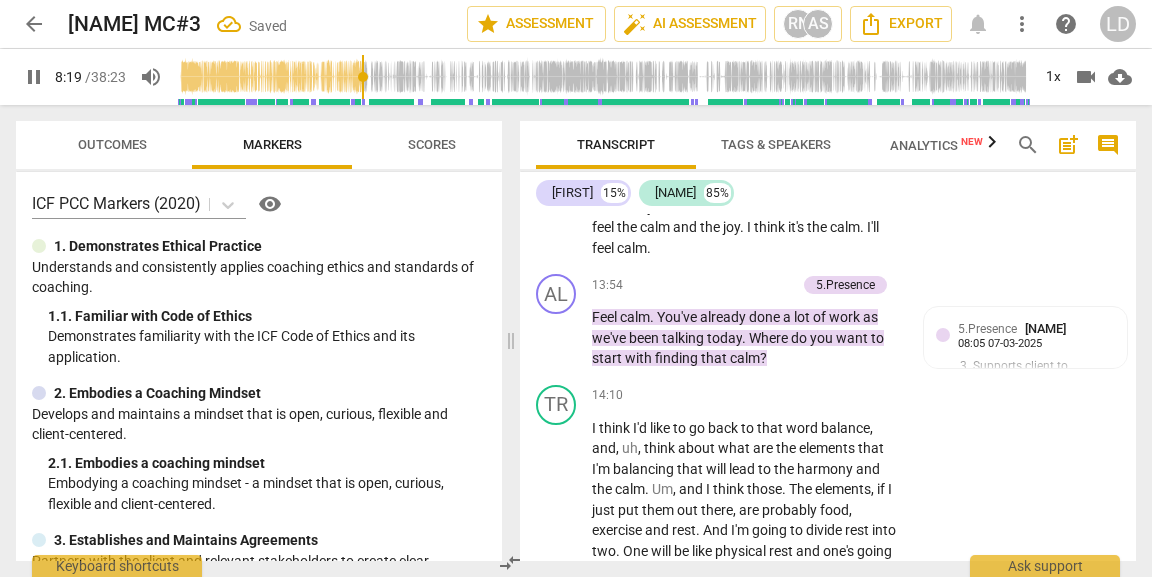 scroll, scrollTop: 4359, scrollLeft: 0, axis: vertical 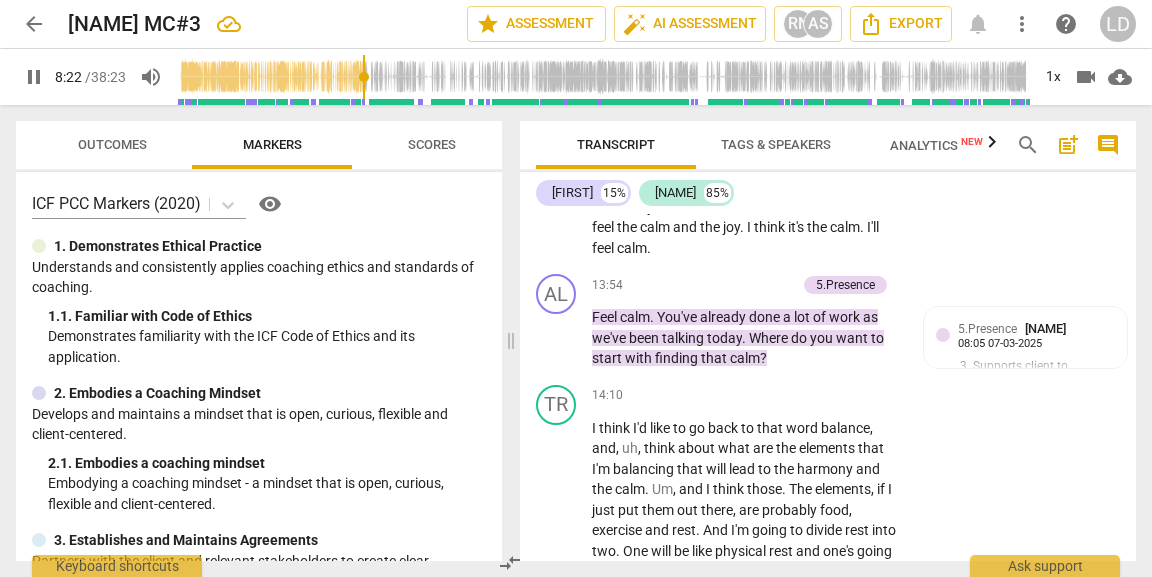 click on "Yow" at bounding box center [690, -931] 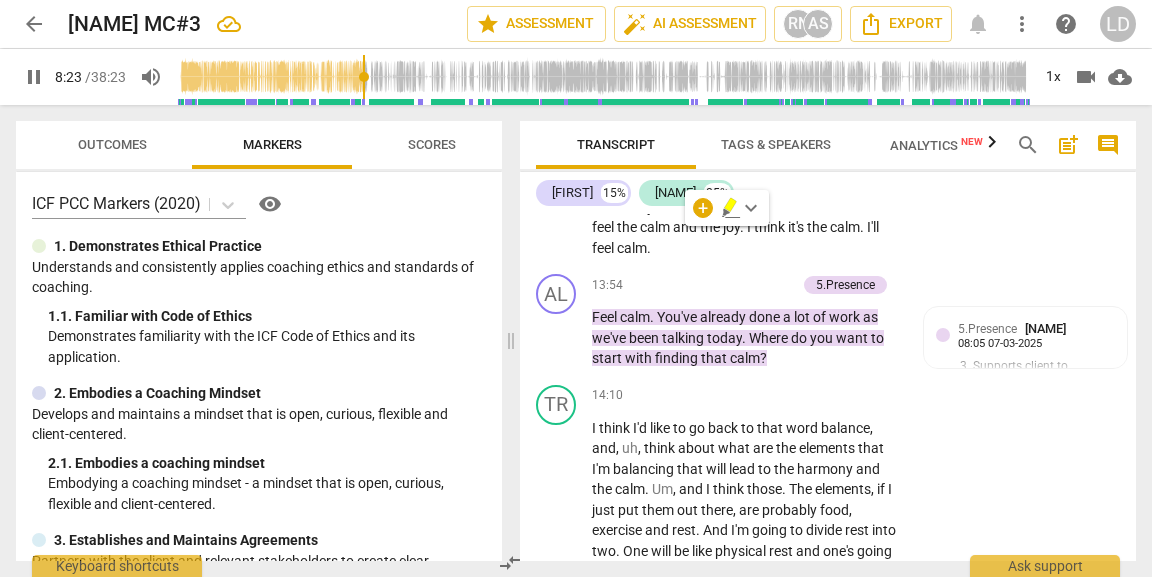 type on "503" 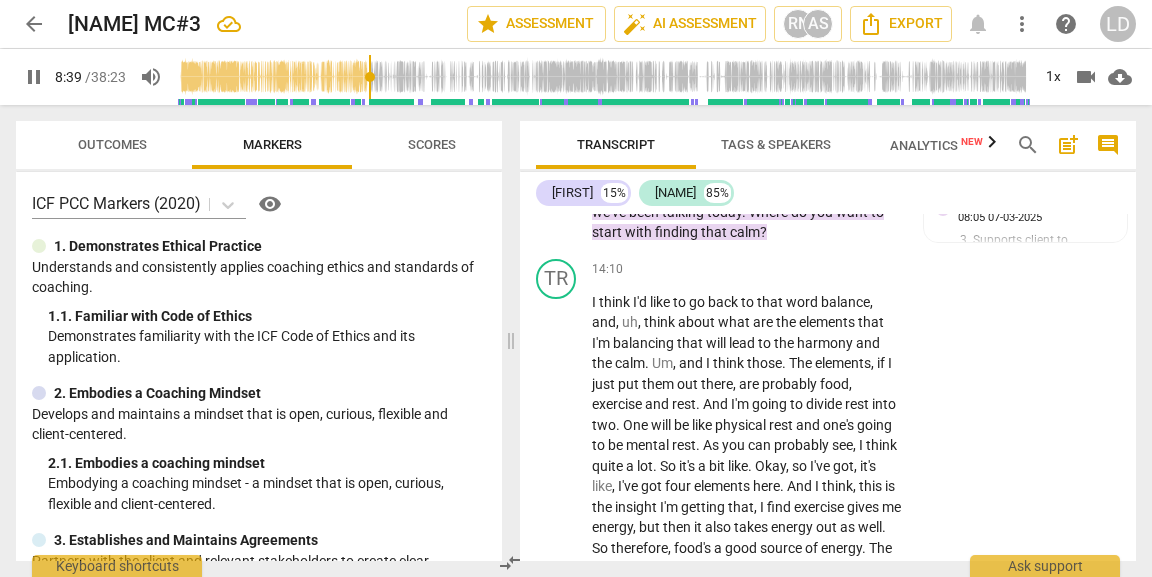 scroll, scrollTop: 4477, scrollLeft: 0, axis: vertical 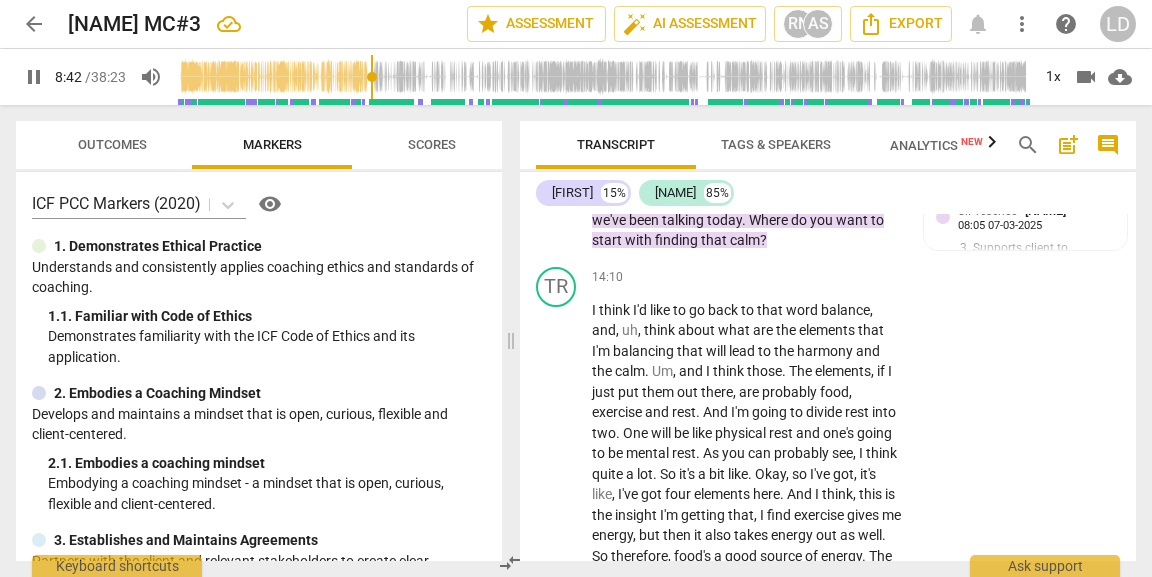 drag, startPoint x: 792, startPoint y: 259, endPoint x: 854, endPoint y: 261, distance: 62.03225 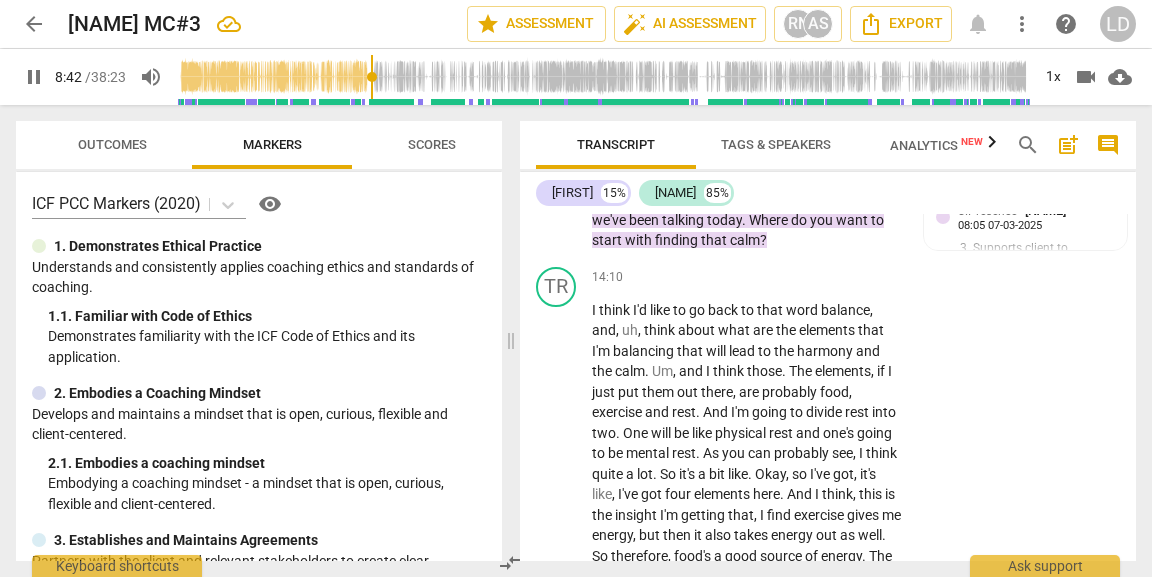 click on "You   can   feel ,   you   felt   a   body   shift   and   a   lightness ,   and   you   can   feel   it   in   your   arms ?   [Yeah]   What   is   that   feeling ?" at bounding box center (746, -936) 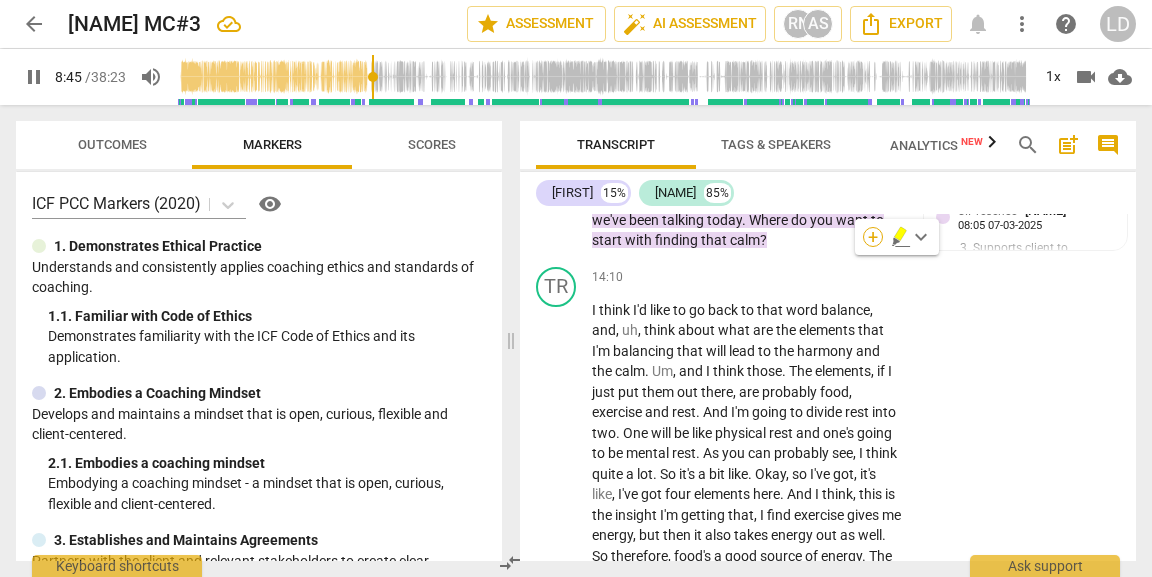 click on "+" at bounding box center [873, 237] 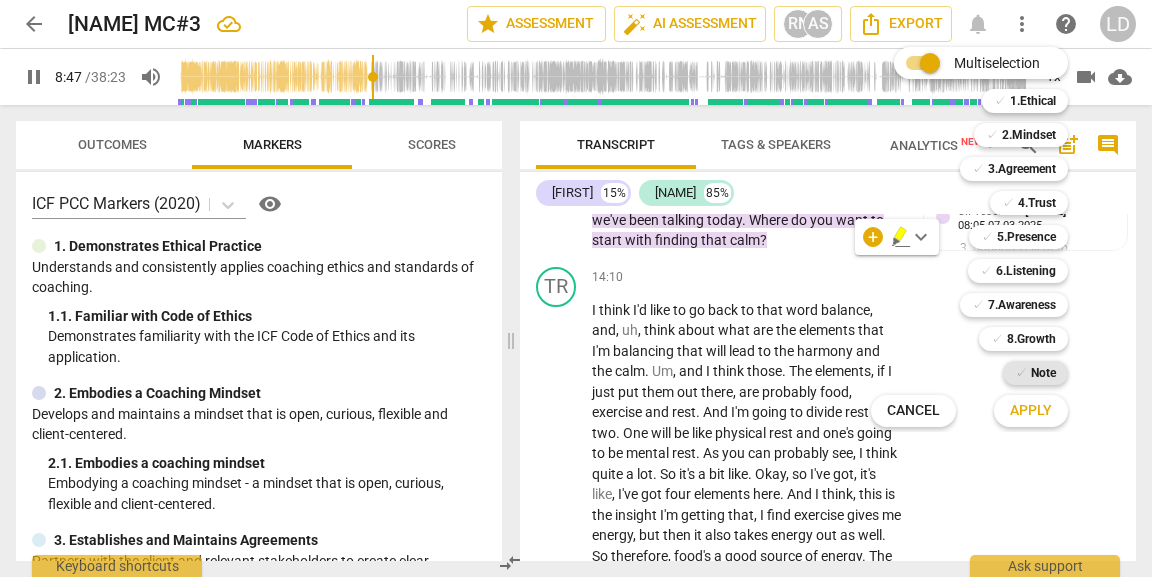 click on "✓ Note" at bounding box center (1035, 373) 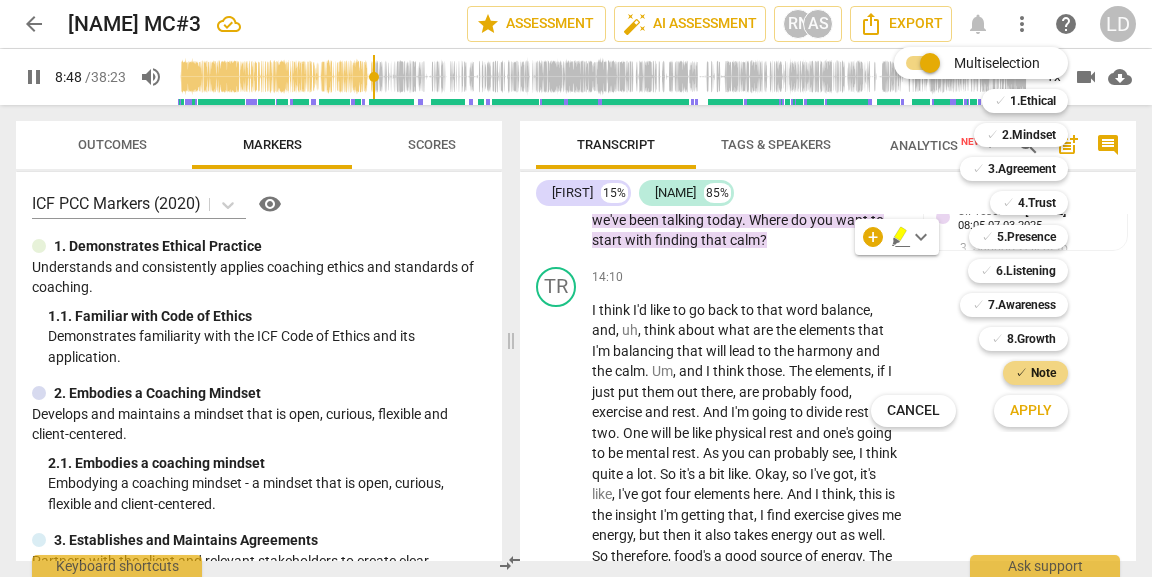 click on "Apply" at bounding box center [1031, 411] 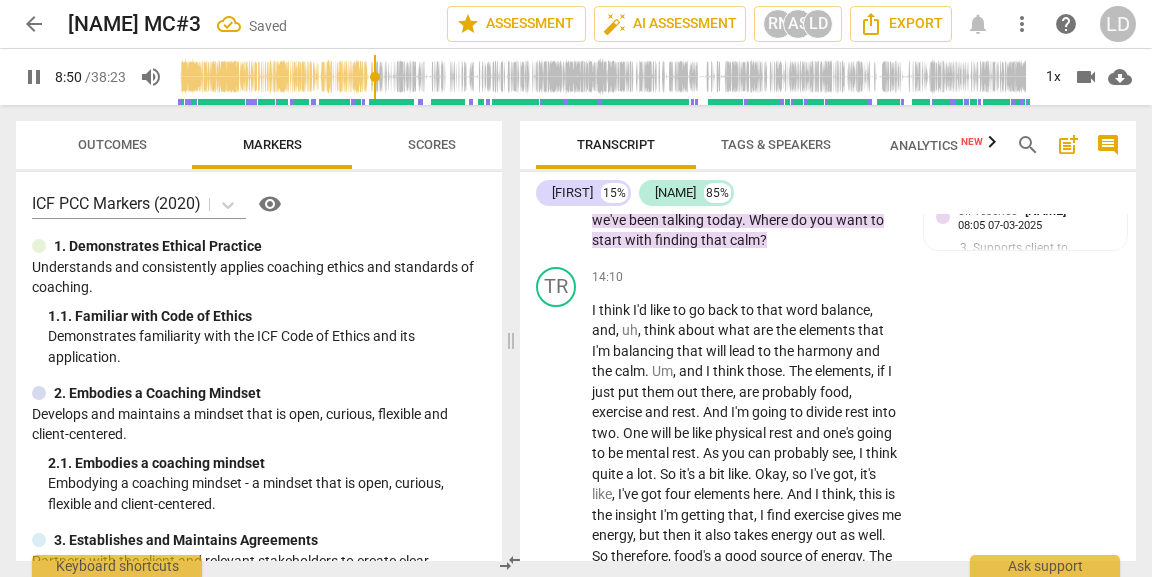 type on "531" 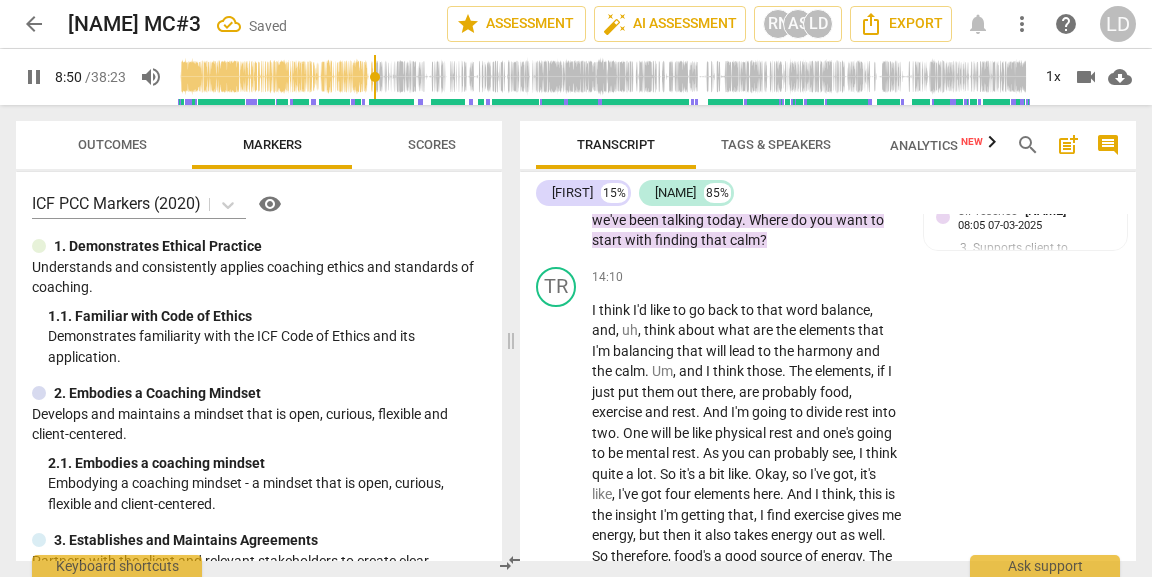 type on "I" 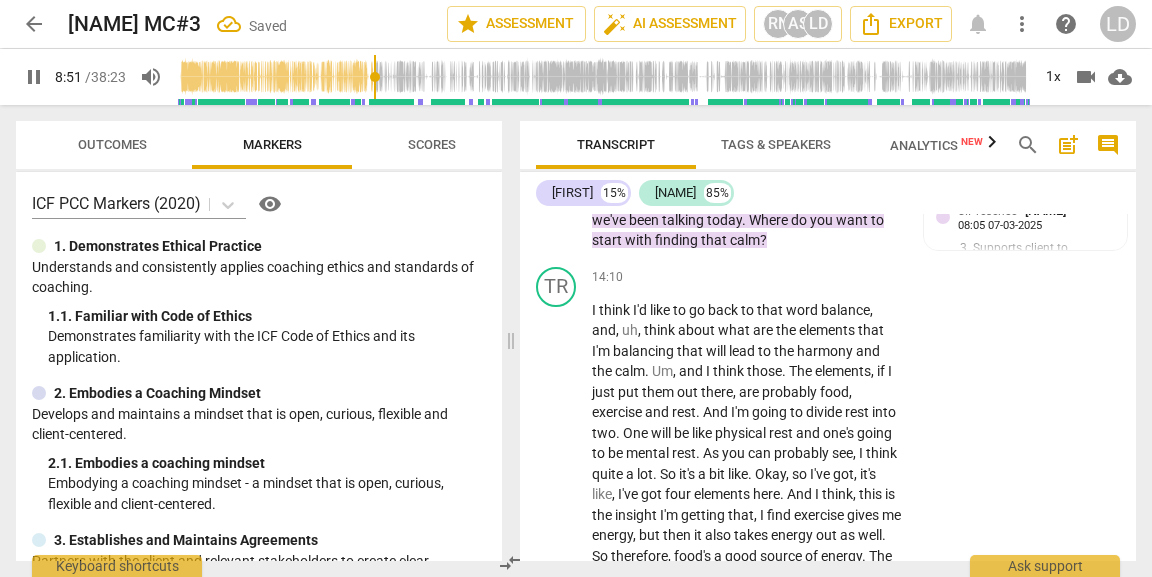 type on "532" 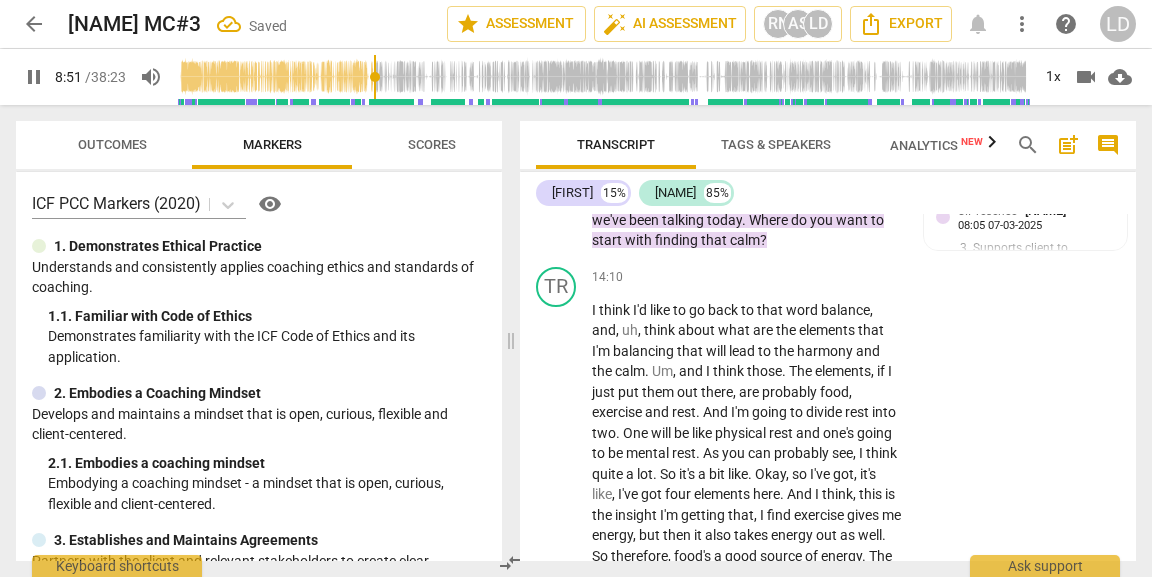 type on "532" 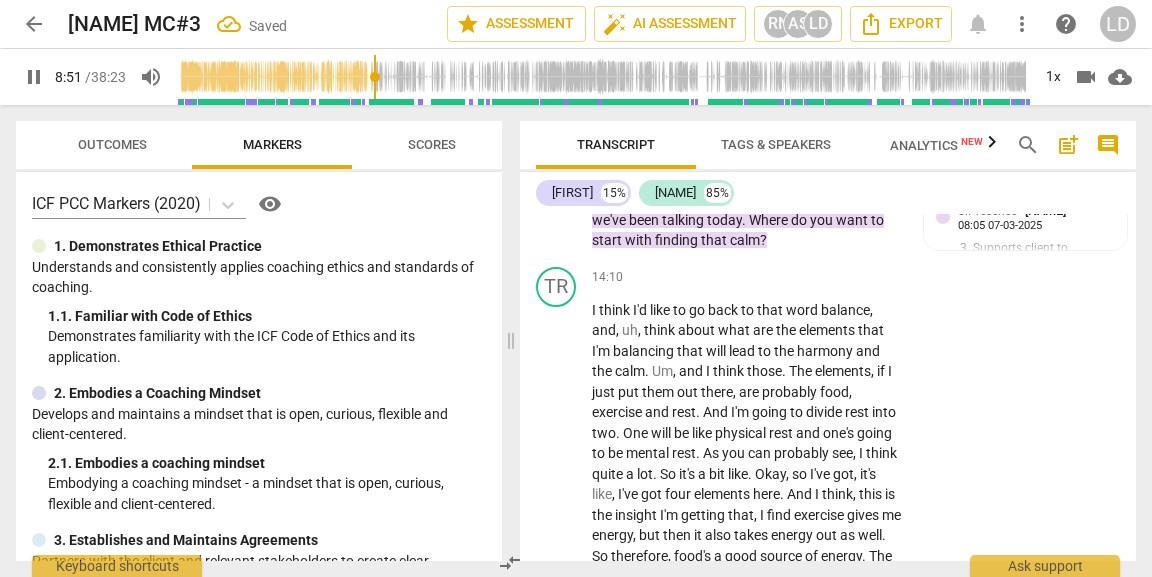 type on "I am" 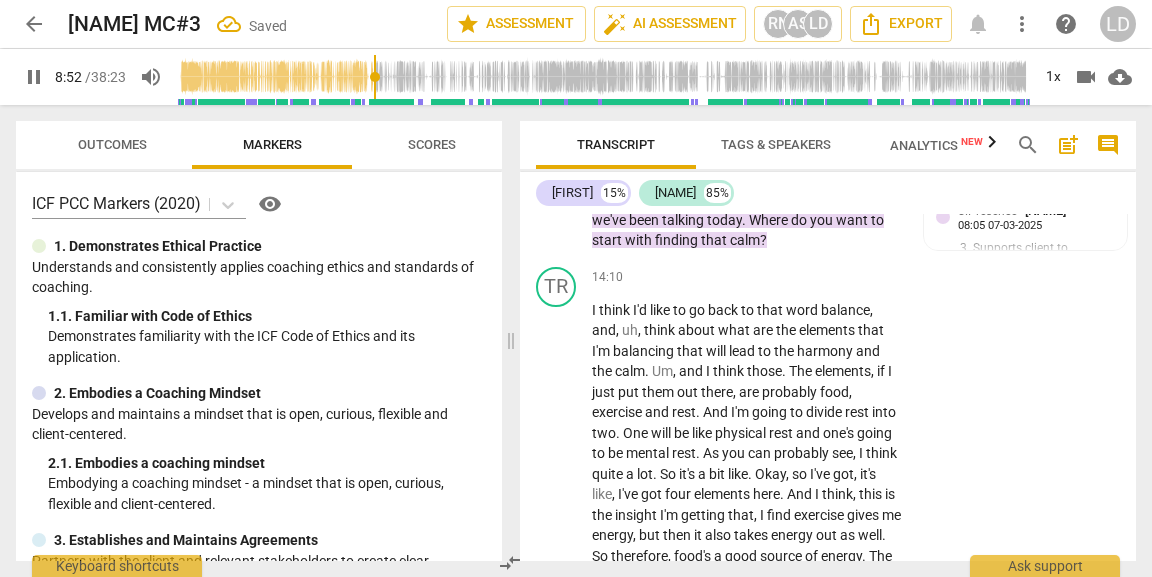 type on "532" 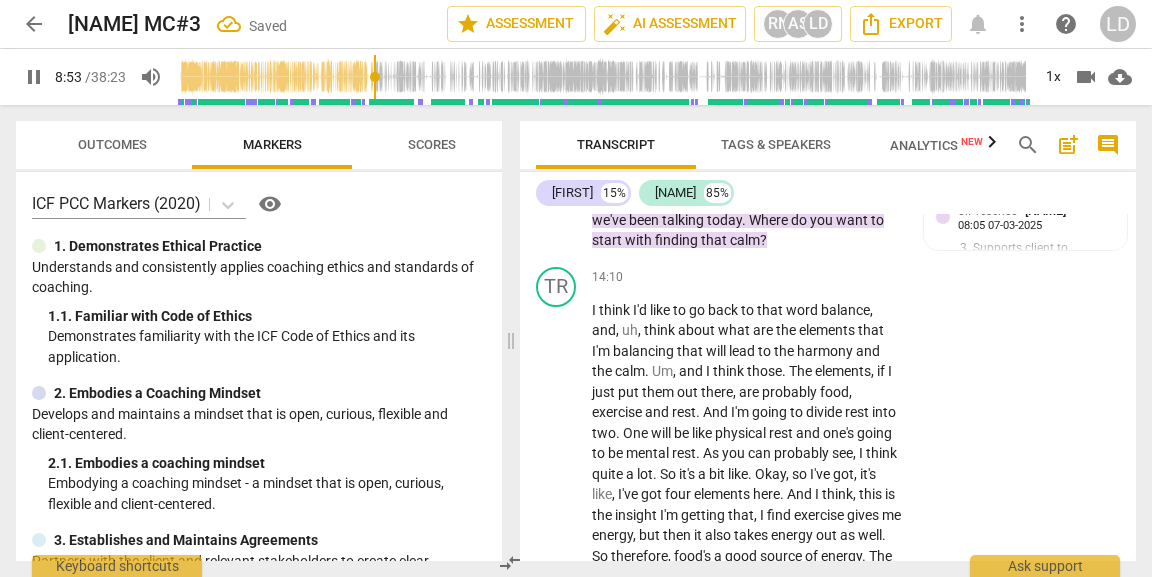 type on "I am loving" 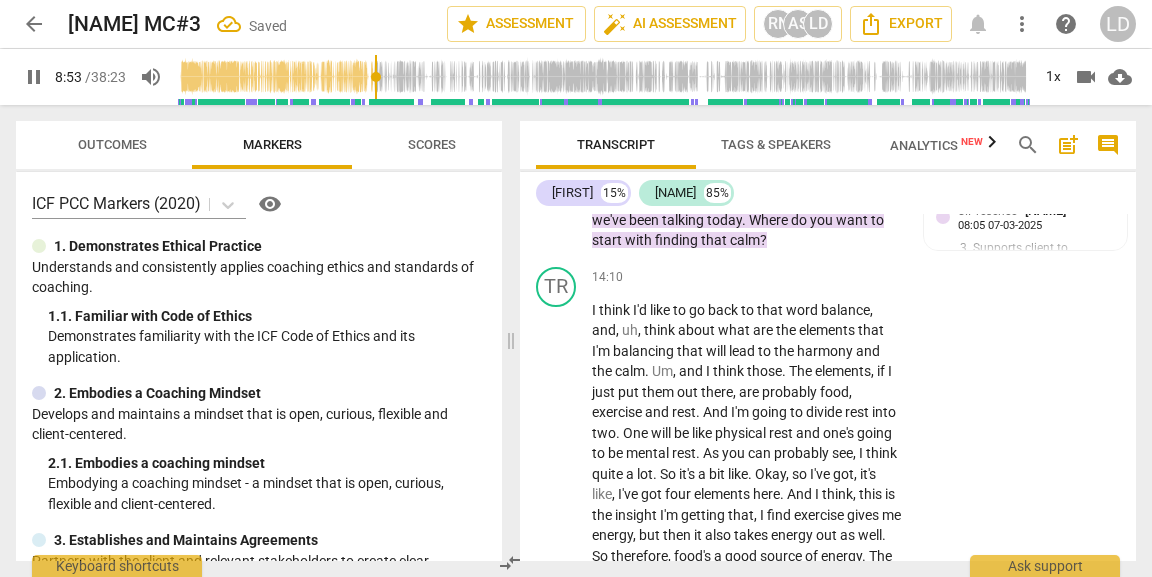 type on "I am loving th" 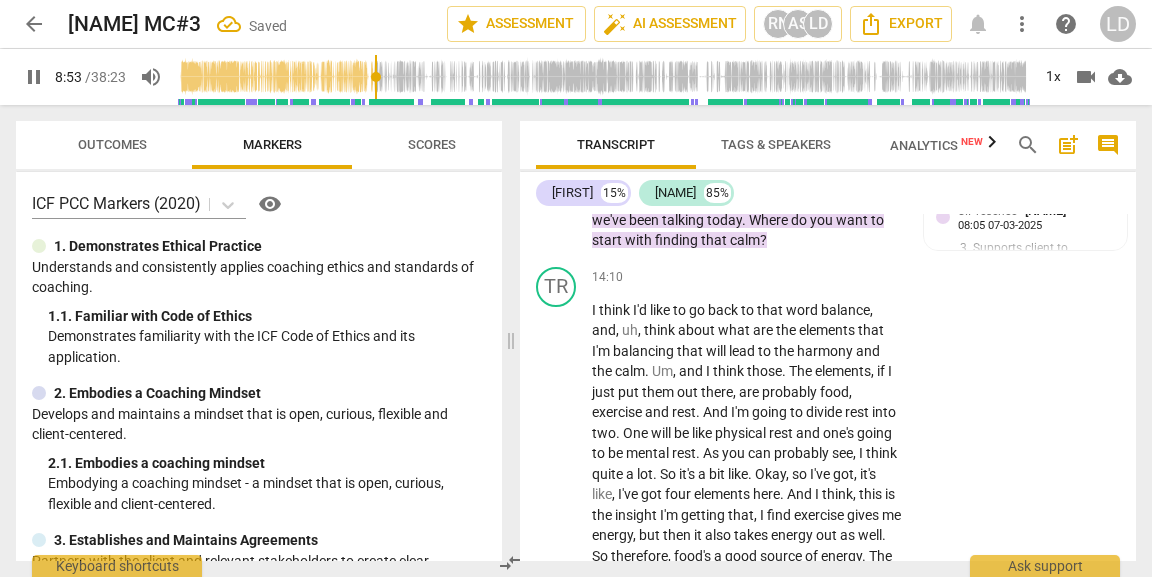 type on "534" 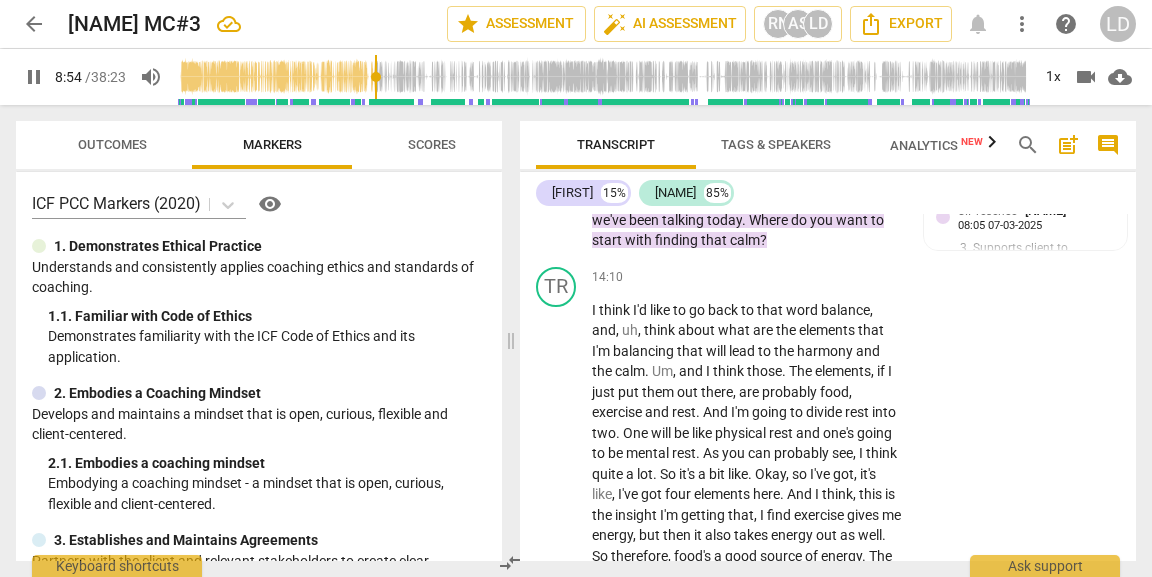 type on "535" 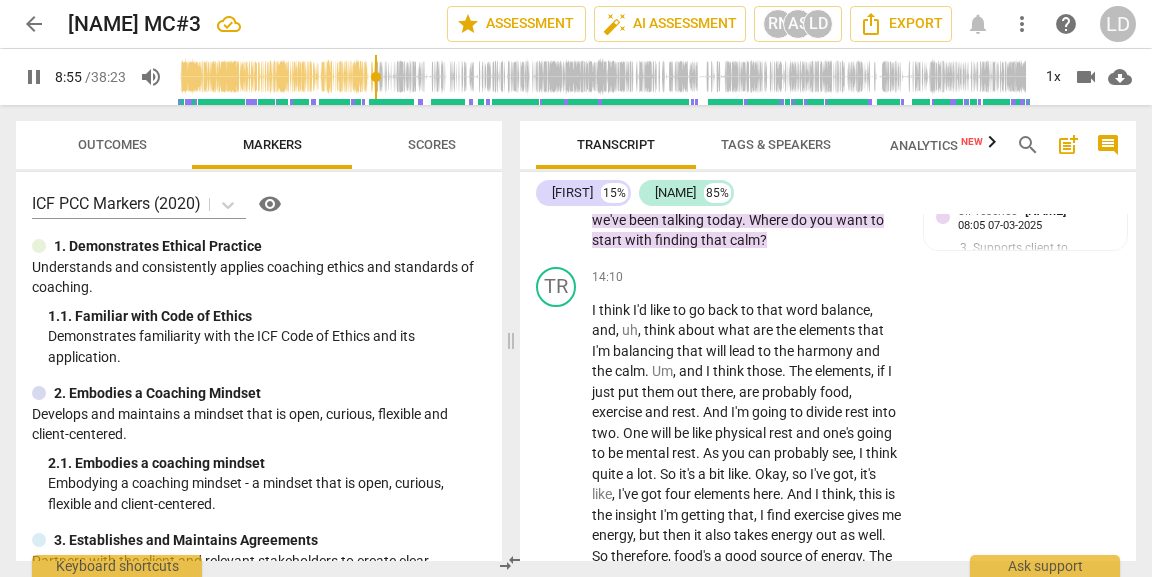 type on "536" 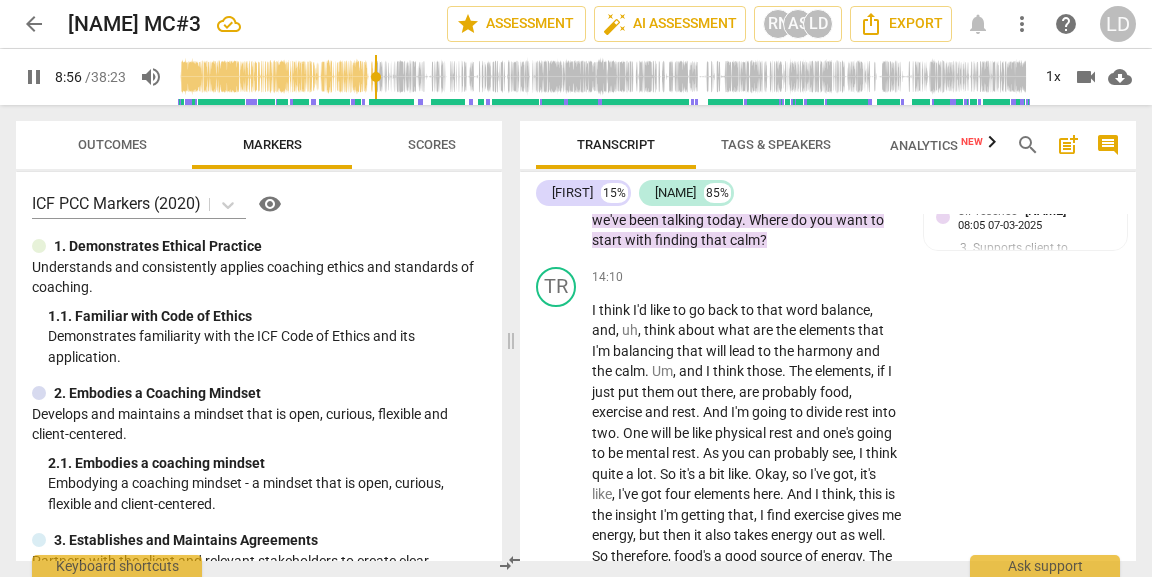 type on "536" 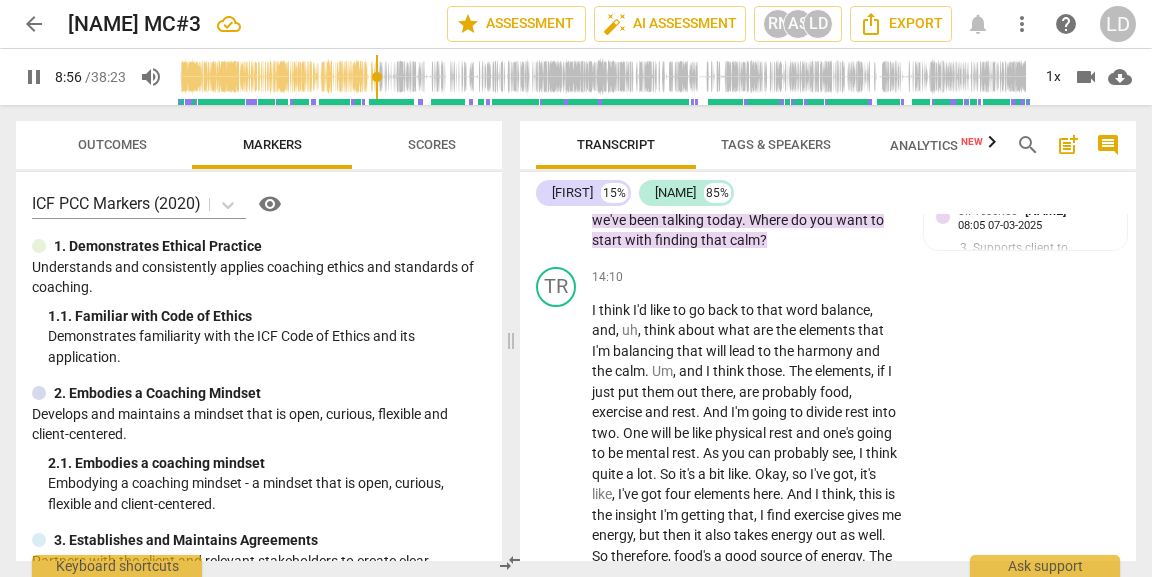 type on "I am loving the silenc" 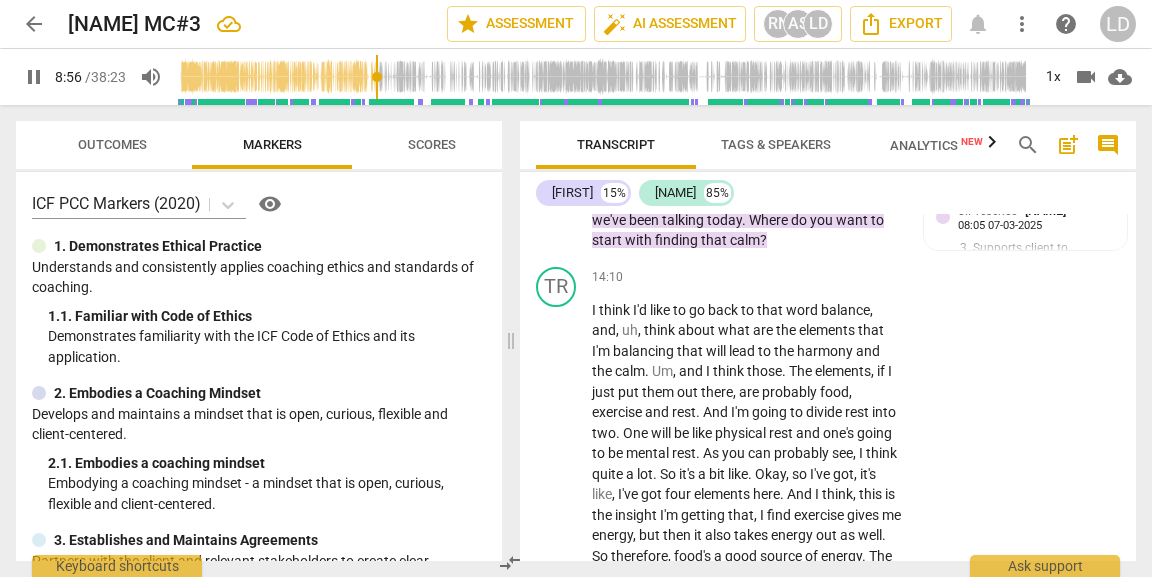 type on "I am loving the silence" 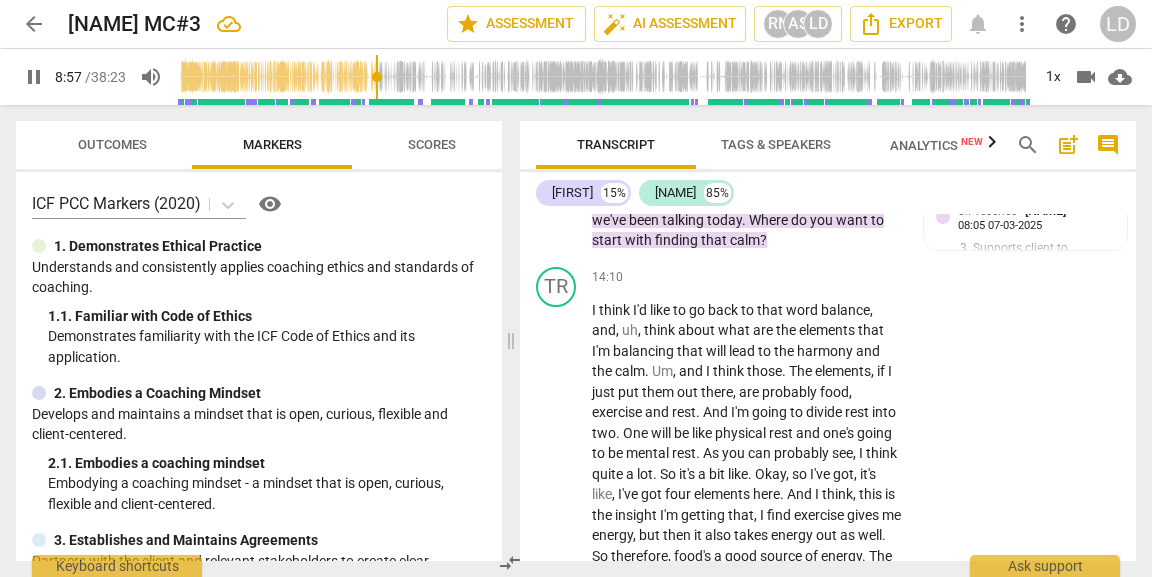 type on "537" 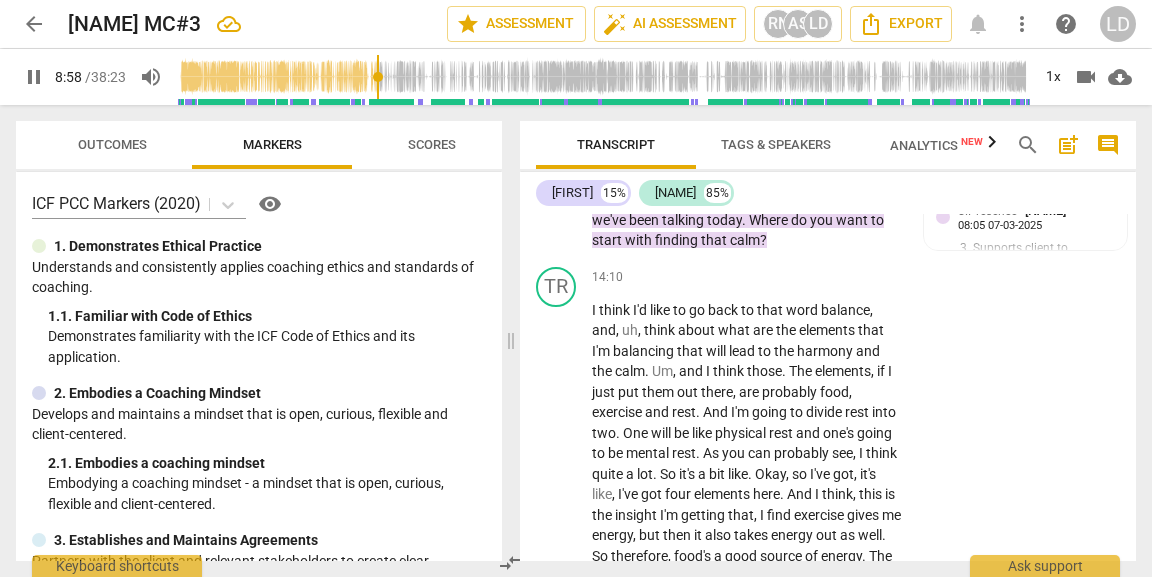 type on "539" 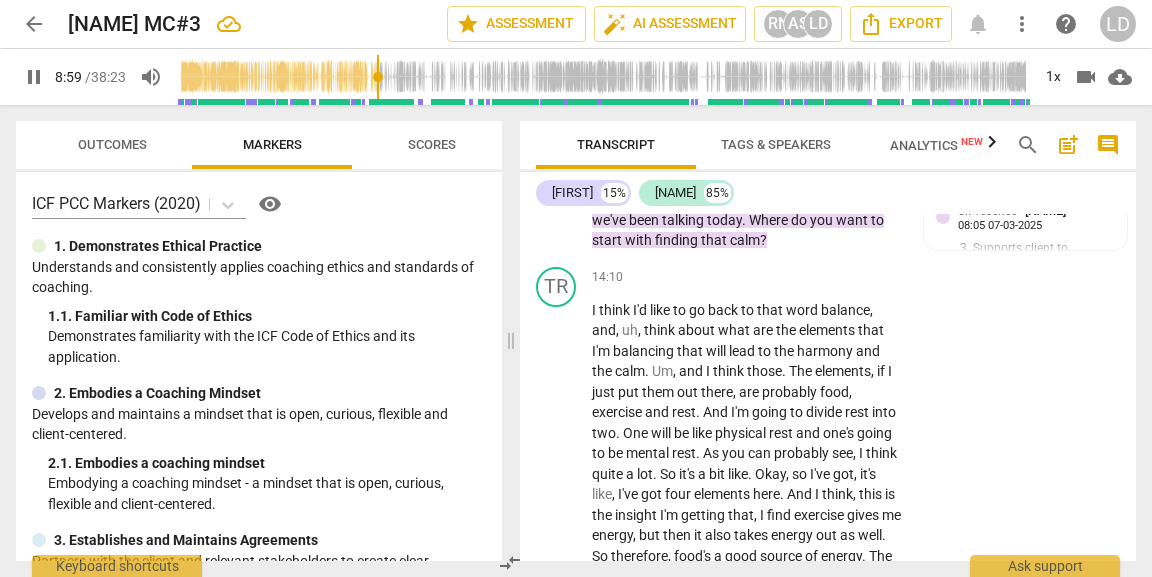 type on "I am loving the silences" 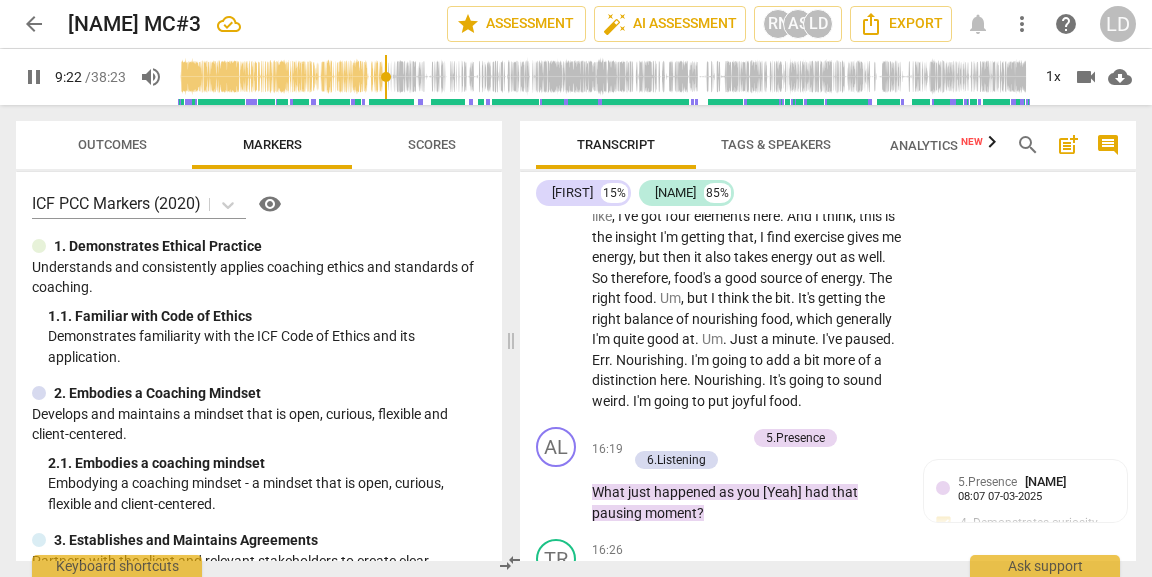 scroll, scrollTop: 4757, scrollLeft: 0, axis: vertical 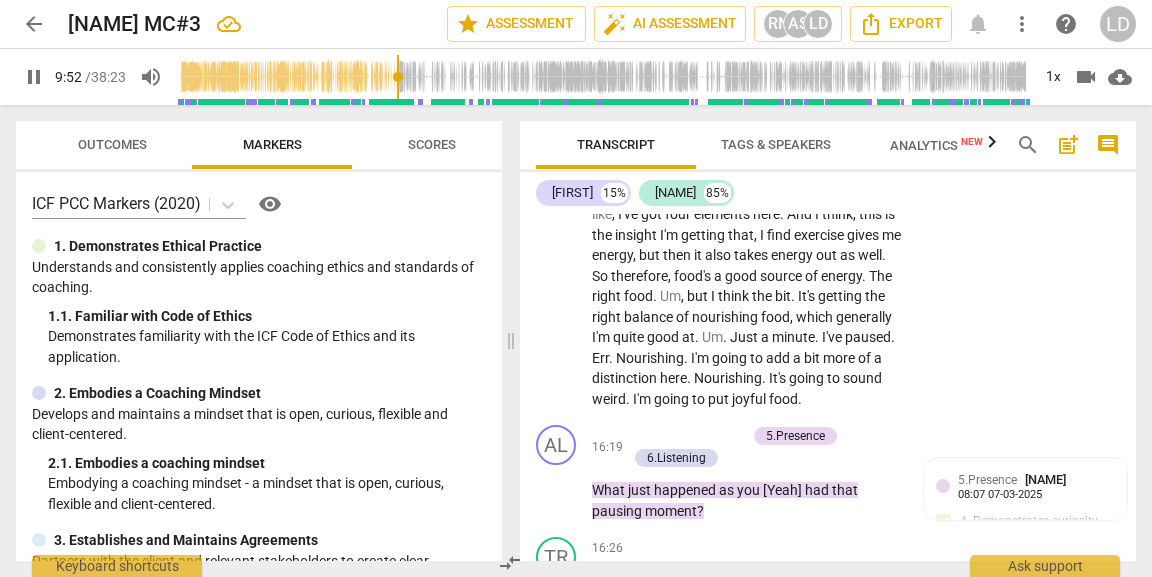 click on "I" at bounding box center [820, -983] 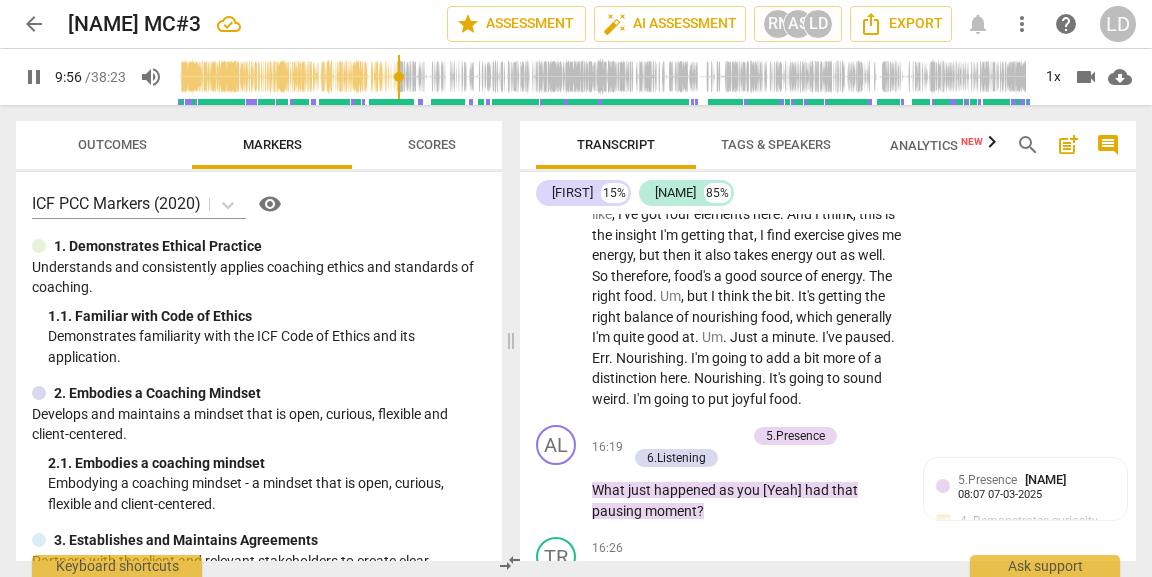 drag, startPoint x: 644, startPoint y: 309, endPoint x: 592, endPoint y: 316, distance: 52.46904 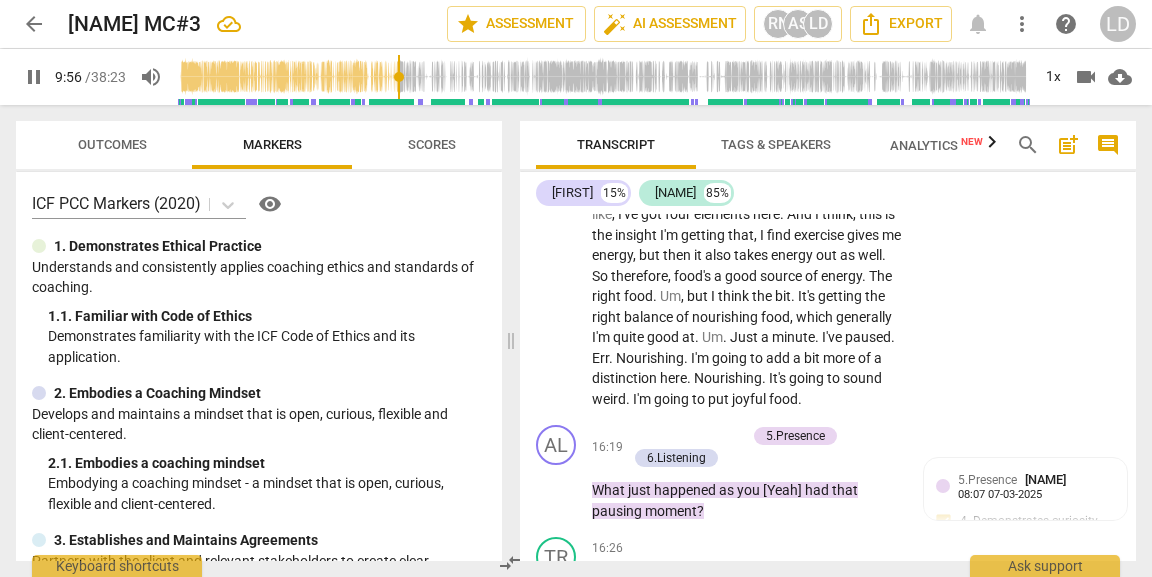 click on "I   think   it's   a   feeling   of   possibility .   And ,   um .   And   I'm   gonna   say ,   the   word   that's   coming   to   me   is   hope .   And   this   is   something   I've   sort   of   been   reflecting .   You   know ,   I've   been   in   that   Grrr   stage ,   and .   And ,   I   suppose   the   hope   is   when   you   ask   me   who   will   I   be ,   that   I'll   be   joyful ,   and   that   there   will   be   the   real   version   of   me   who's   got   the   energy .   And ,   I'm   gonna   say   at   peace   with   my   weight .   I   think   that's   it .   So   I'm   just   wondering   whether   part   of ,   as   I   reflect ,   whether   part   of   this   frustration .   I   always   quite   like   to   understand   why   something's   been   there .   Maybe   part   of   the   frustration   has   been   this   narrative   in   my   head   that ,   I   can't   be   energized   and   have   the   weight   I   want .   And   as   that   weight ,   as   something   shifted" at bounding box center (746, -942) 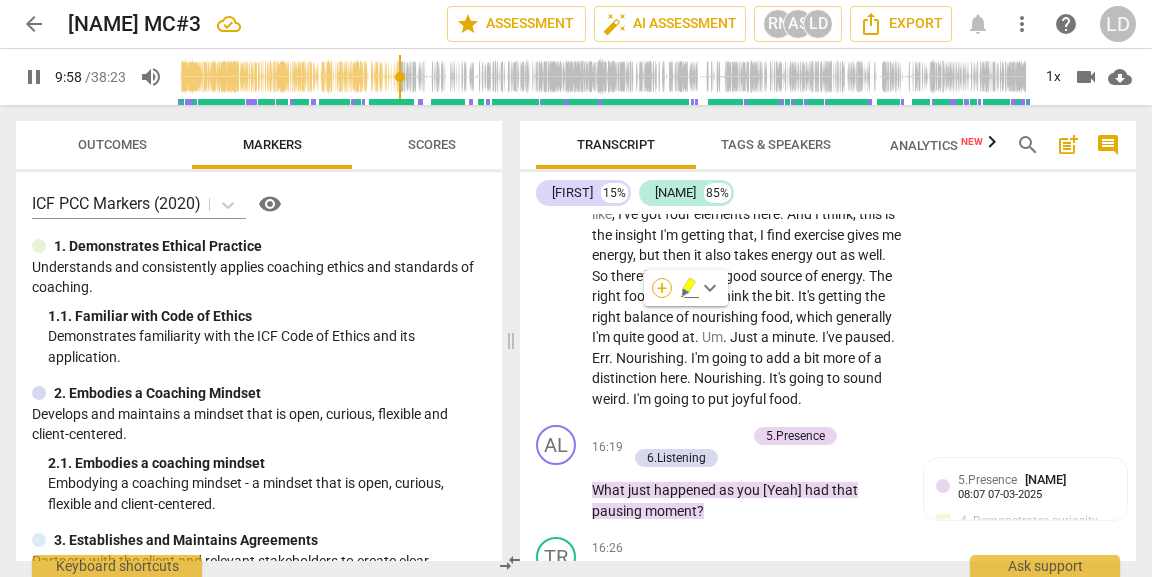 click on "+" at bounding box center [662, 288] 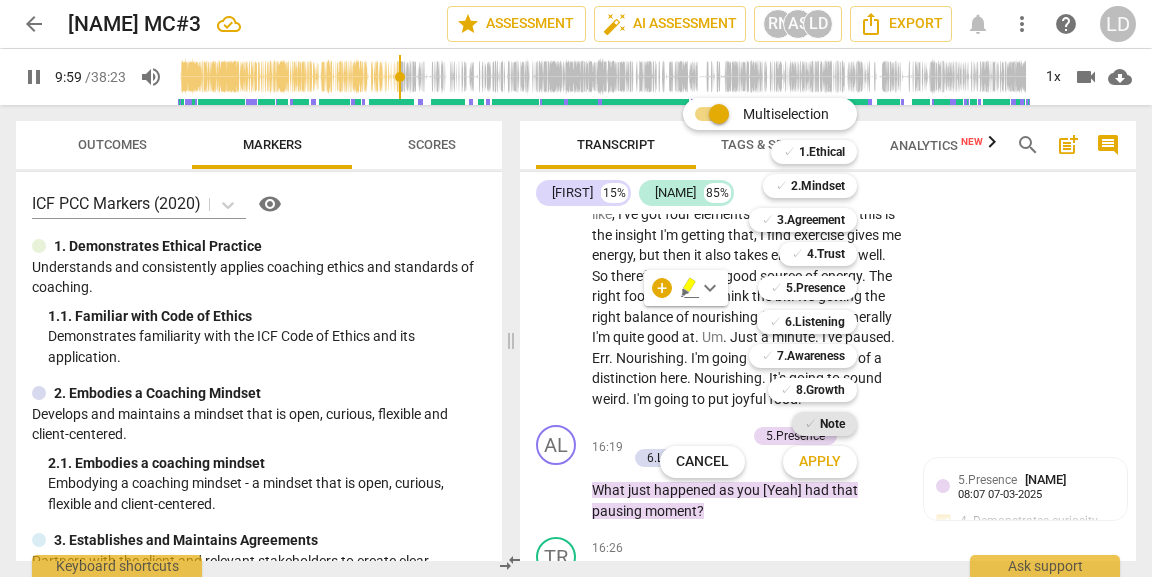 click on "Note" at bounding box center [832, 424] 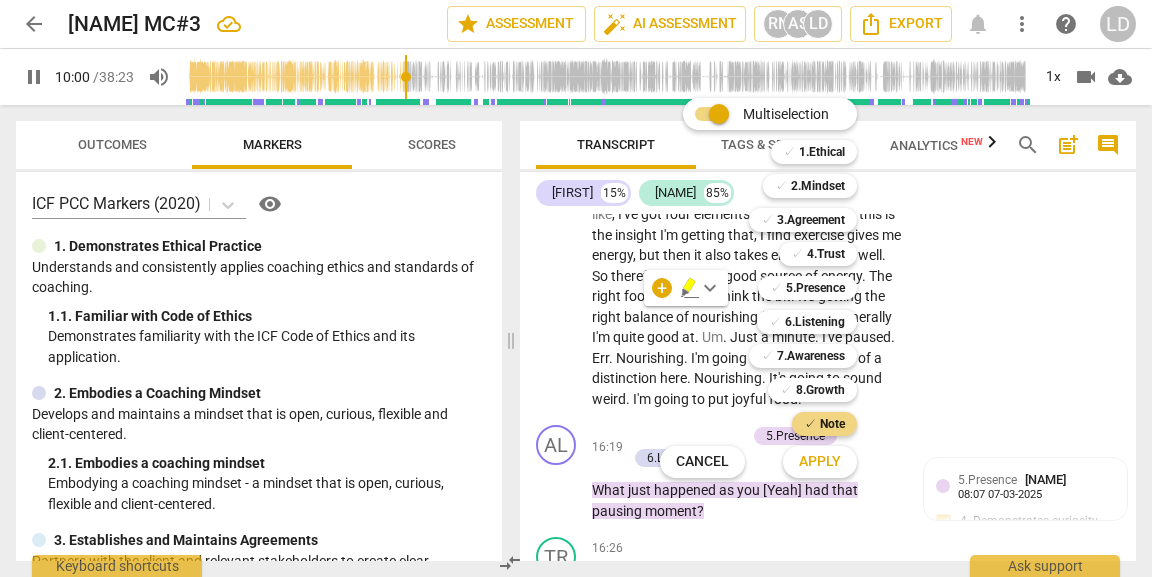 click on "Apply" at bounding box center (820, 462) 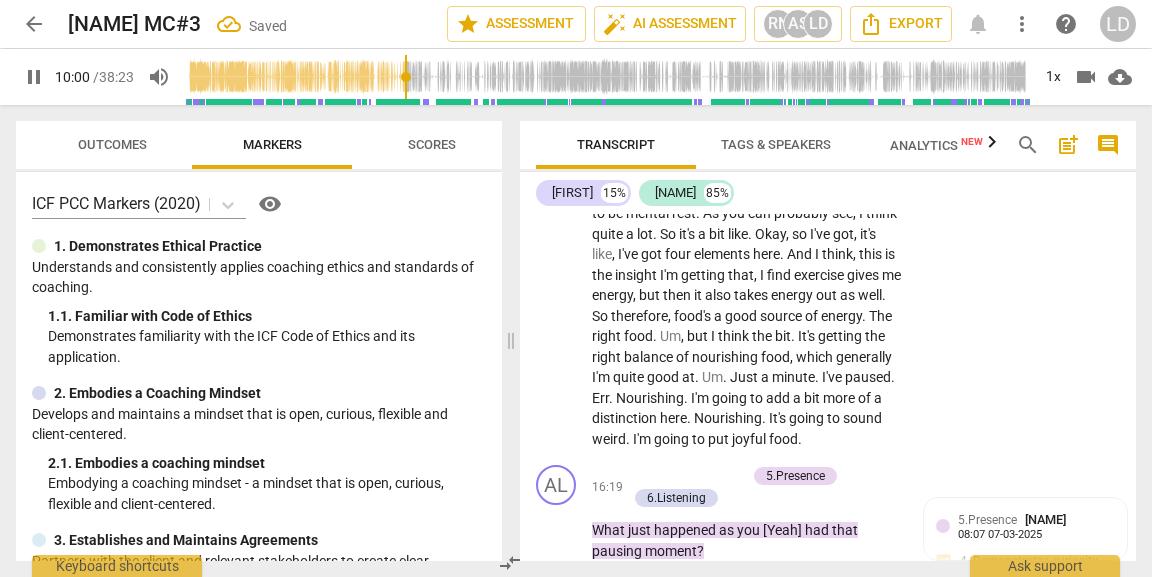 scroll, scrollTop: 4499, scrollLeft: 0, axis: vertical 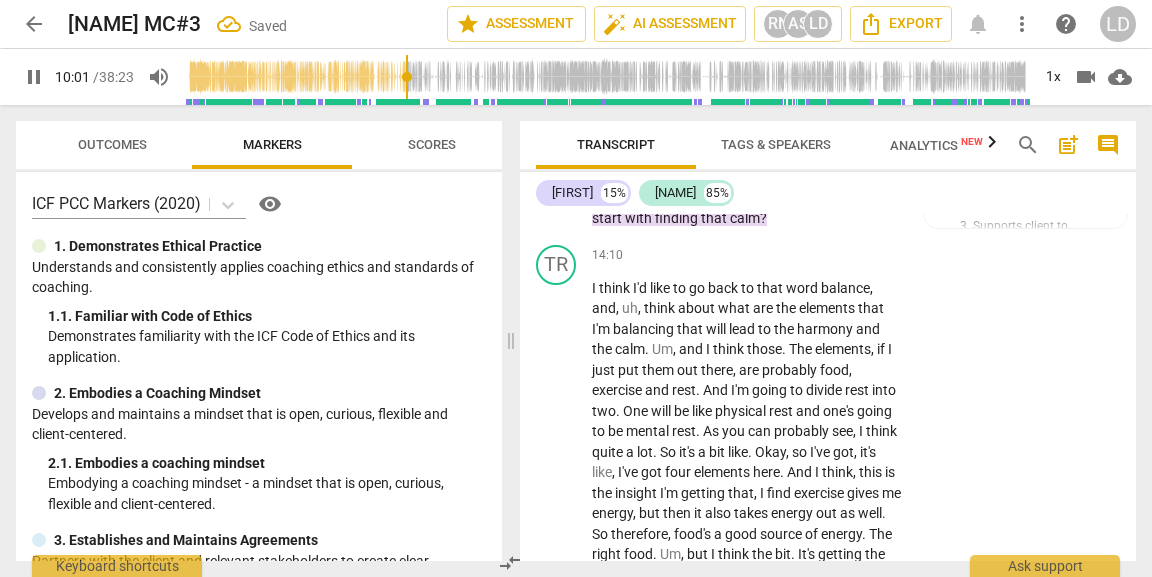 type on "602" 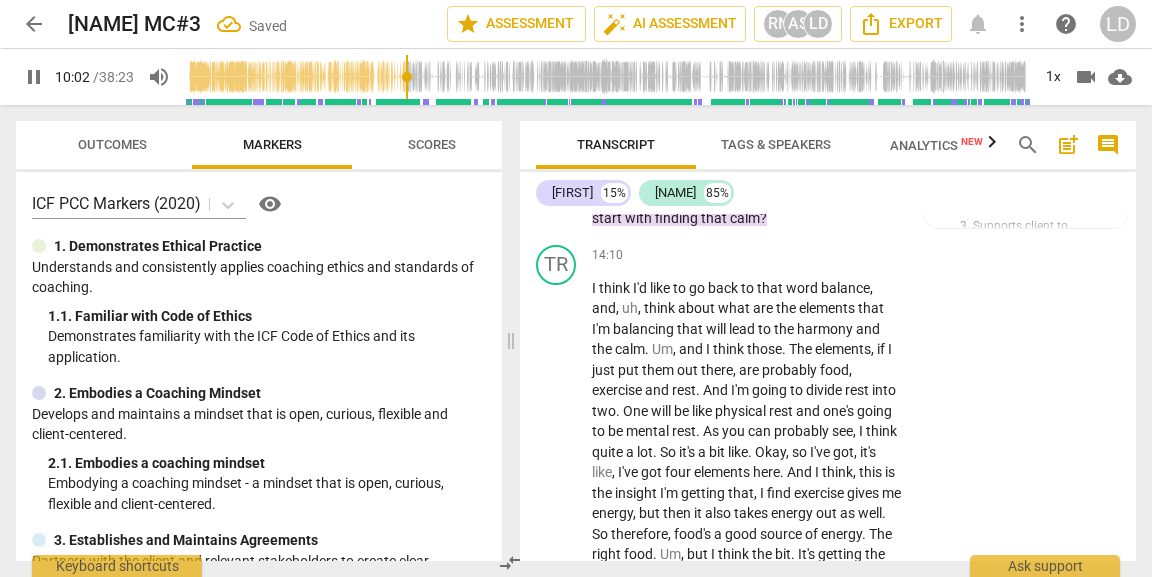 type on "602" 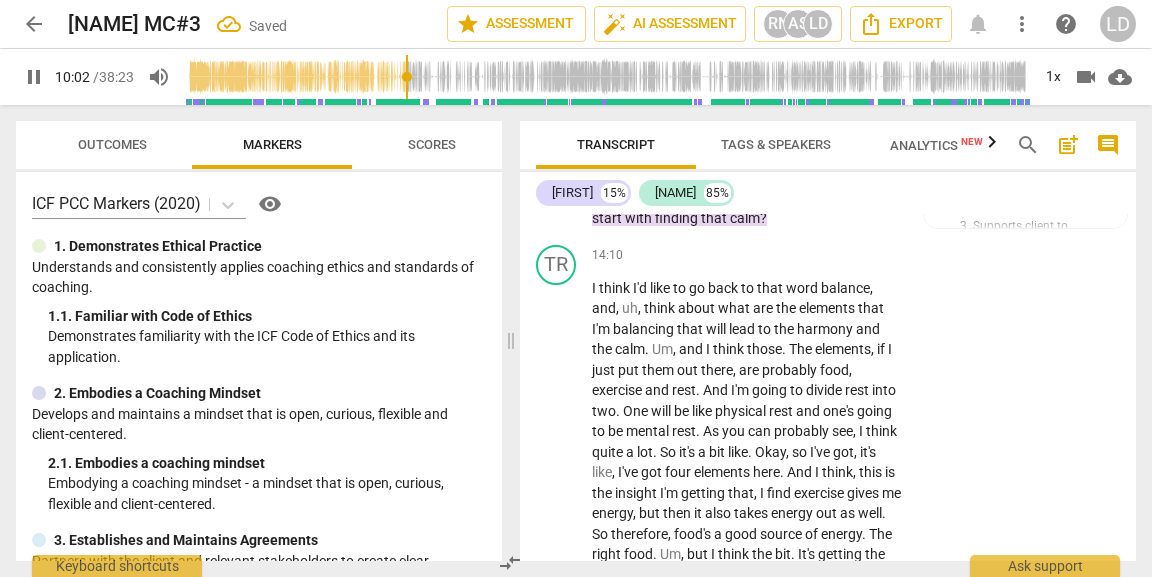 type on "Ni" 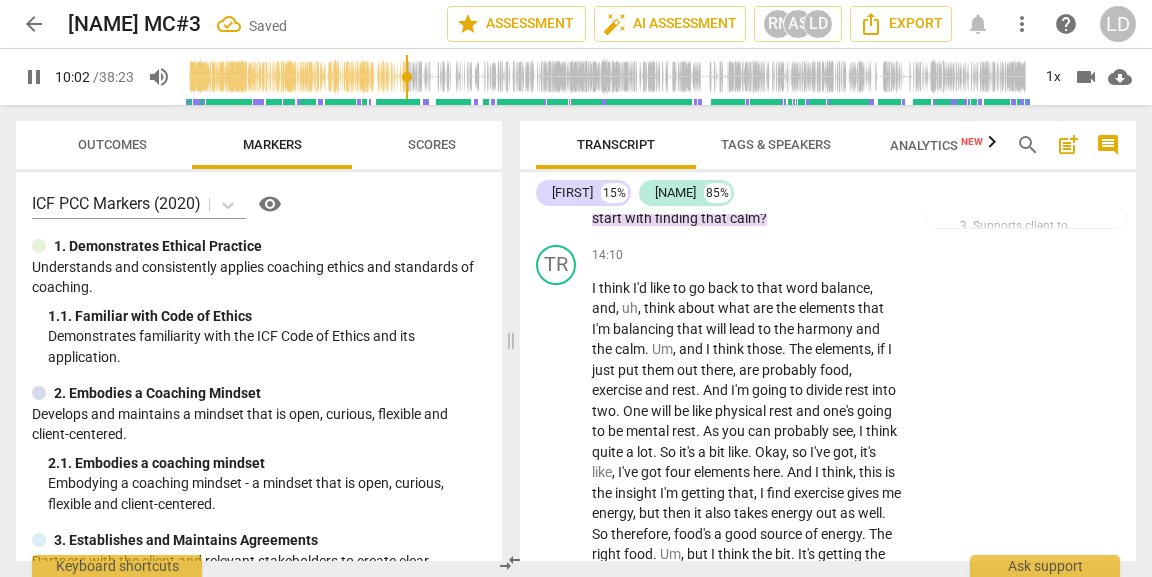 type on "603" 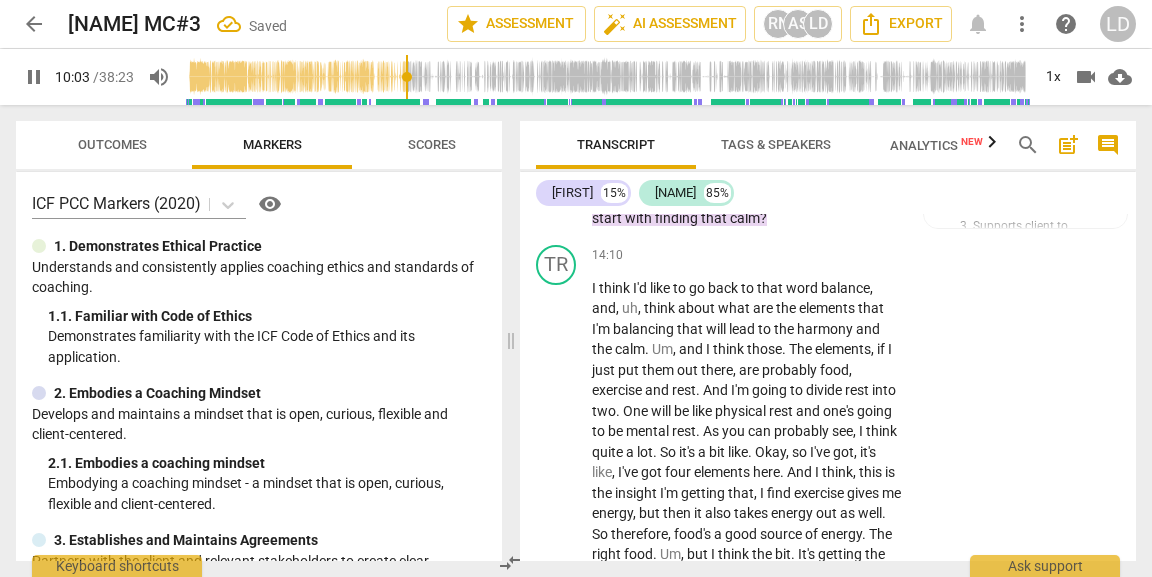 type on "603" 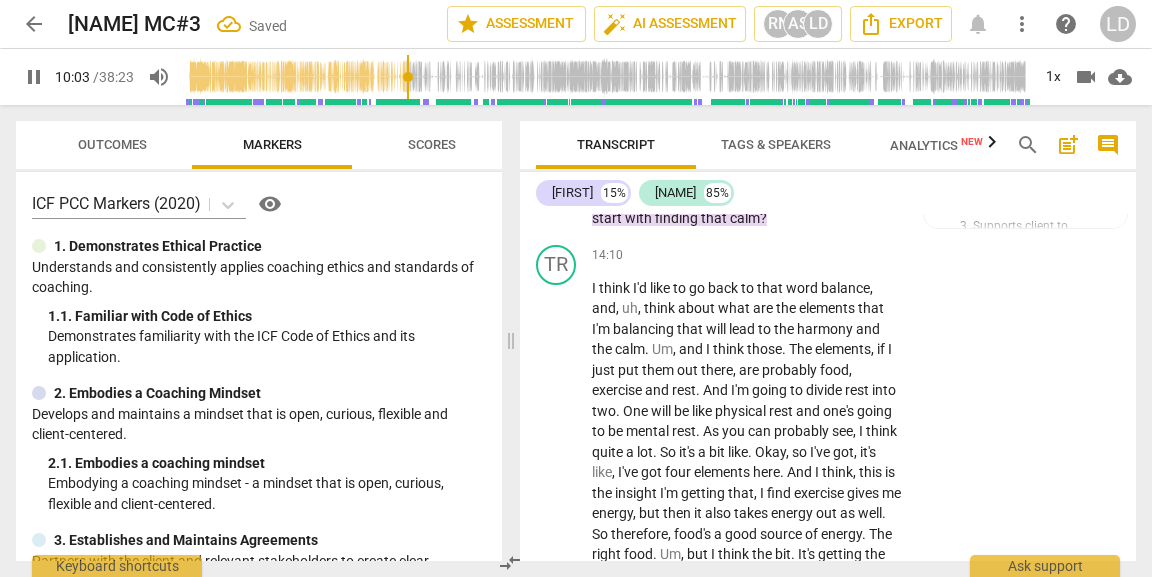 type on "Nice si" 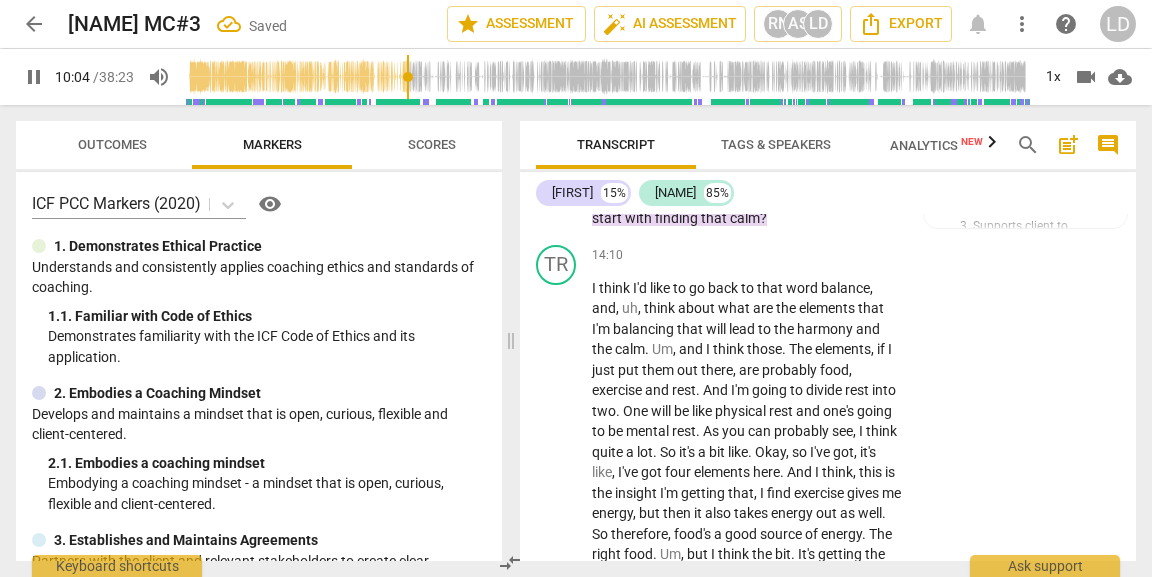 type on "Nice sil" 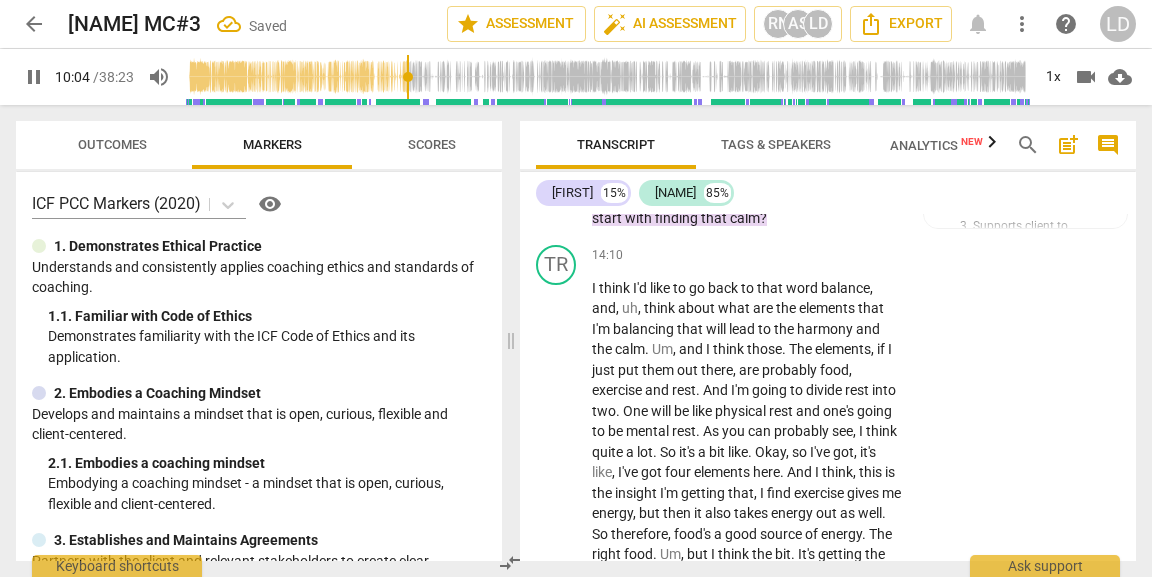 type on "605" 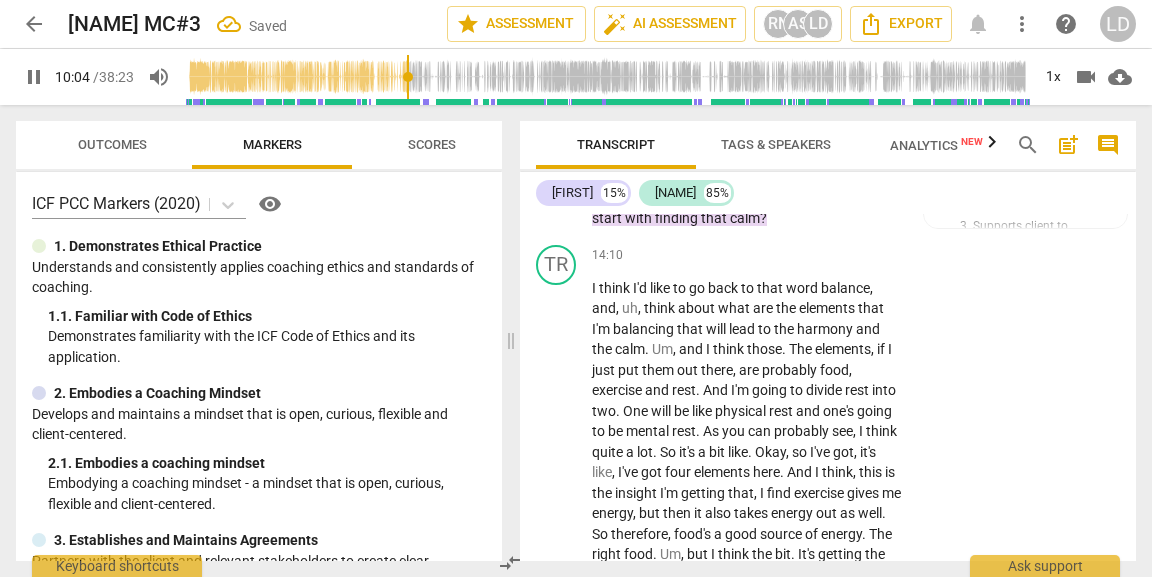 type on "605" 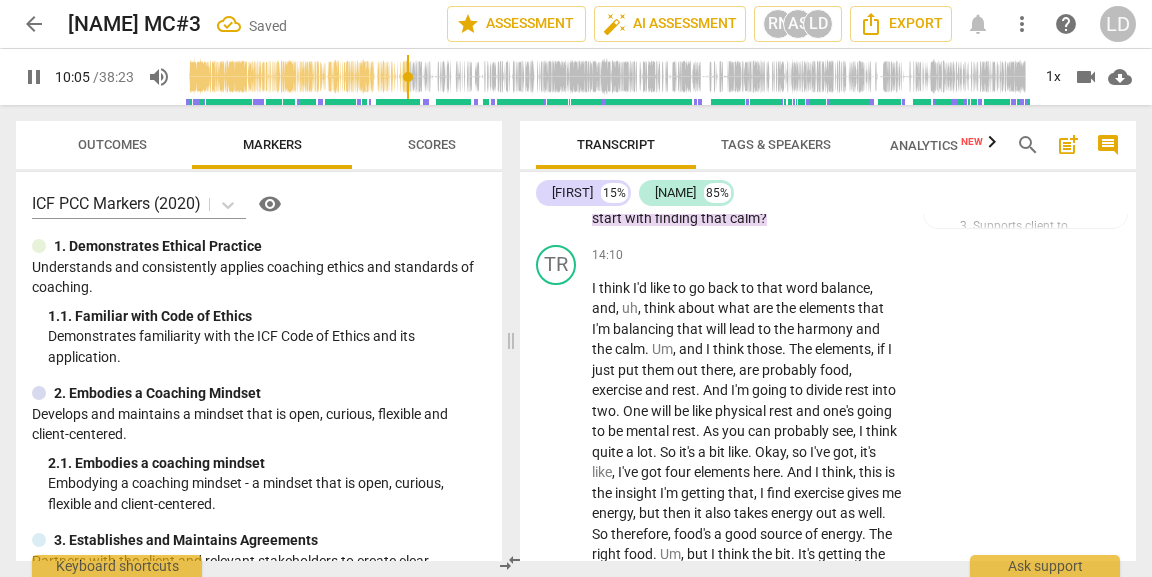 type on "605" 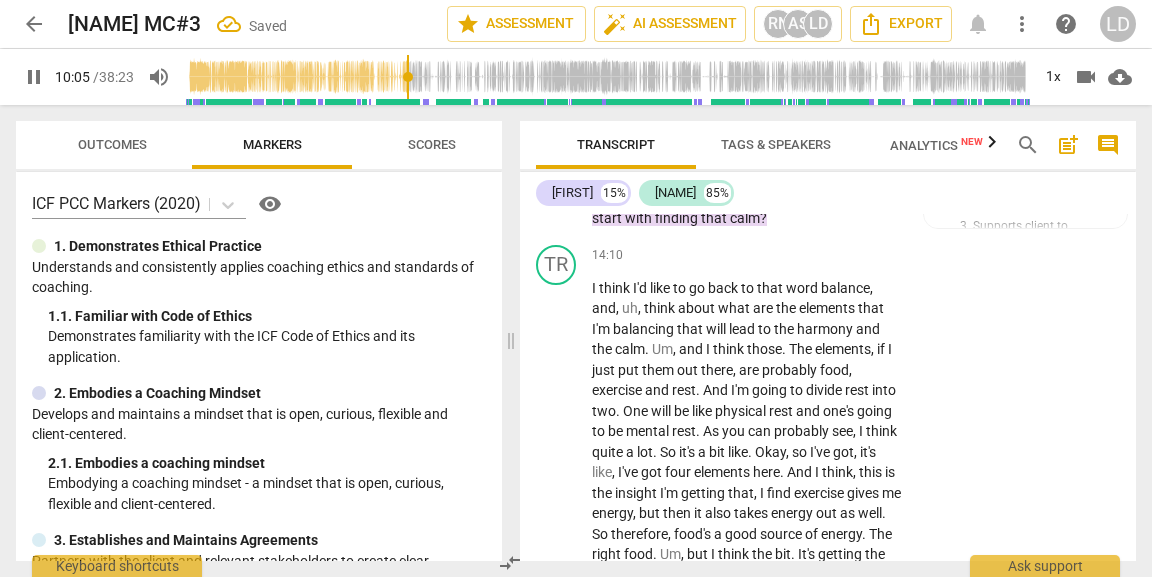 type on "606" 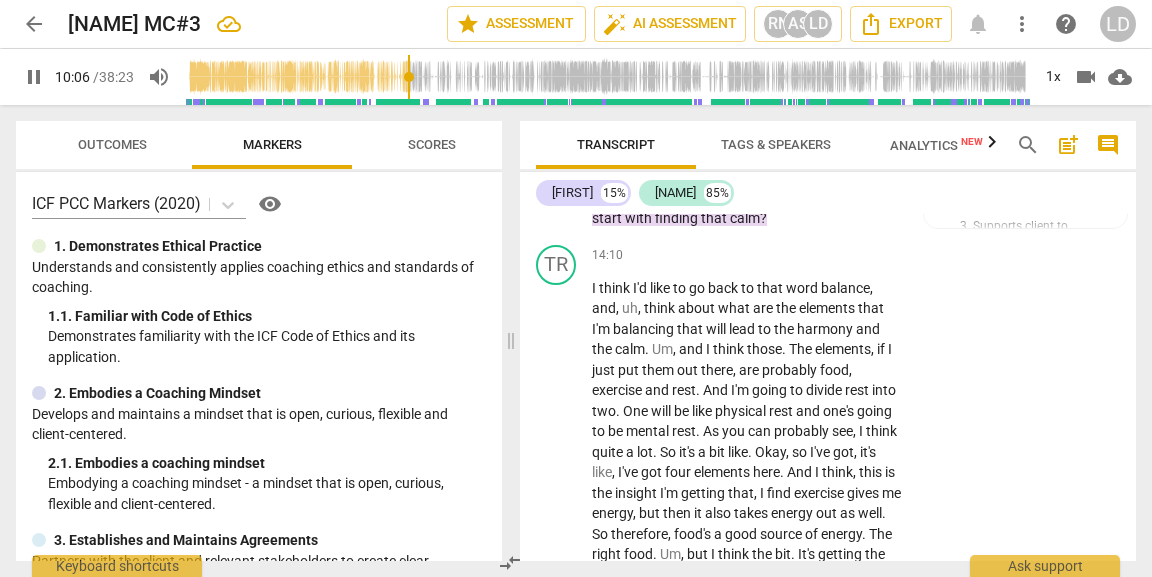 type on "607" 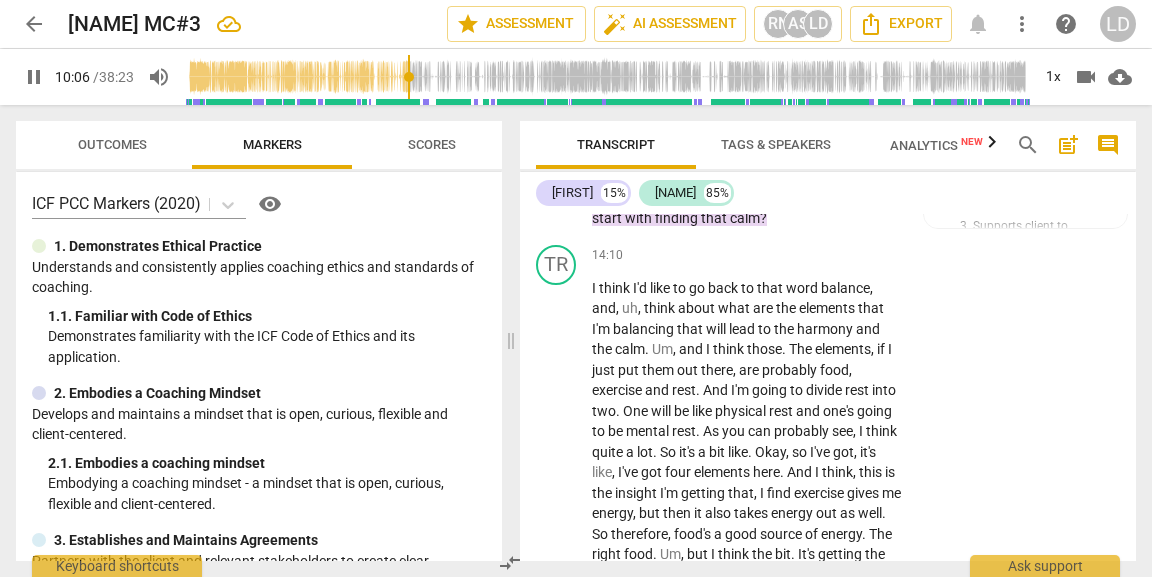 type on "Nice silences t" 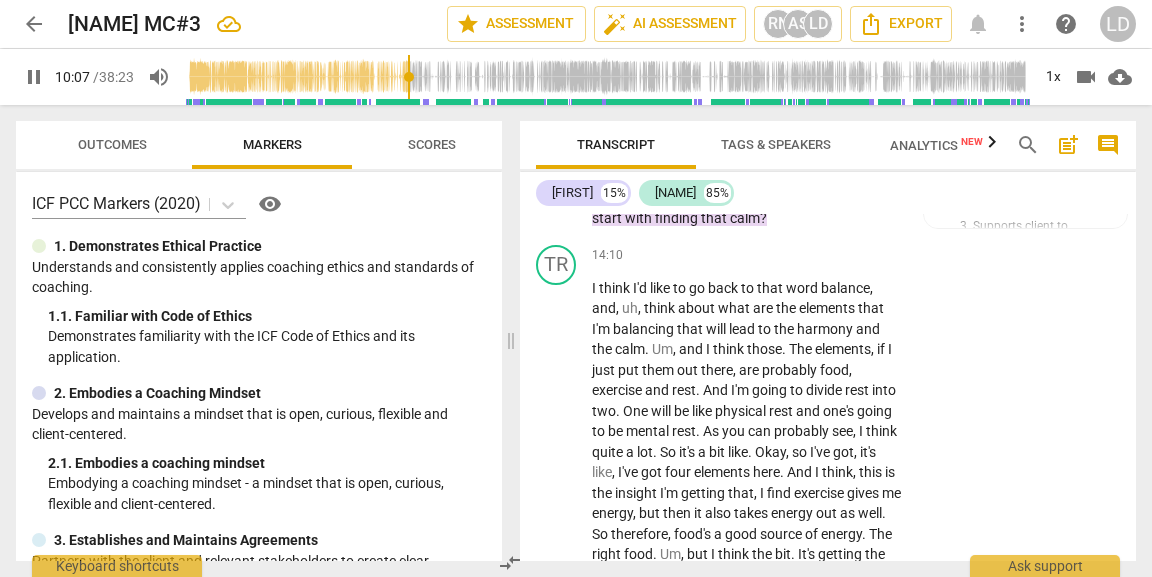 type on "607" 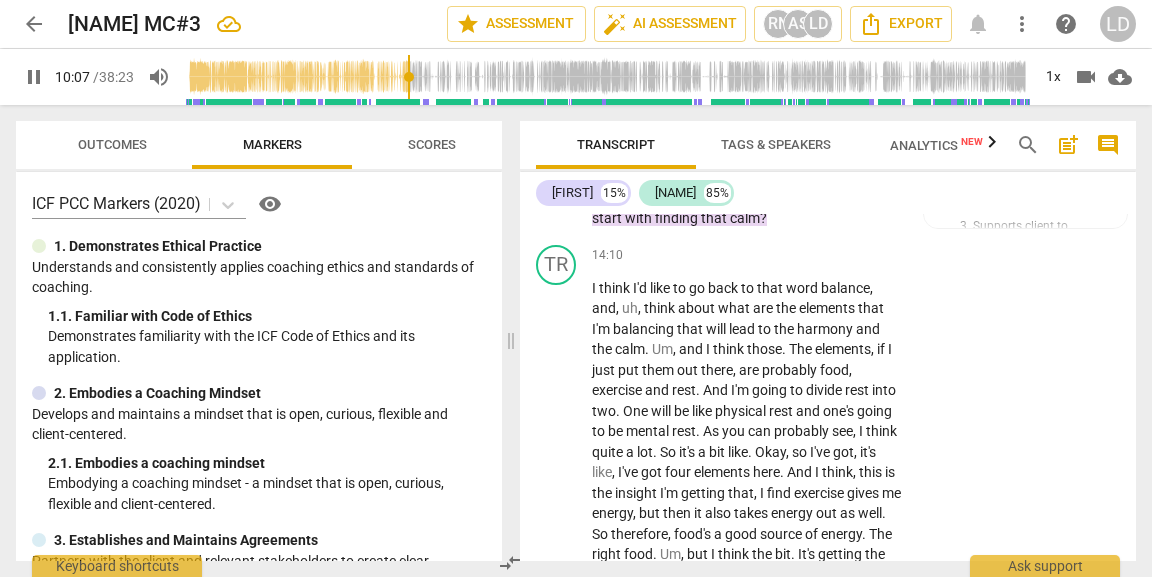 type on "Nice silences thro" 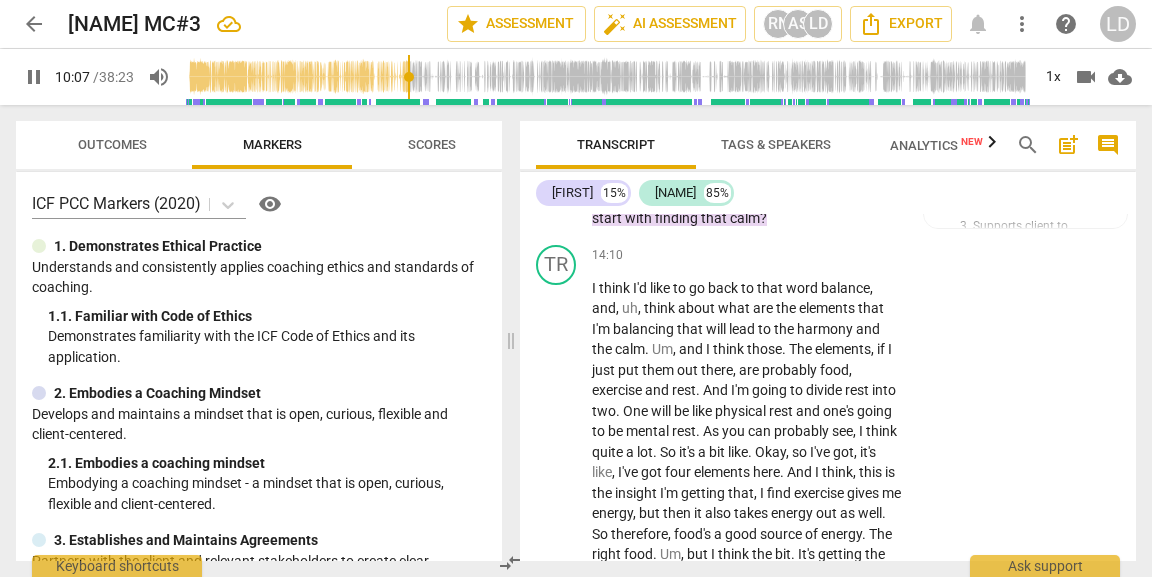 type on "Nice silences throug" 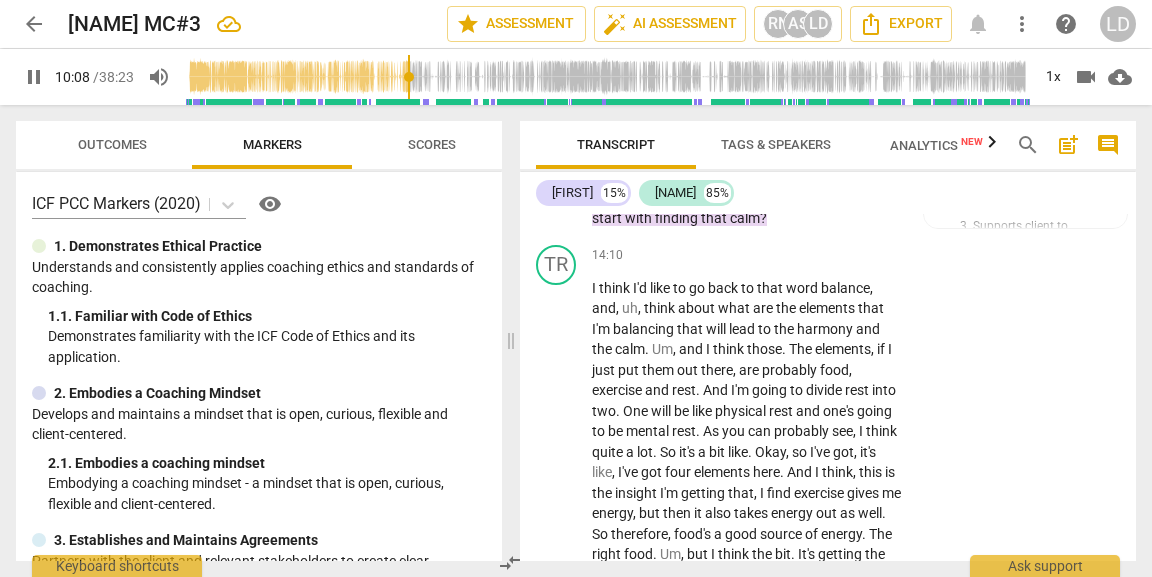type on "609" 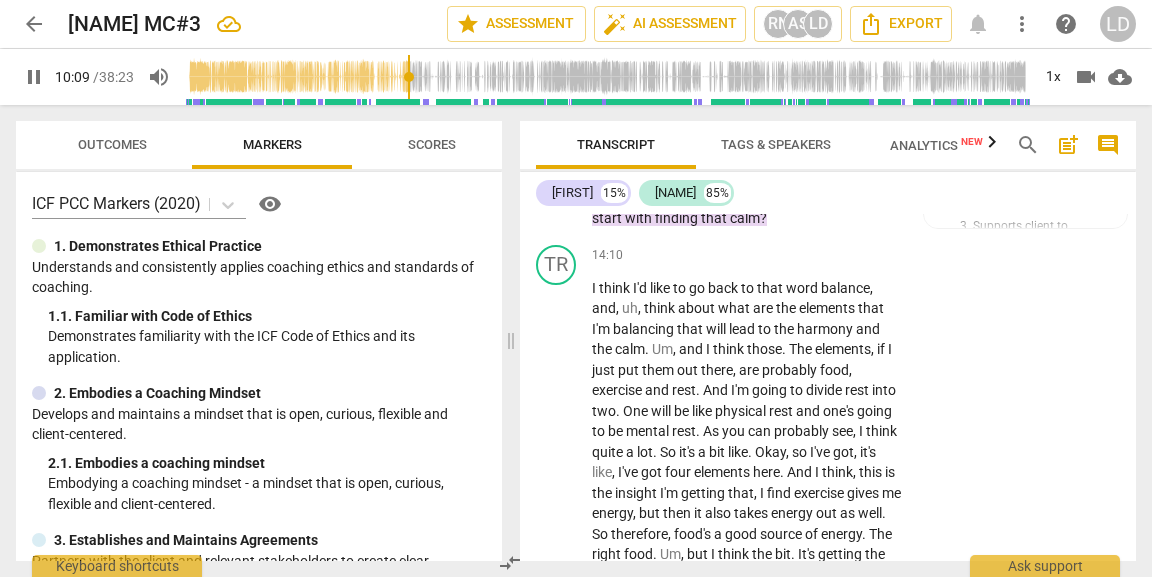 type on "609" 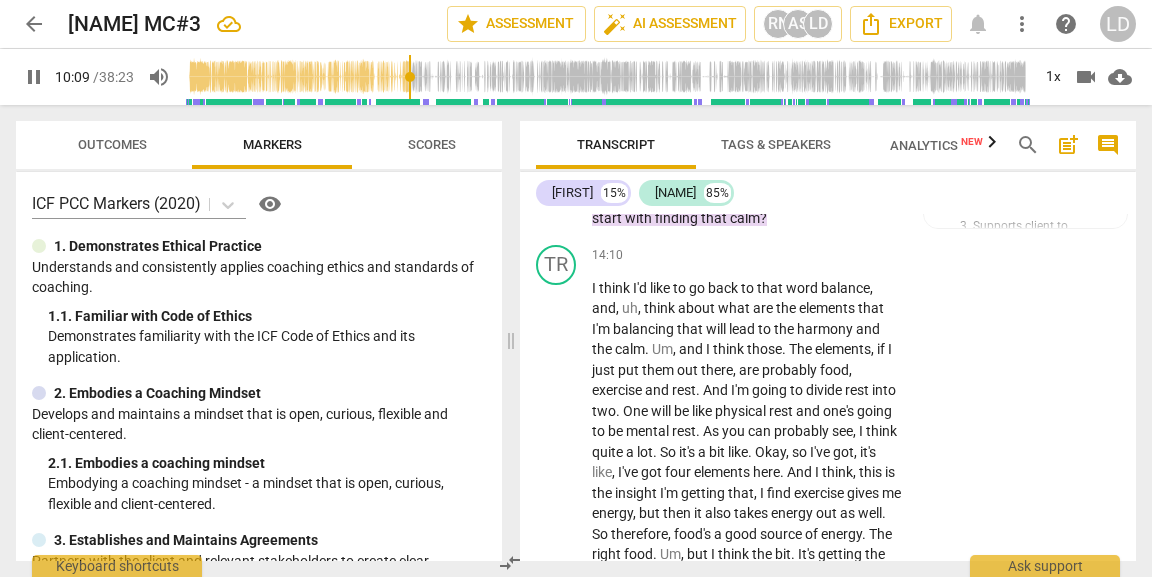 scroll, scrollTop: 0, scrollLeft: 0, axis: both 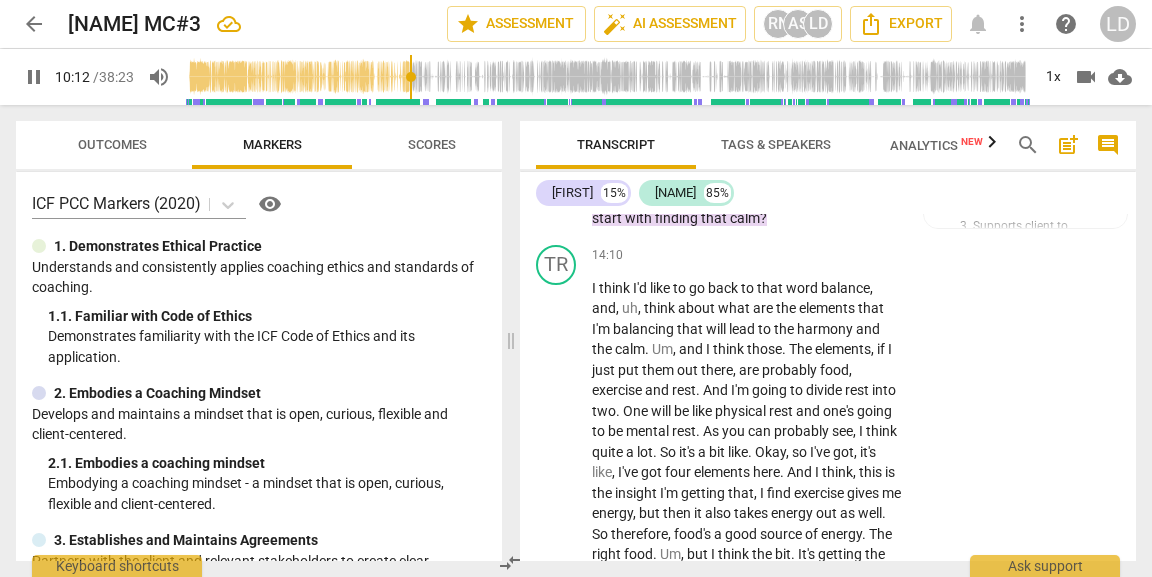type on "613" 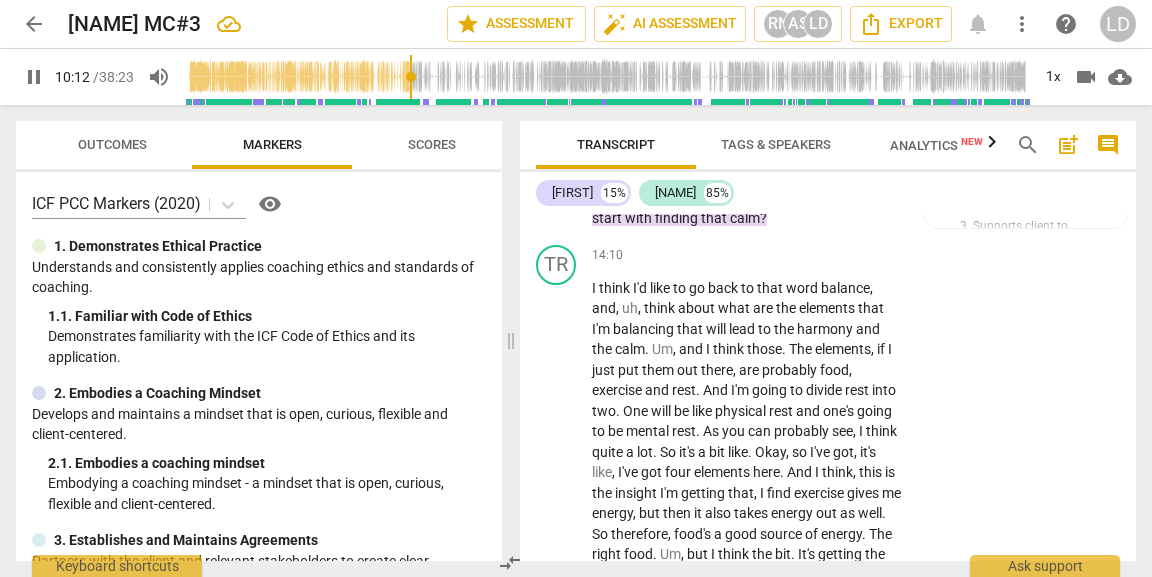 type on "Nice silences throughout" 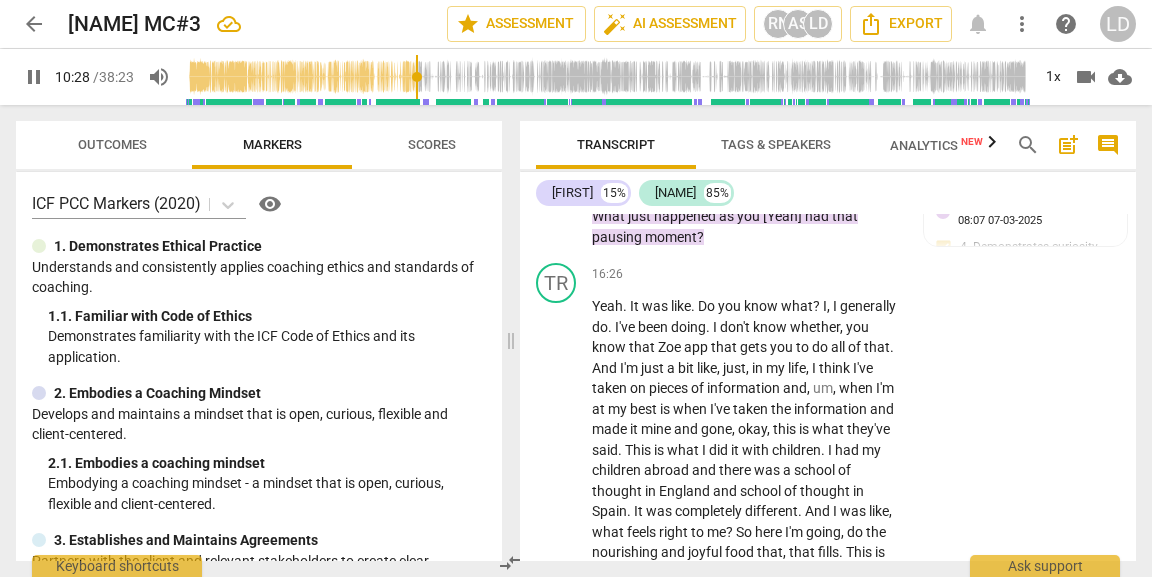 scroll, scrollTop: 5042, scrollLeft: 0, axis: vertical 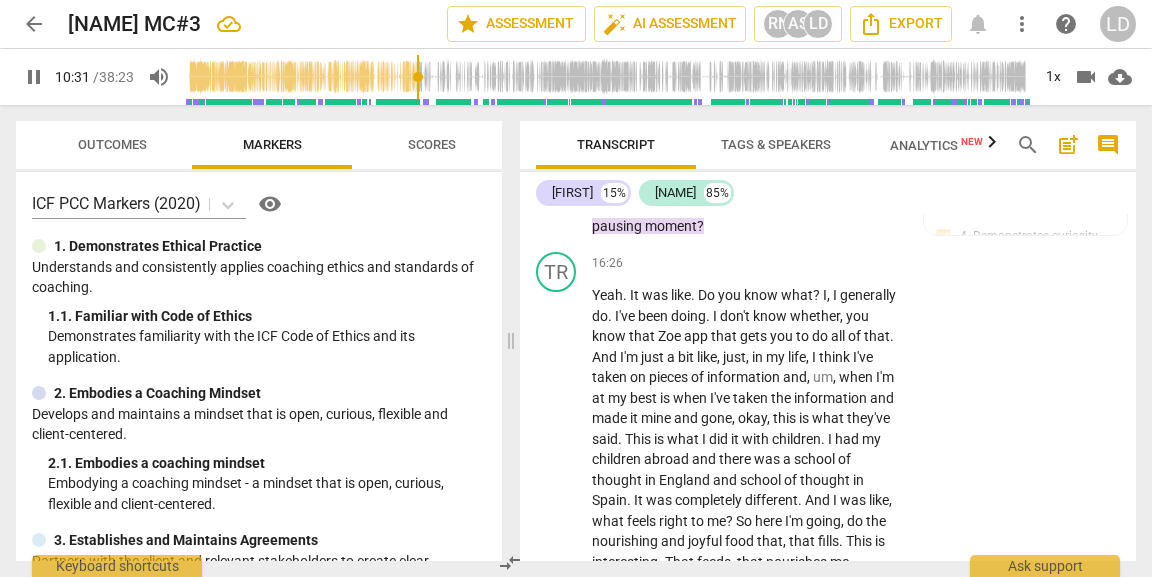 drag, startPoint x: 802, startPoint y: 279, endPoint x: 690, endPoint y: 300, distance: 113.951744 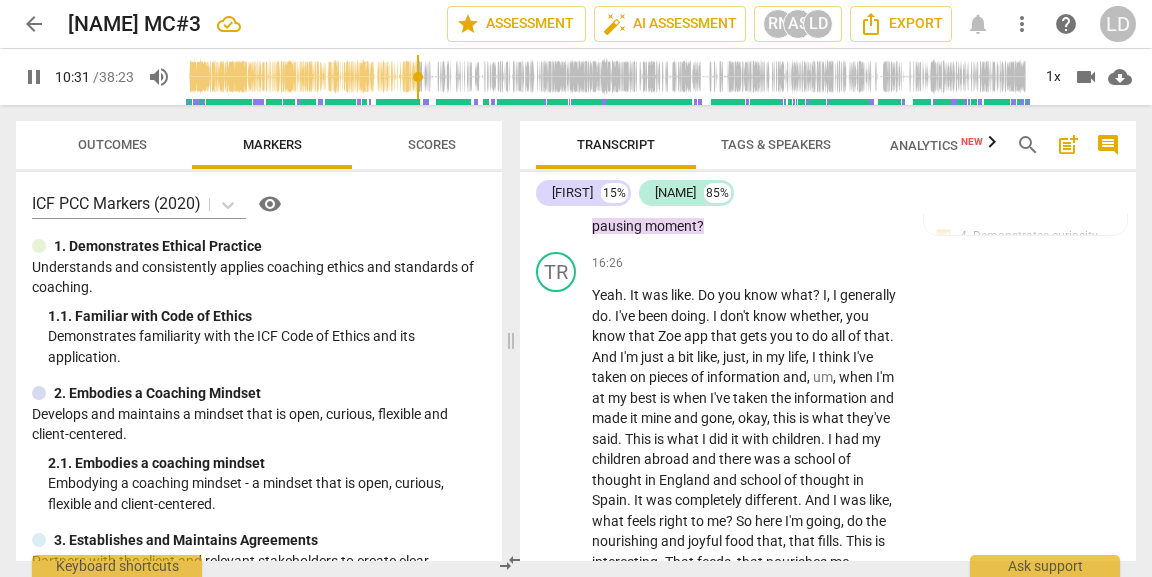 click on "I   think   it's   a   feeling   of   possibility .   And ,   um .   And   I'm   gonna   say ,   the   word   that's   coming   to   me   is   hope .   And   this   is   something   I've   sort   of   been   reflecting .   You   know ,   I've   been   in   that   Grrr   stage ,   and .   And ,   I   suppose   the   hope   is   when   you   ask   me   who   will   I   be ,   that   I'll   be   joyful ,   and   that   there   will   be   the   real   version   of   me   who's   got   the   energy .   And ,   I'm   gonna   say   at   peace   with   my   weight .   I   think   that's   it .   So   I'm   just   wondering   whether   part   of ,   as   I   reflect ,   whether   part   of   this   frustration .   I   always   quite   like   to   understand   why   something's   been   there .   Maybe   part   of   the   frustration   has   been   this   narrative   in   my   head   that ,   I   can't   be   energized   and   have   the   weight   I   want .   And   as   that   weight ,   as   something   shifted" at bounding box center [746, -1227] 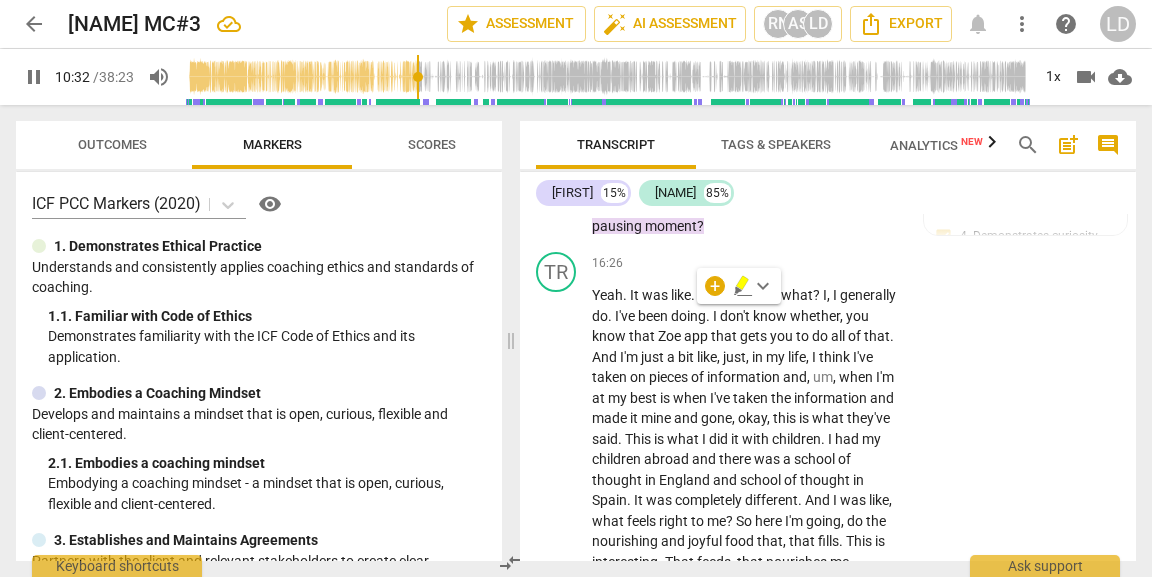 click on "+ keyboard_arrow_down" at bounding box center (739, 286) 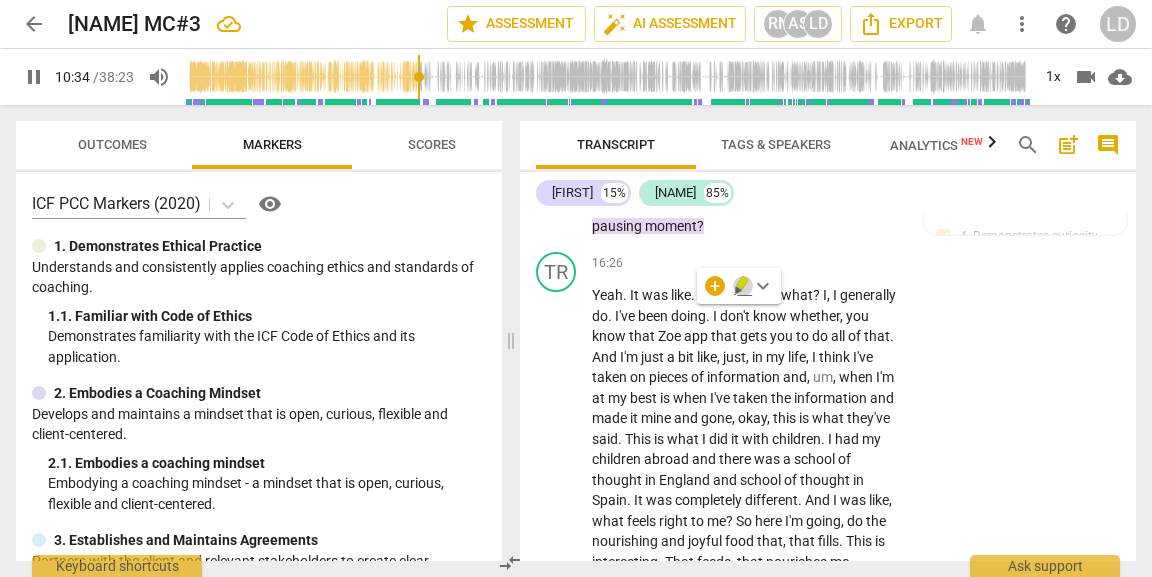 click 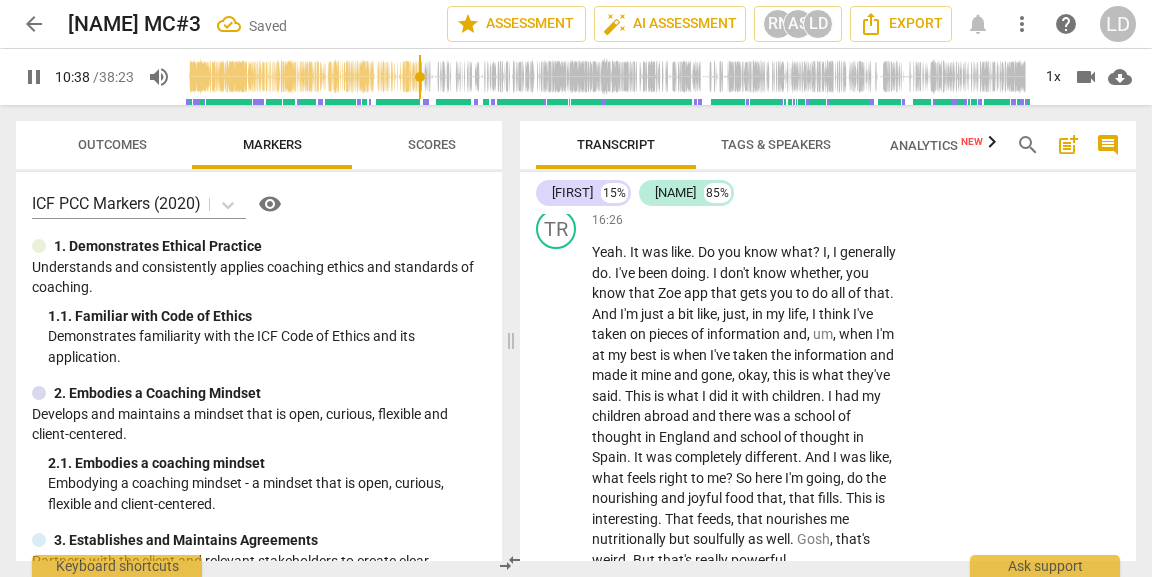 scroll, scrollTop: 5089, scrollLeft: 0, axis: vertical 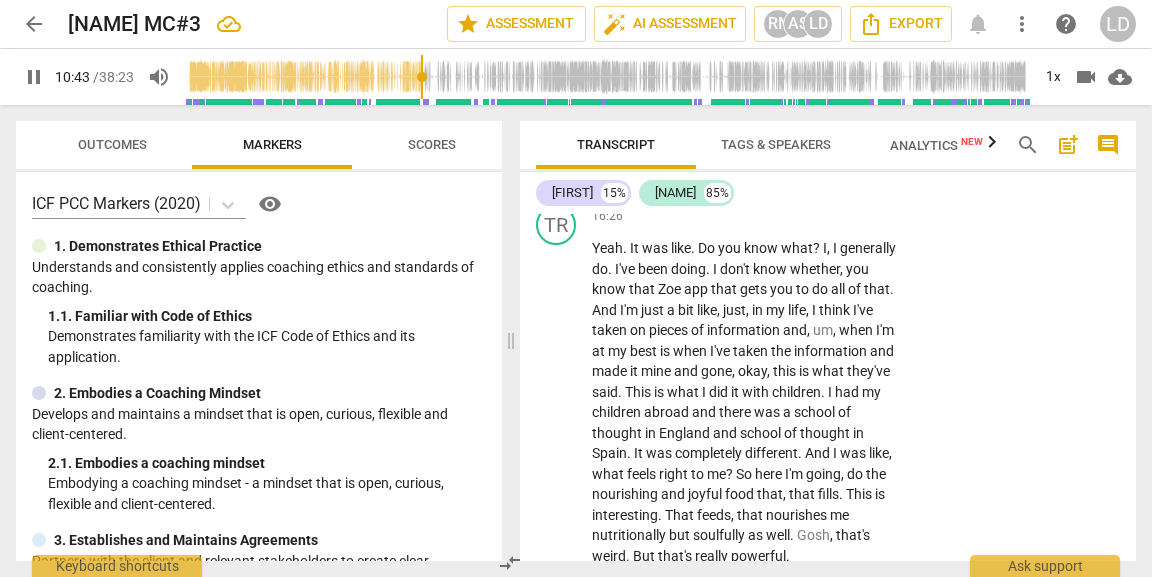 drag, startPoint x: 758, startPoint y: 281, endPoint x: 739, endPoint y: 330, distance: 52.554733 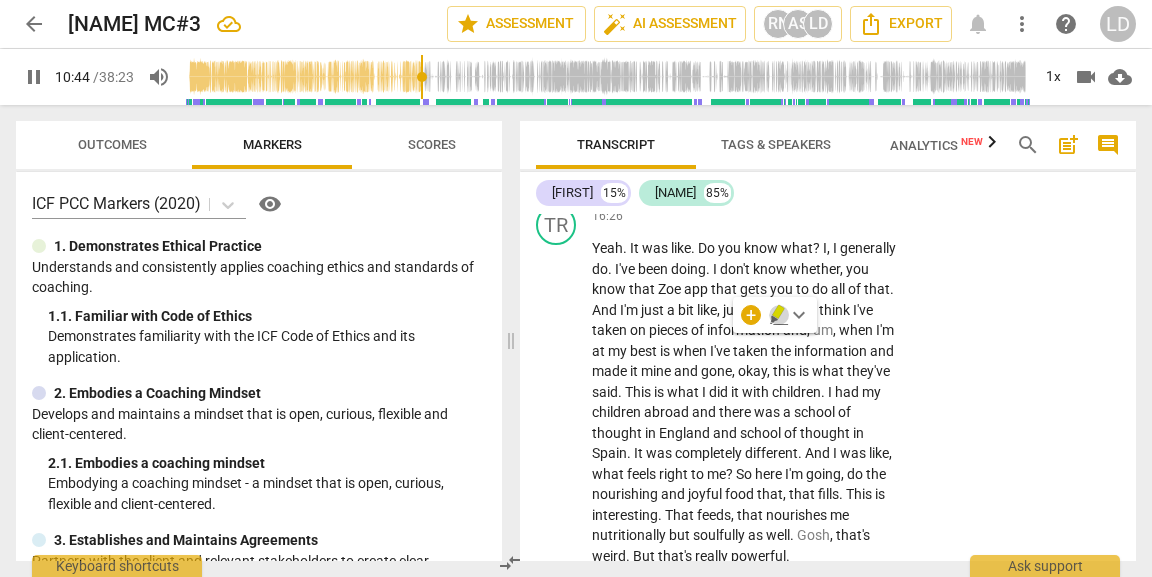 click 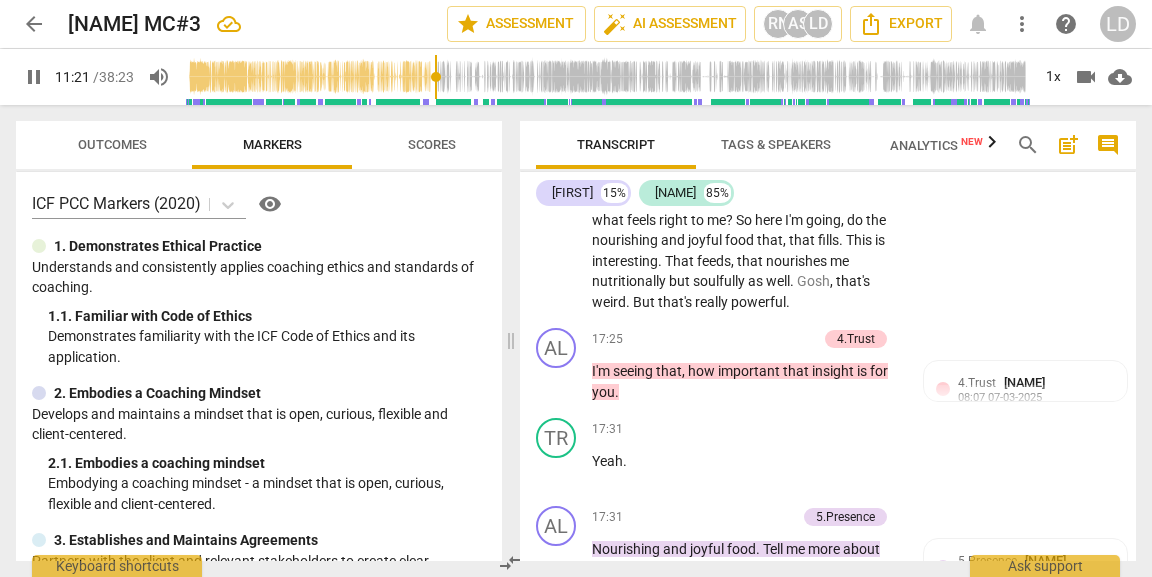 scroll, scrollTop: 5343, scrollLeft: 0, axis: vertical 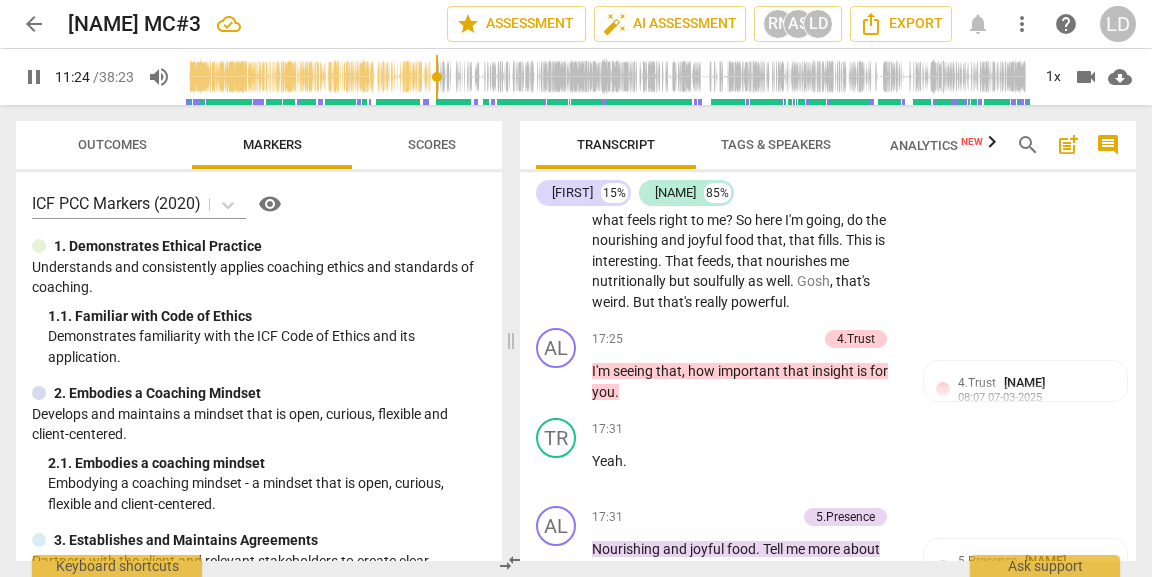 drag, startPoint x: 796, startPoint y: 258, endPoint x: 829, endPoint y: 257, distance: 33.01515 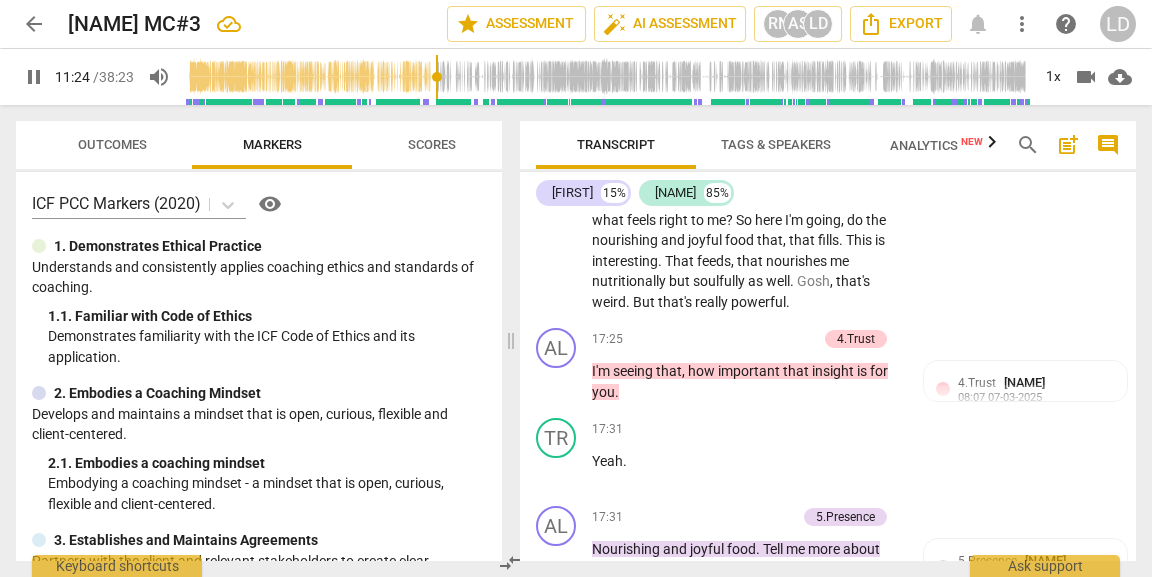 click on "The   weight   and   the   energy   can   live   in   harmony   together   if   you're   at   peace   with   your   weight .   What   are   you   noticing   about   yourself   as   you   say   that ?" at bounding box center [746, -1231] 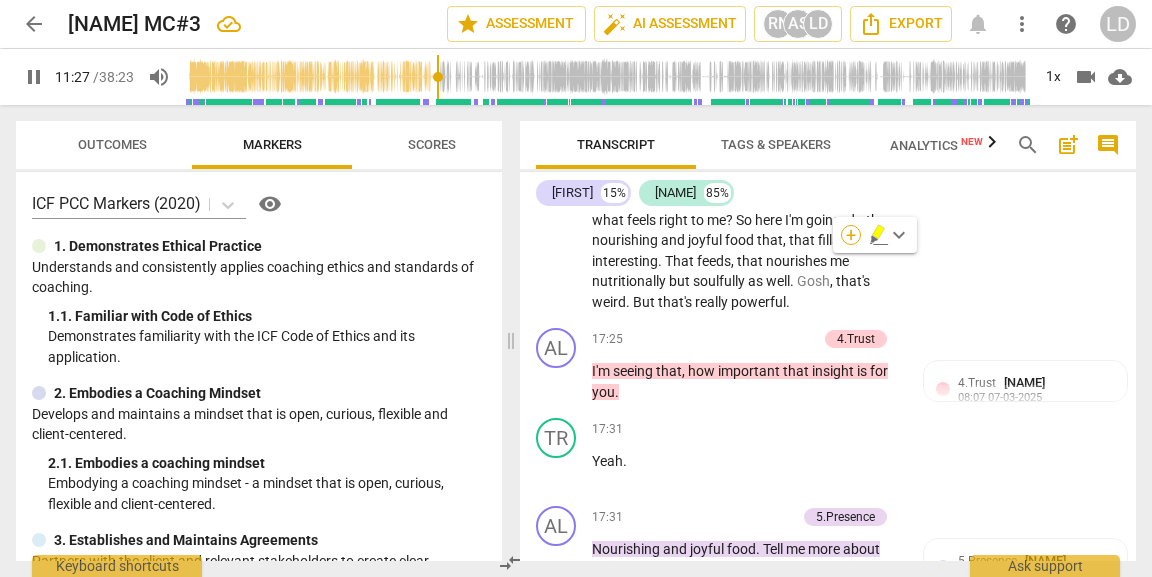 click on "+" at bounding box center (851, 235) 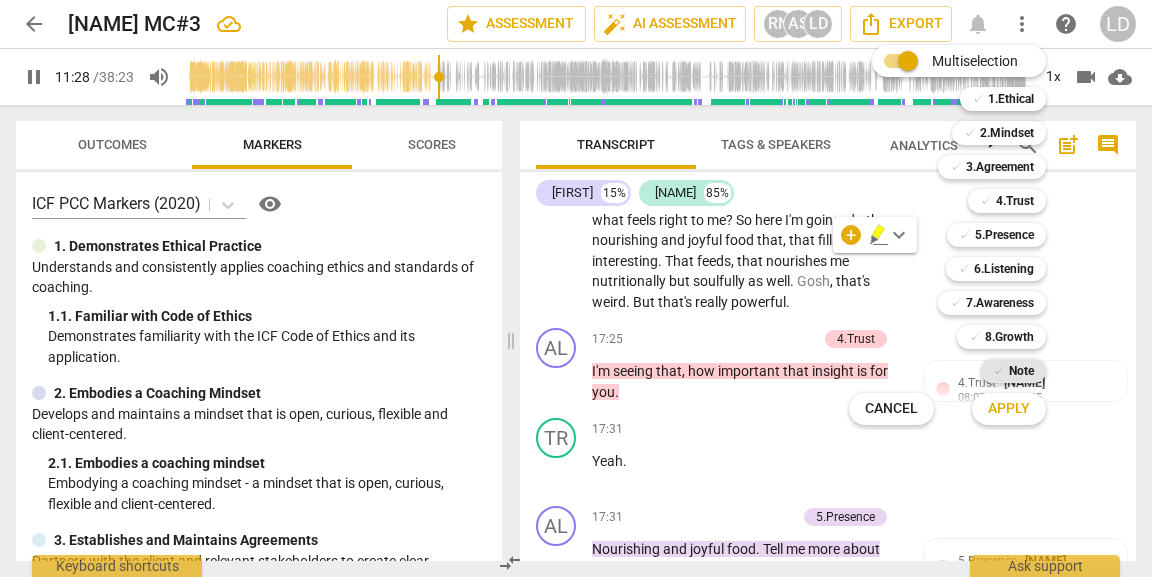 click on "✓" at bounding box center [999, 371] 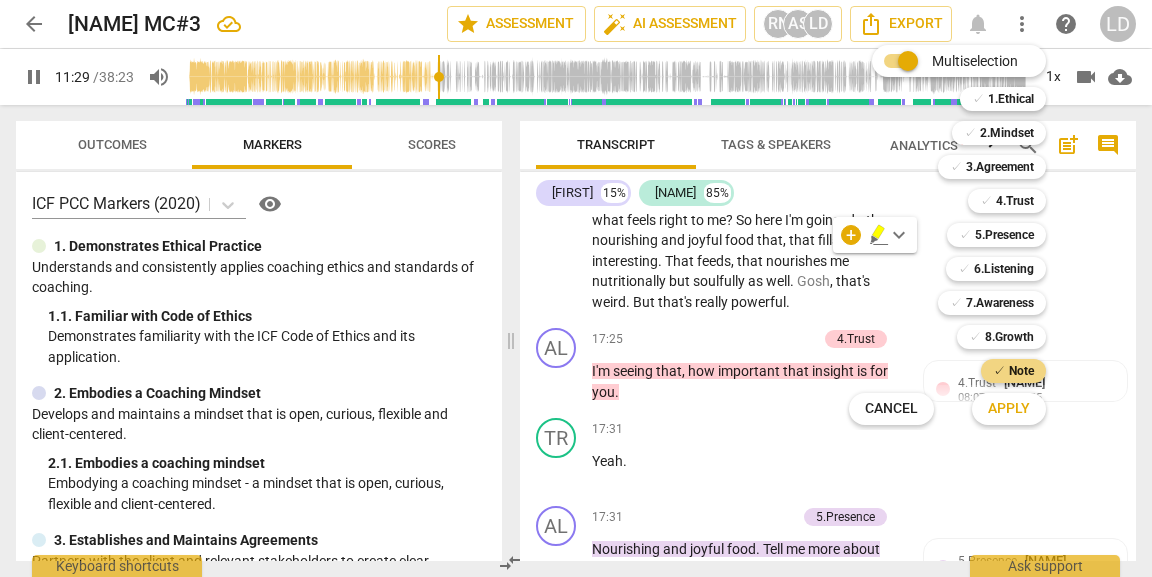 click on "Apply" at bounding box center [1009, 409] 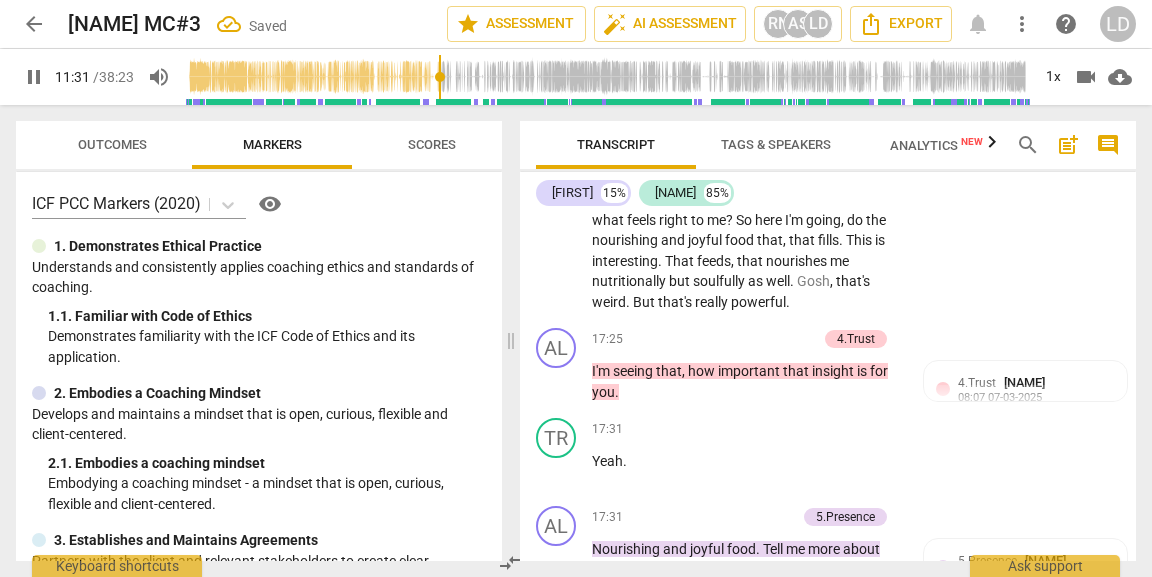 type on "692" 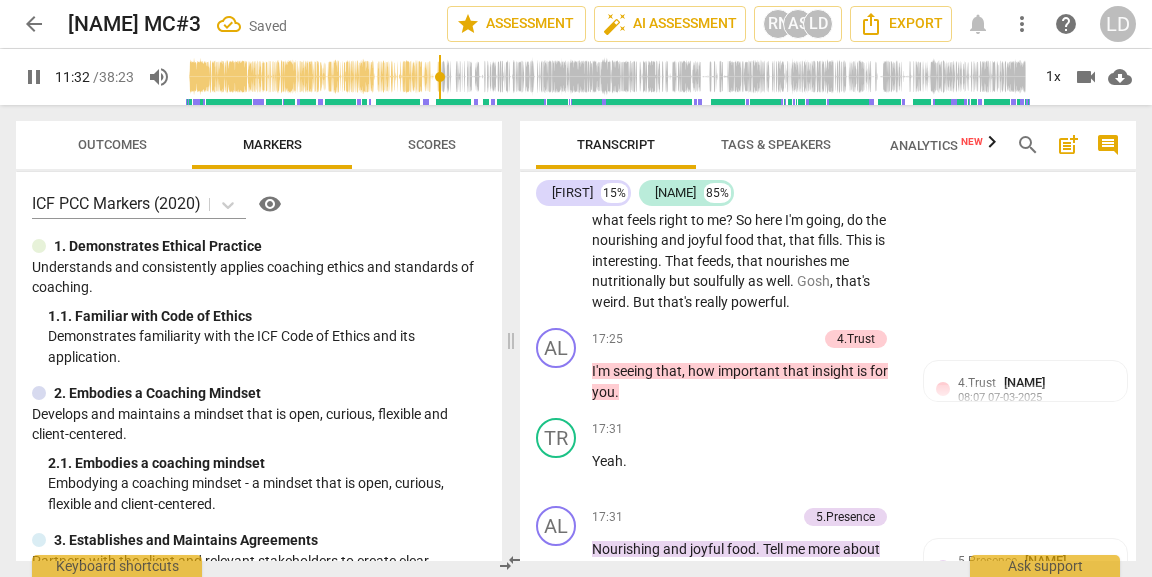 type on "A" 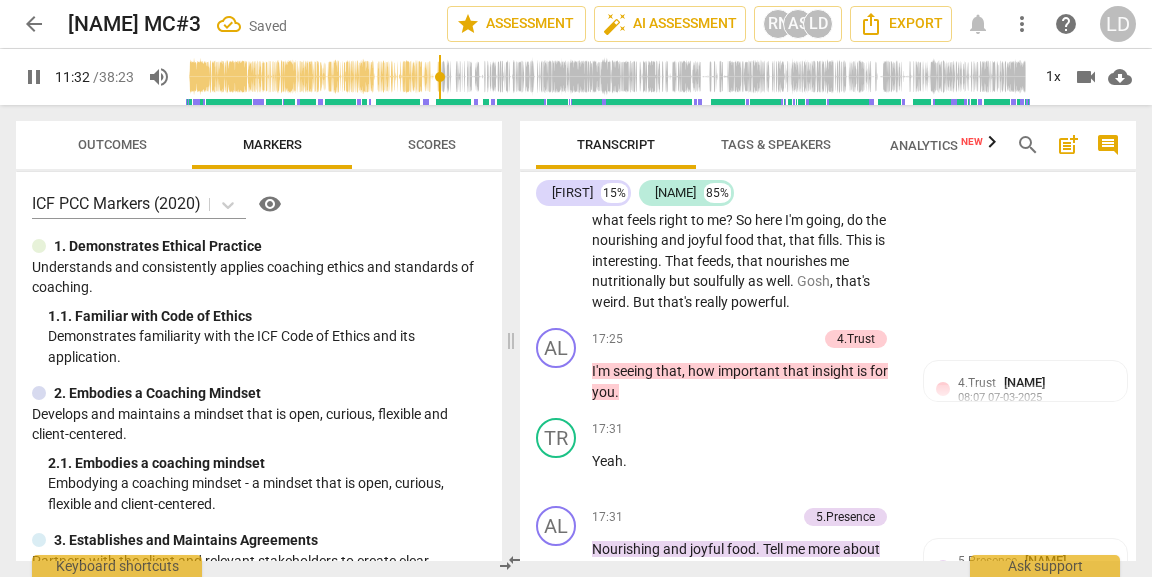 type on "Ag" 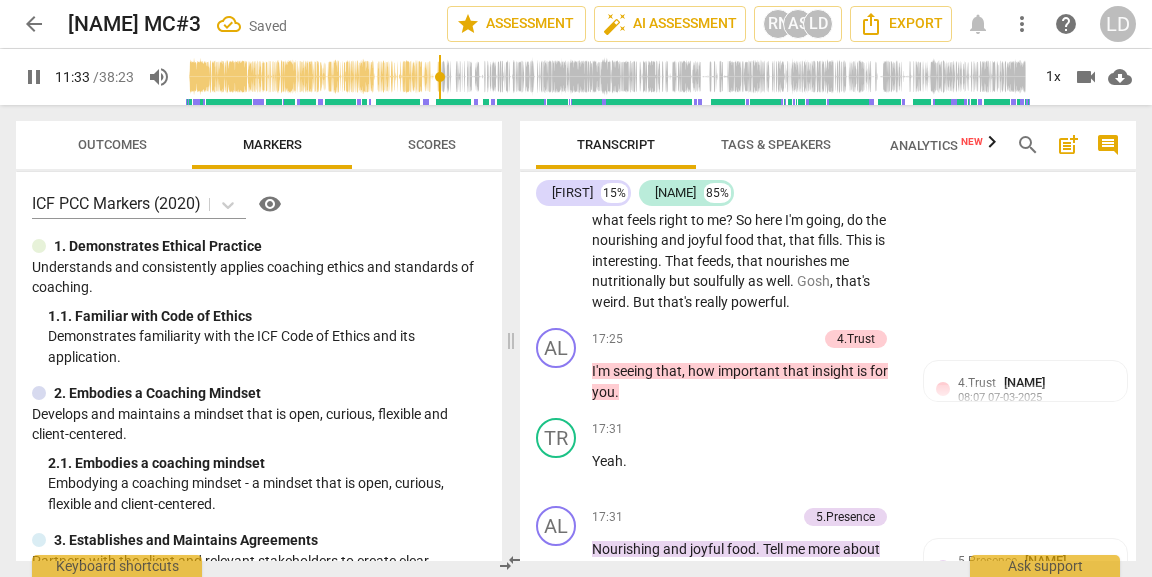 type on "693" 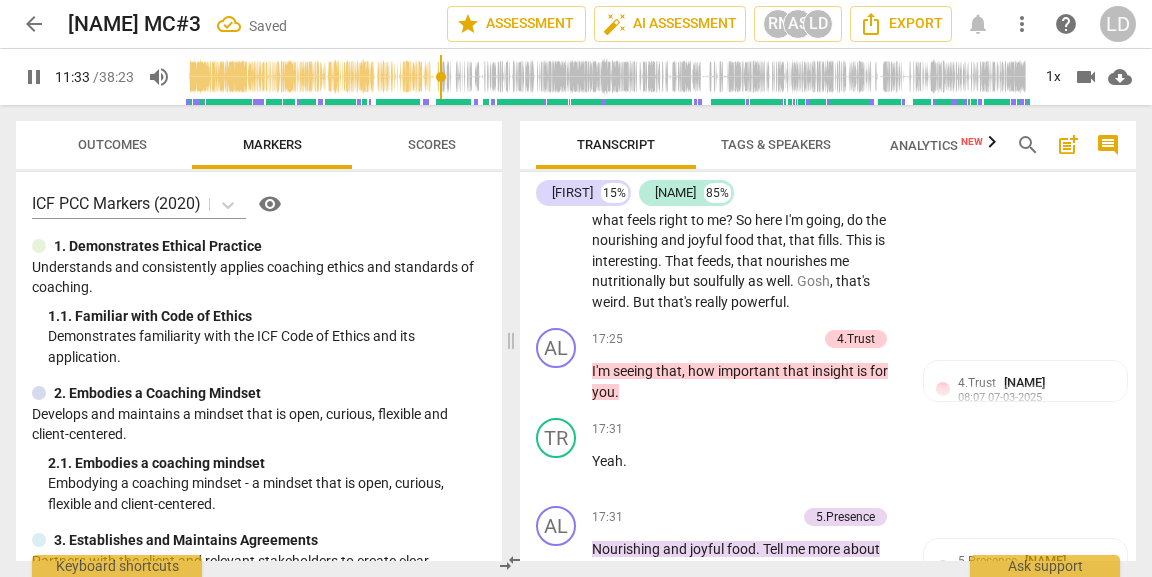 type on "Again," 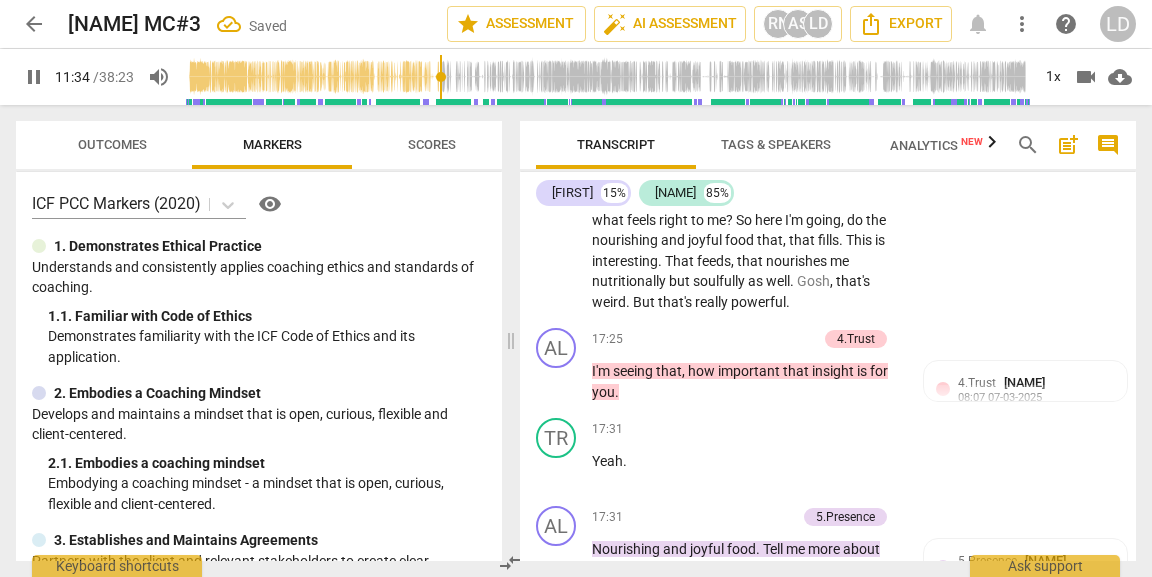 type on "694" 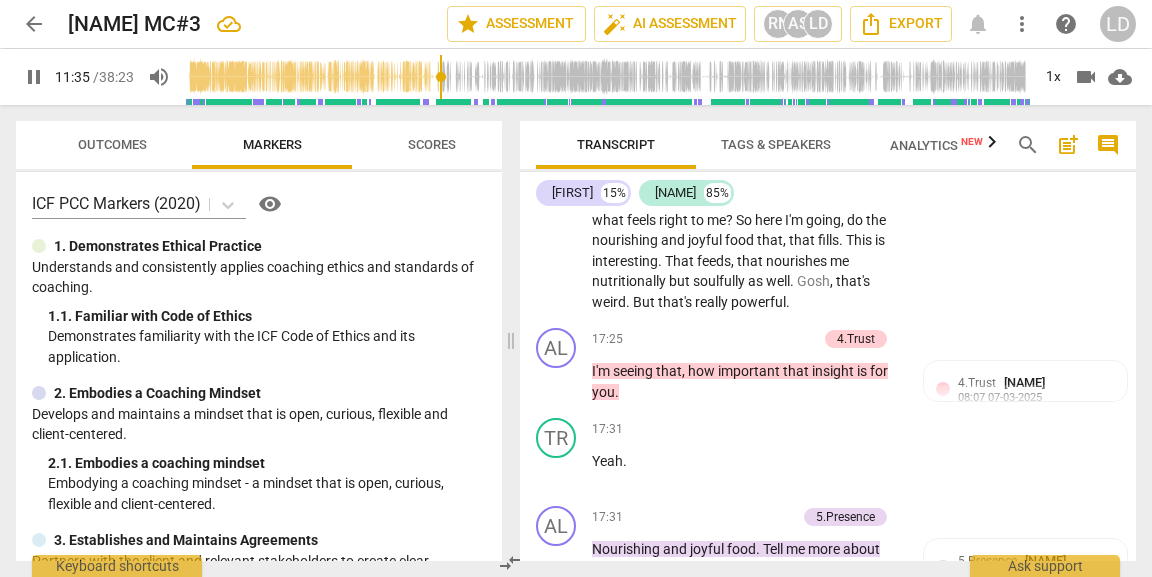 type on "696" 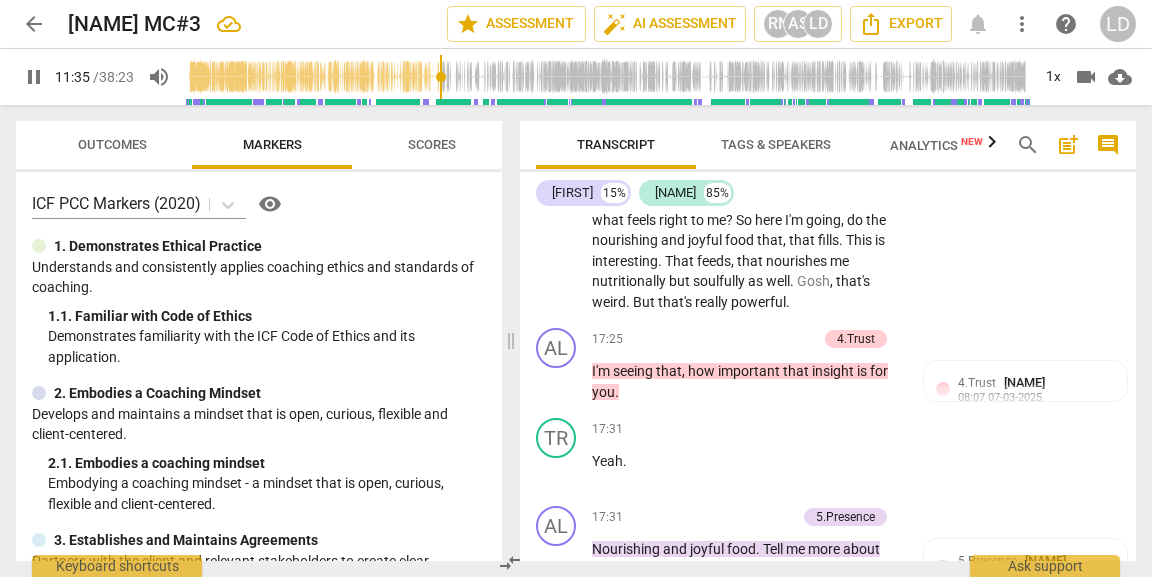 type on "Again, beaut" 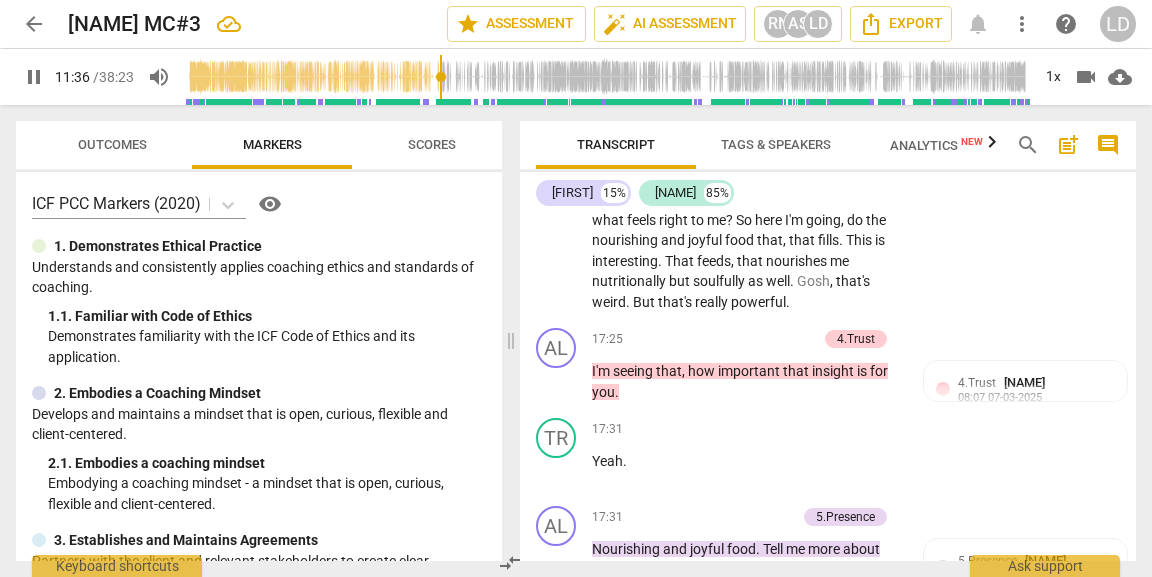 type on "Again, beautifu" 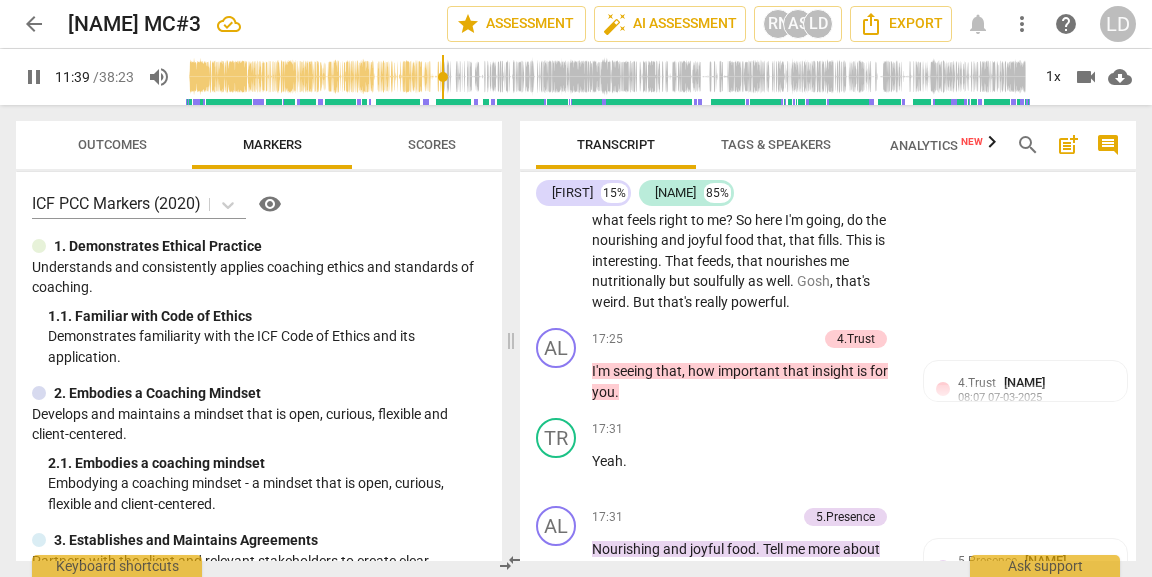 scroll, scrollTop: 21, scrollLeft: 0, axis: vertical 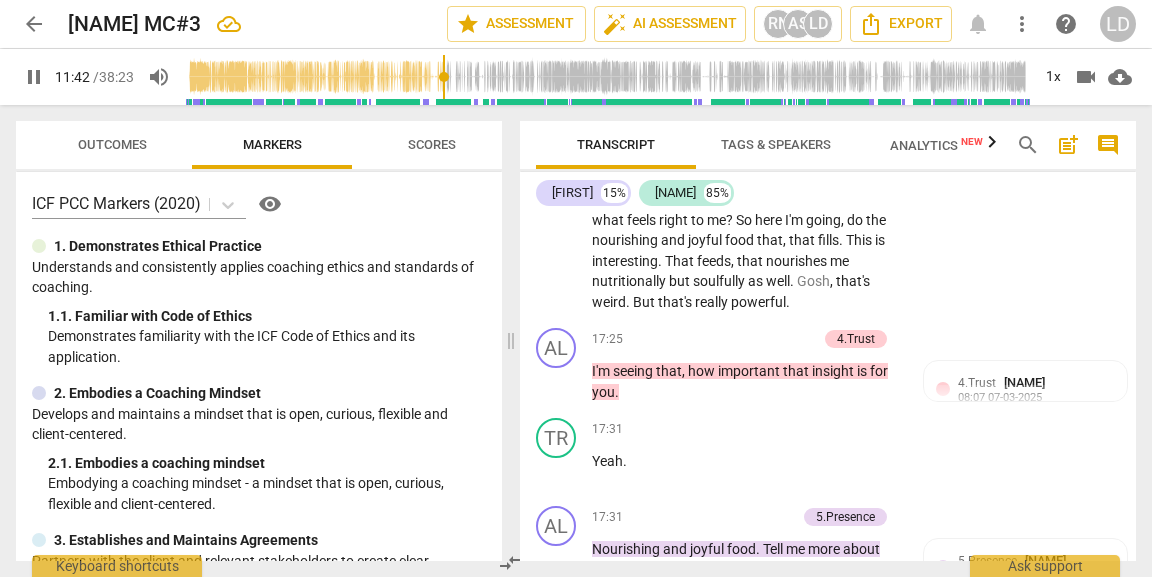 click on "send" at bounding box center [1085, -1203] 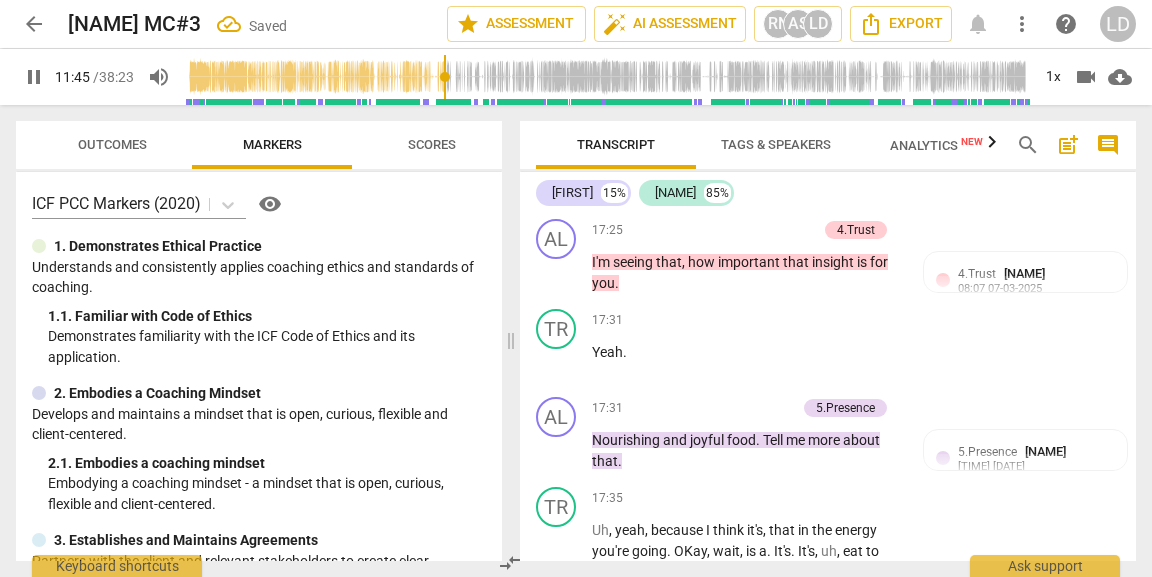 scroll, scrollTop: 5453, scrollLeft: 0, axis: vertical 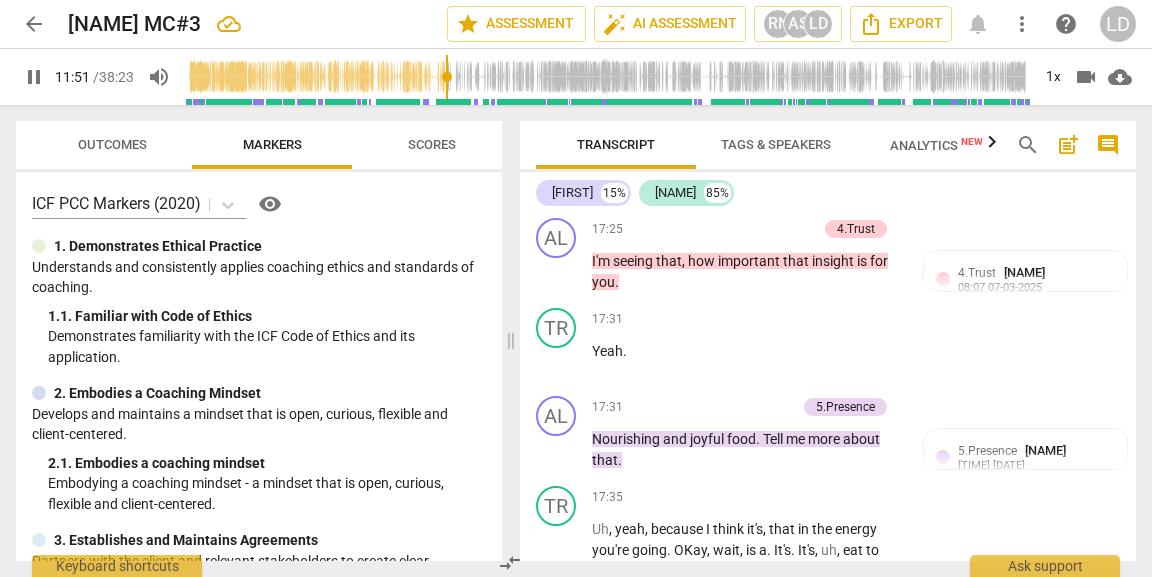 drag, startPoint x: 839, startPoint y: 246, endPoint x: 713, endPoint y: 291, distance: 133.79462 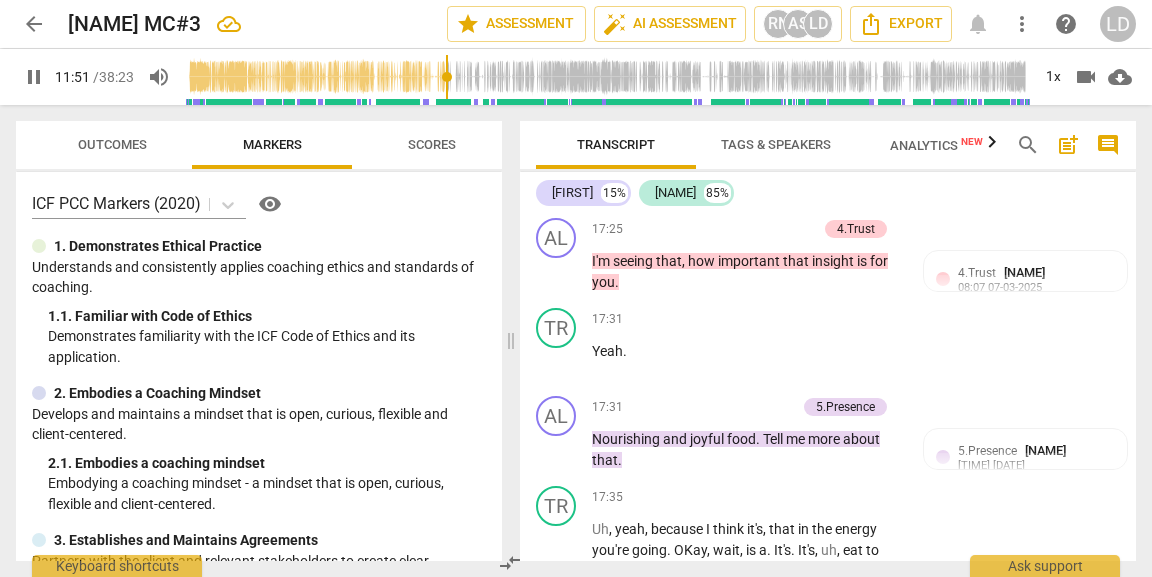 click on "I'm   noticing   that ,   um ,   this   is   really   possible .   Um ,   and ,   that   actually ,   I've   just   been   overthinking   and   over   complicating   it .   Um .   And   that ,   there's   another .   So   I've   got   weight ,   I've   got   energy .   That   actually ,   the   word   that's   coming   up   for   me   is   balance   and   i'm   not   quite   sure   why .   Um ,   that   it's   about   finding   some   balance .   Um .   And   I'm   wondering   what   elements   I'm   balancing   that   will   take   me   to   this   place   where   weight   and   energy   are   in   harmony ." at bounding box center [746, -1160] 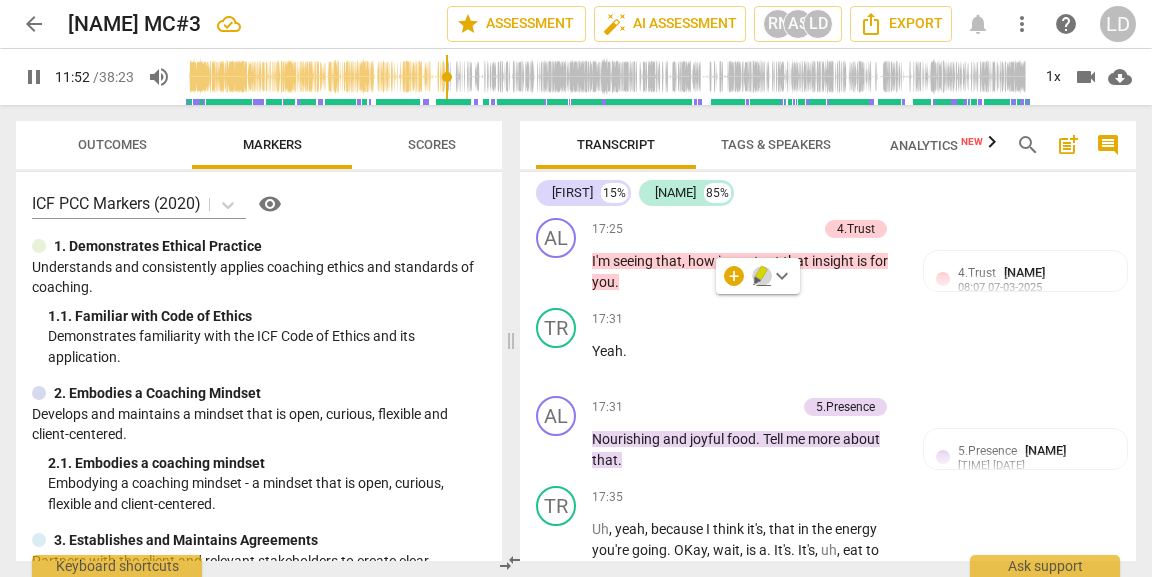 click 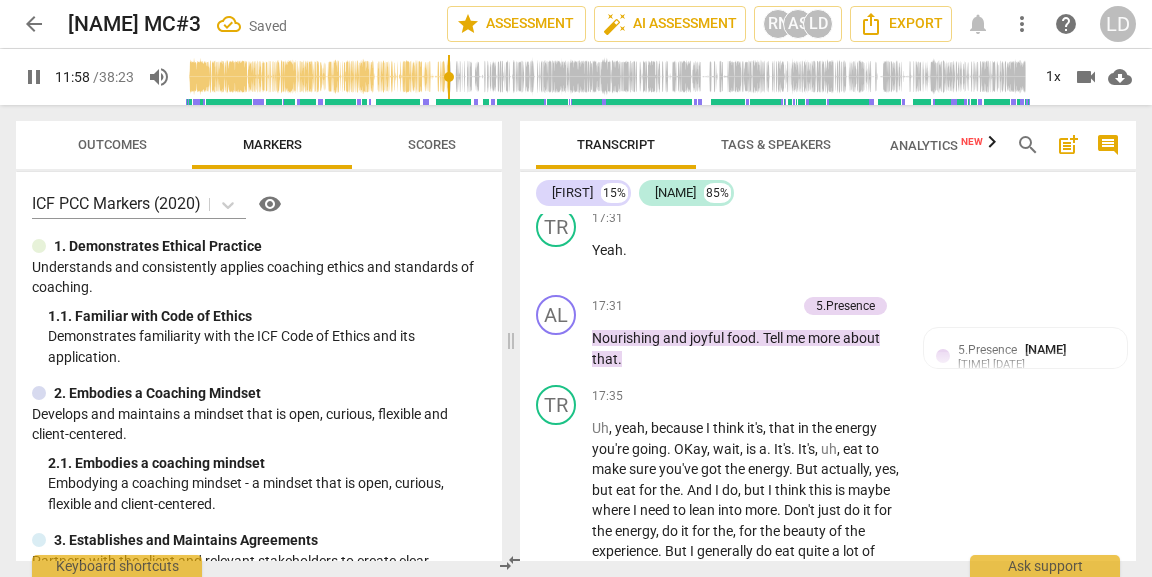 scroll, scrollTop: 5555, scrollLeft: 0, axis: vertical 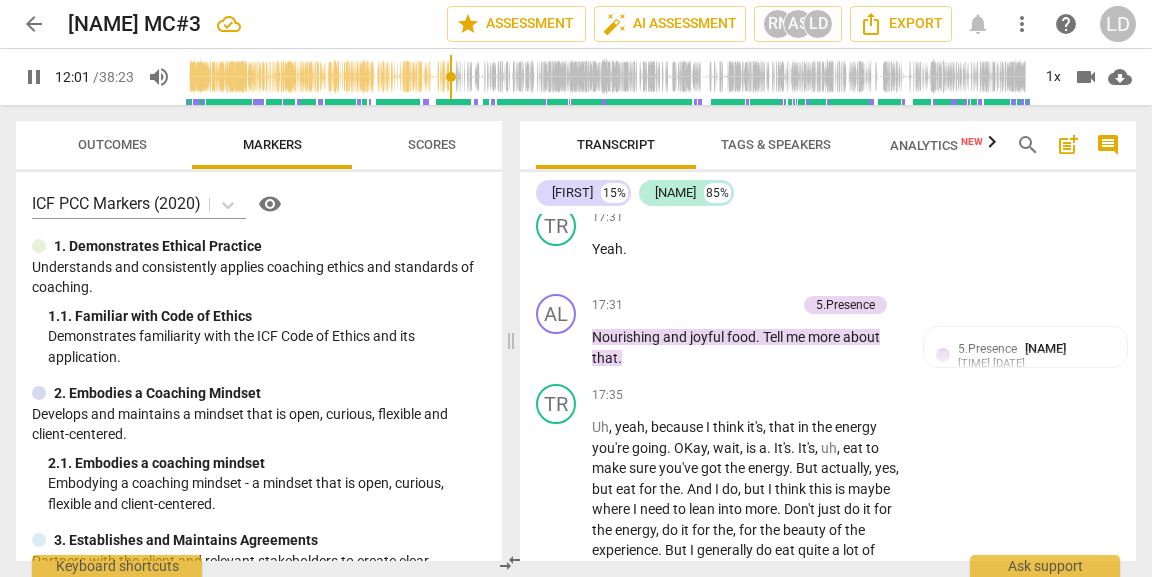 drag, startPoint x: 733, startPoint y: 273, endPoint x: 811, endPoint y: 272, distance: 78.00641 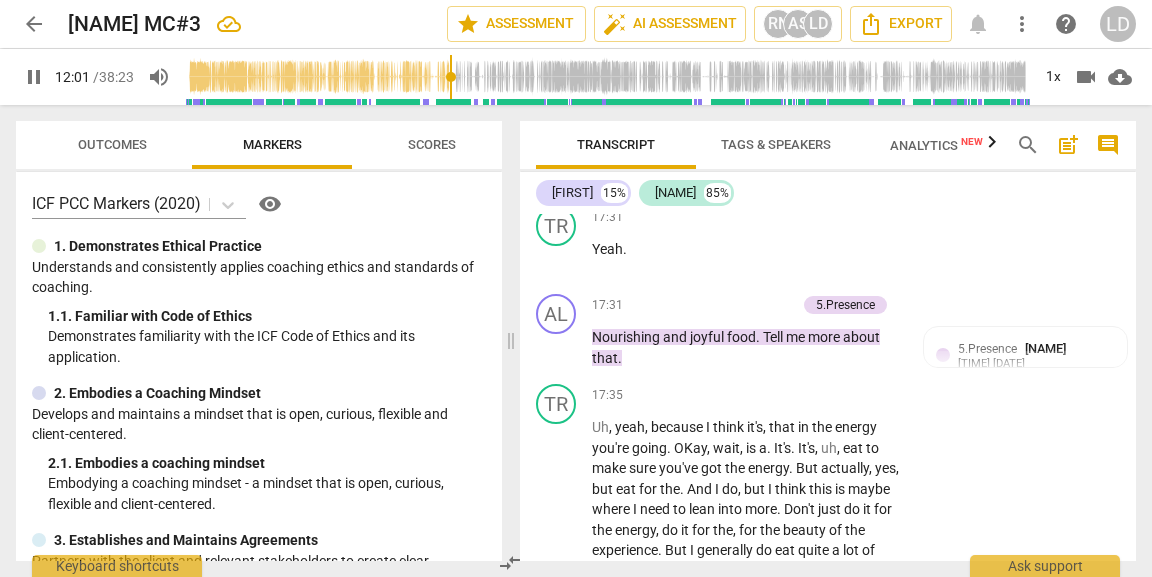 click on "I'm   noticing   that ,   um ,   this   is   really   possible .   Um ,   and ,   that   actually ,   I've   just   been   overthinking   and   over   complicating   it .   Um .   And   that ,   there's   another .   So   I've   got   weight ,   I've   got   energy .   That   actually ,   the   word   that's   coming   up   for   me   is   balance   and   i'm   not   quite   sure   why .   Um ,   that   it's   about   finding   some   balance .   Um .   And   I'm   wondering   what   elements   I'm   balancing   that   will   take   me   to   this   place   where   weight   and   energy   are   in   harmony ." at bounding box center [746, -1262] 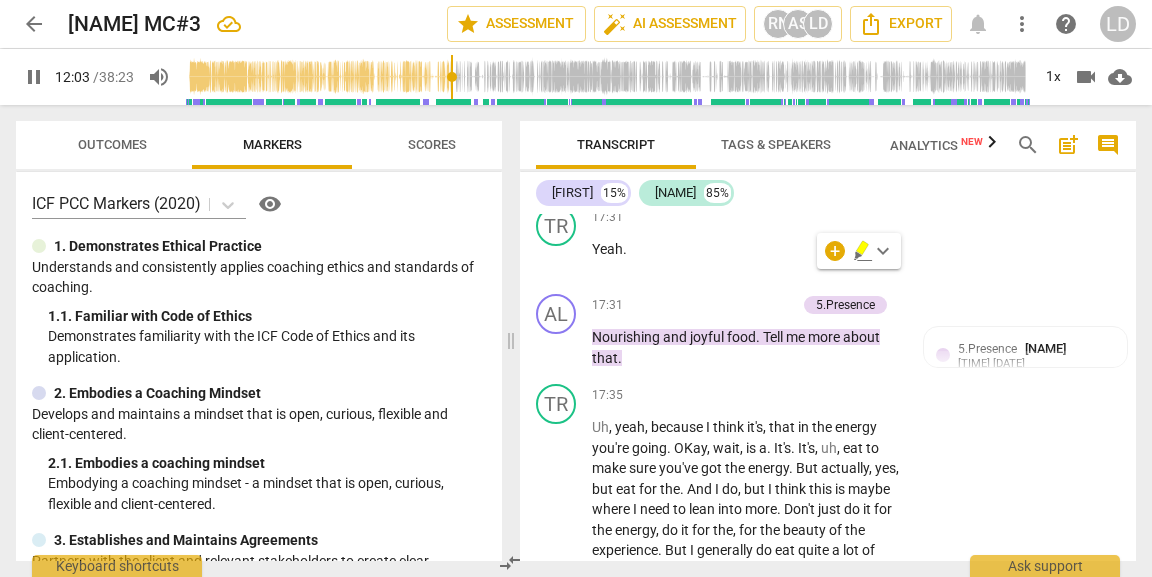 click 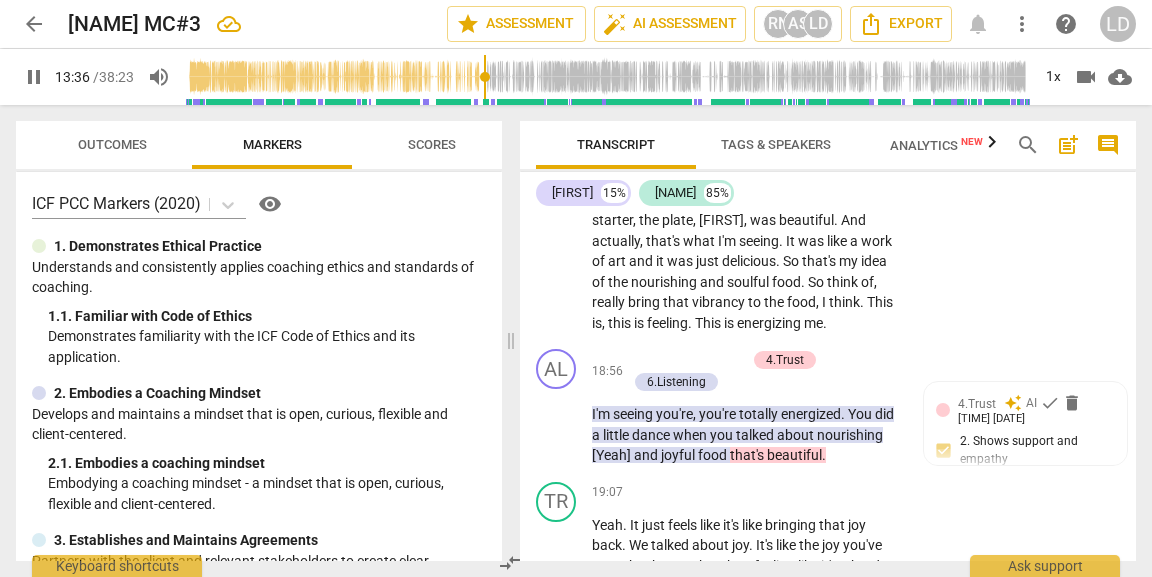 scroll, scrollTop: 6011, scrollLeft: 0, axis: vertical 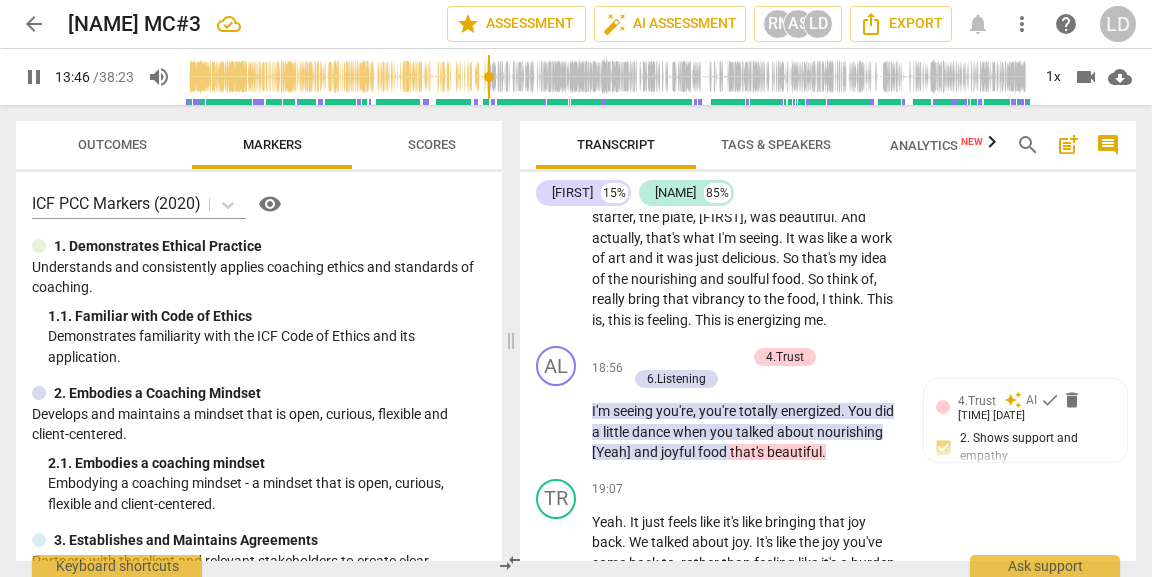 click on "+" at bounding box center [687, -1367] 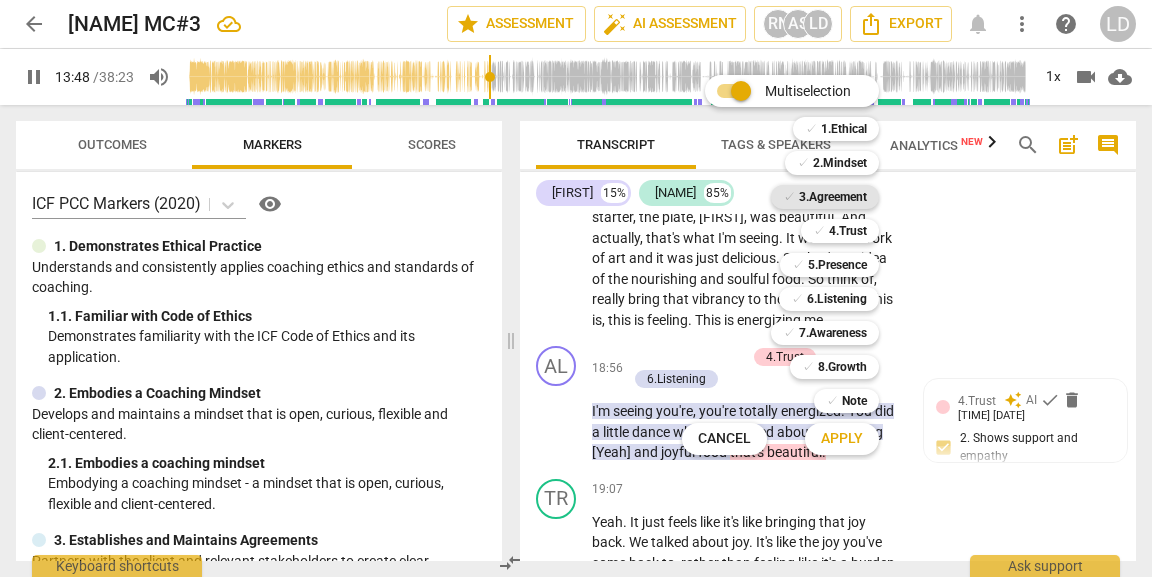 click on "3.Agreement" at bounding box center (833, 197) 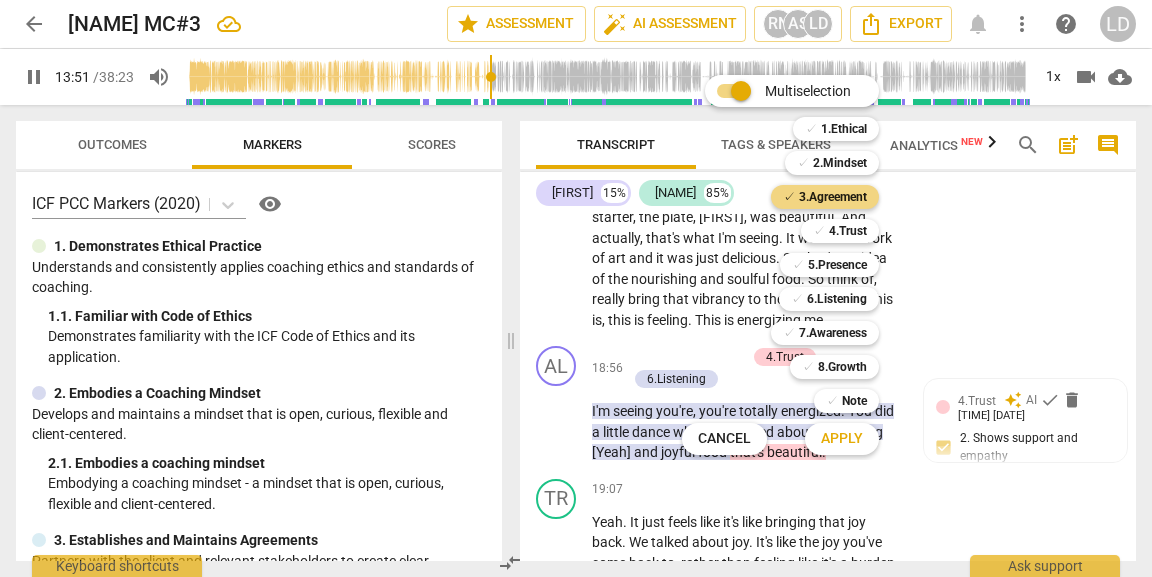 click on "Apply" at bounding box center (842, 439) 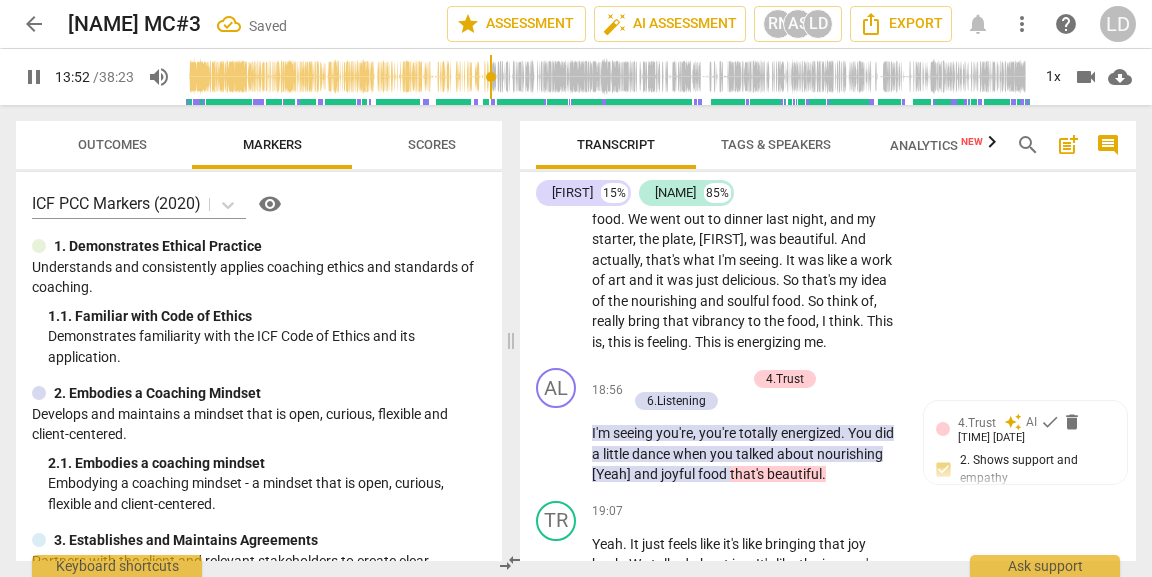 scroll, scrollTop: 6014, scrollLeft: 0, axis: vertical 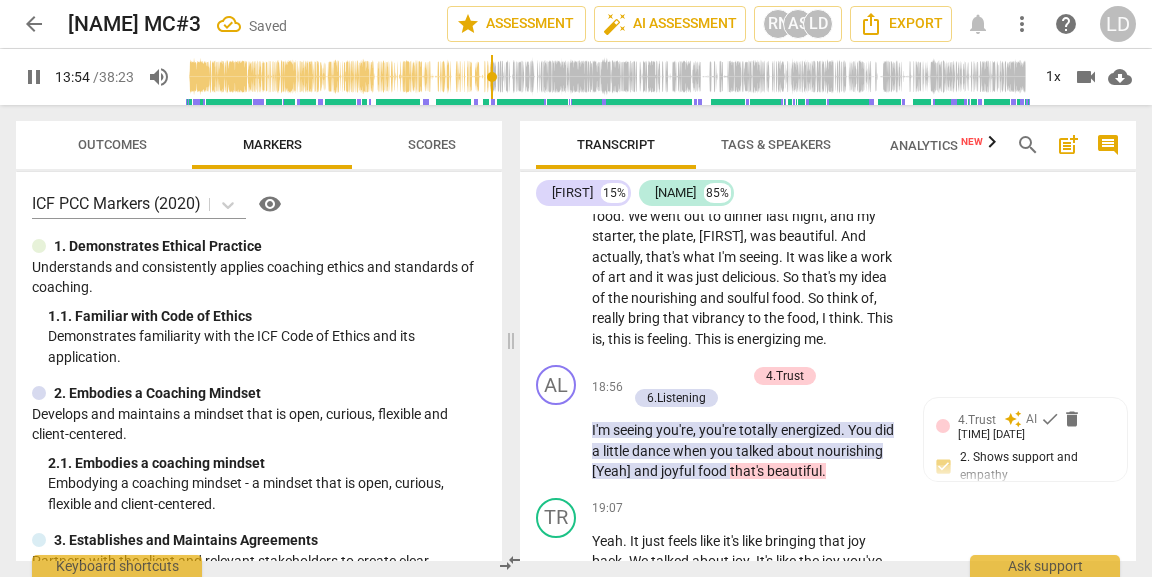 click on "4. Defines what to address" at bounding box center [928, -1179] 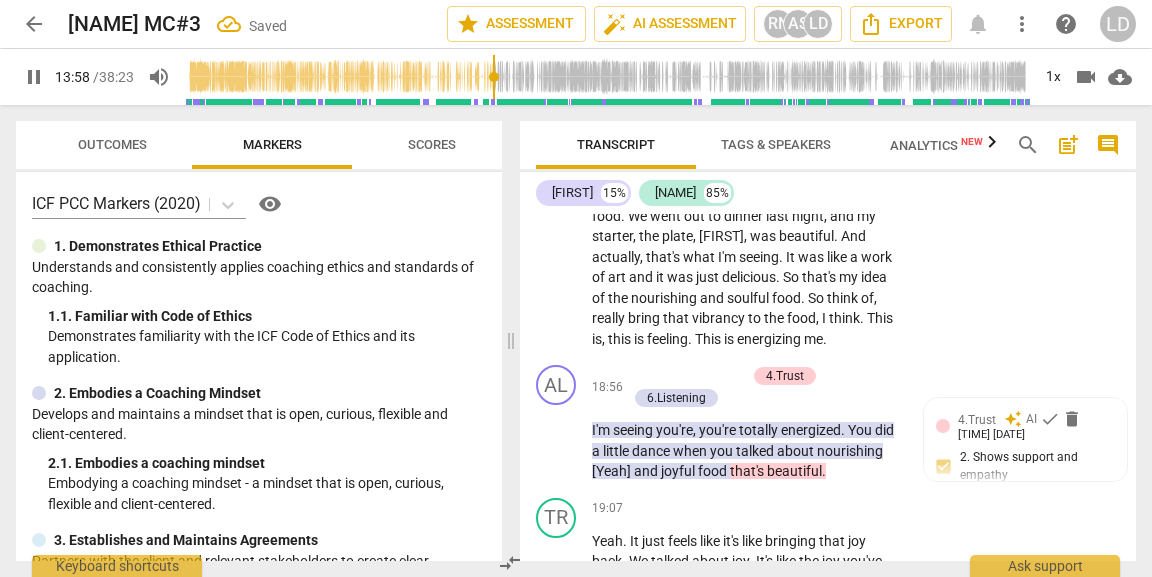 click on "TR play_arrow pause 13:33 + Add competency keyboard_arrow_right I   think   I'll   just   feel   that   calm   that   I   talked   about .   I'll   feel   the   calm   and   the   joy .   I   think   it's   the   calm .   I'll   feel   calm ." at bounding box center [828, -1444] 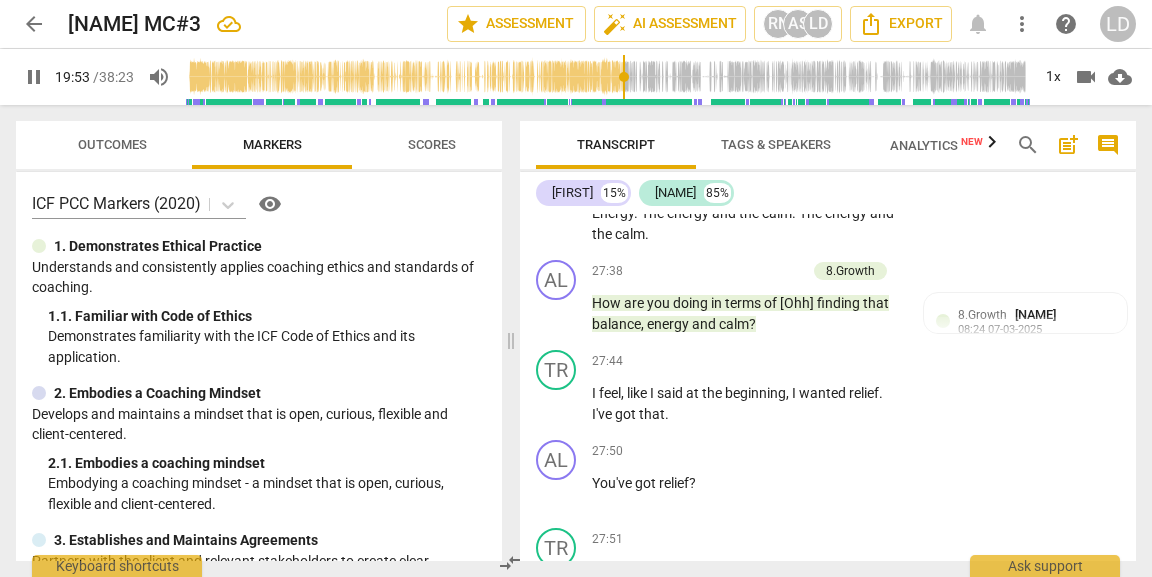 scroll, scrollTop: 9117, scrollLeft: 0, axis: vertical 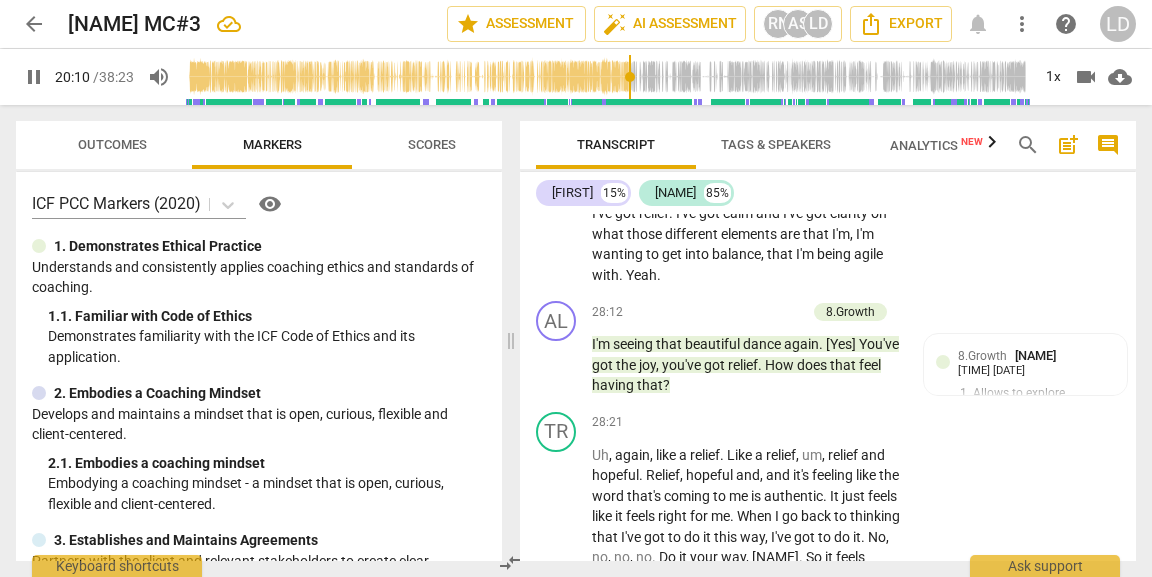 click on "pause" at bounding box center (34, 77) 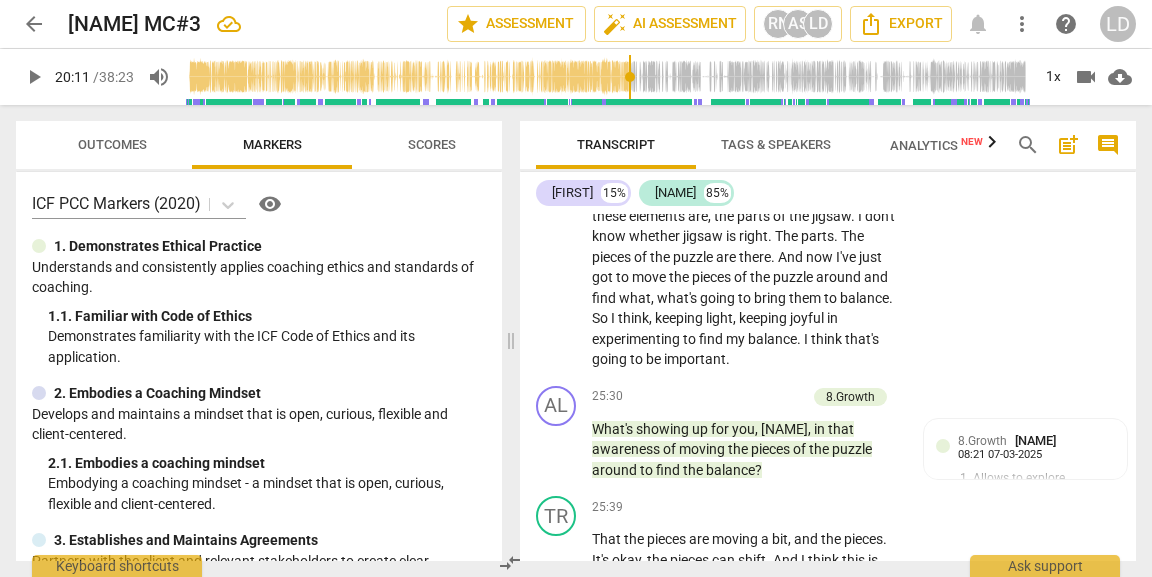 scroll, scrollTop: 7807, scrollLeft: 0, axis: vertical 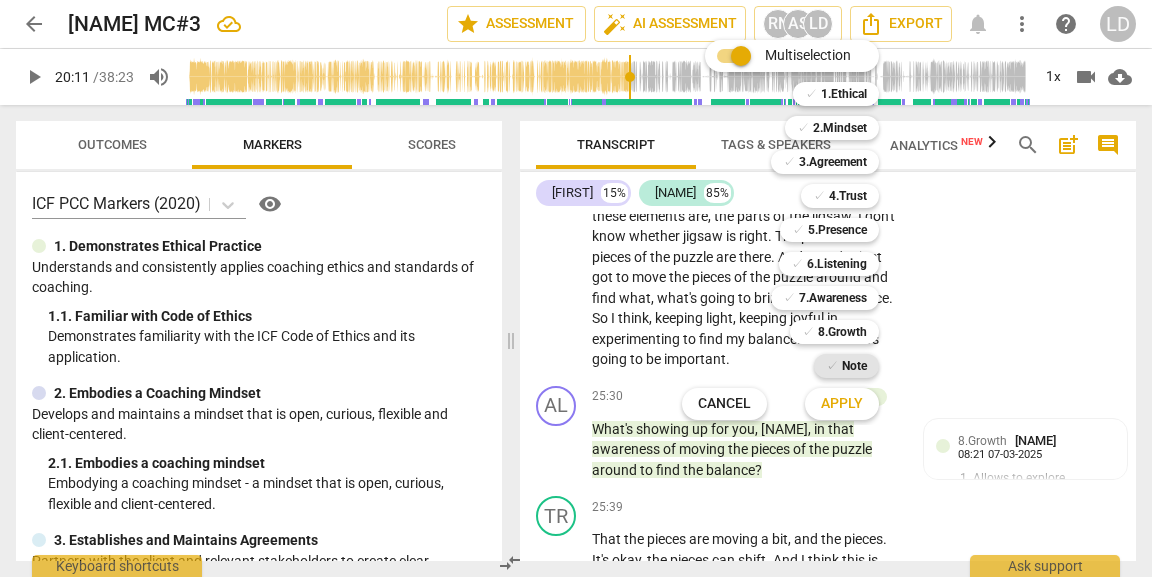click on "Note" at bounding box center [854, 366] 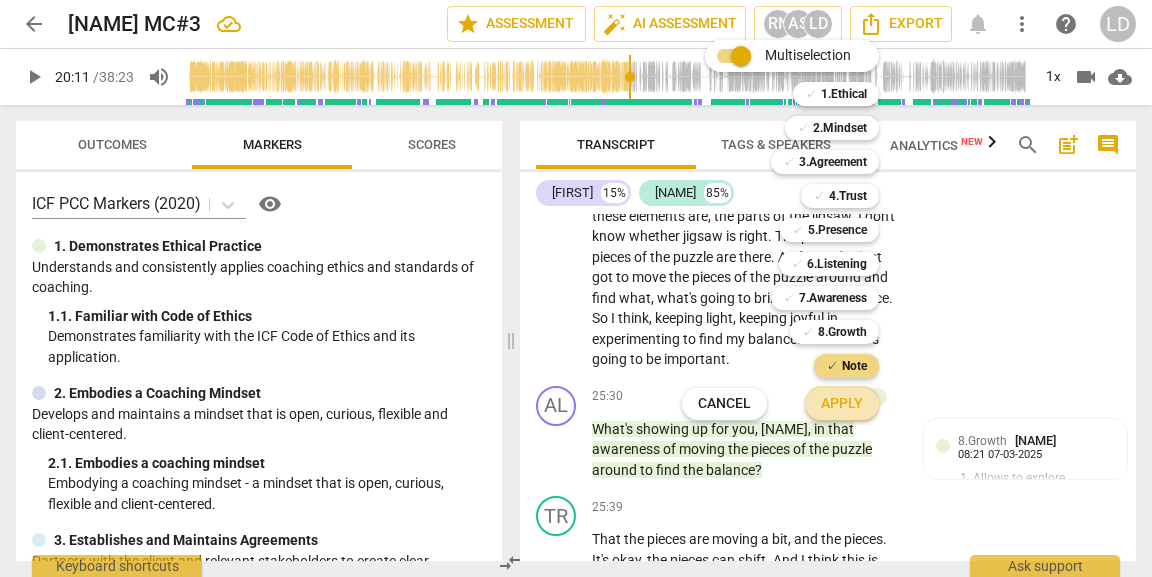click on "Apply" at bounding box center (842, 404) 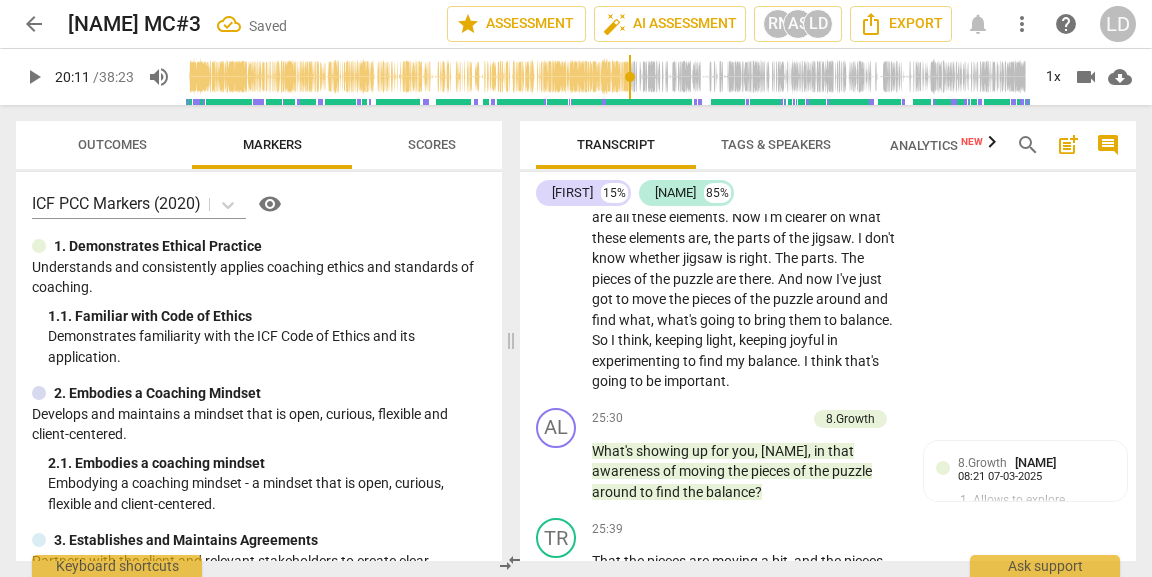 scroll, scrollTop: 8049, scrollLeft: 0, axis: vertical 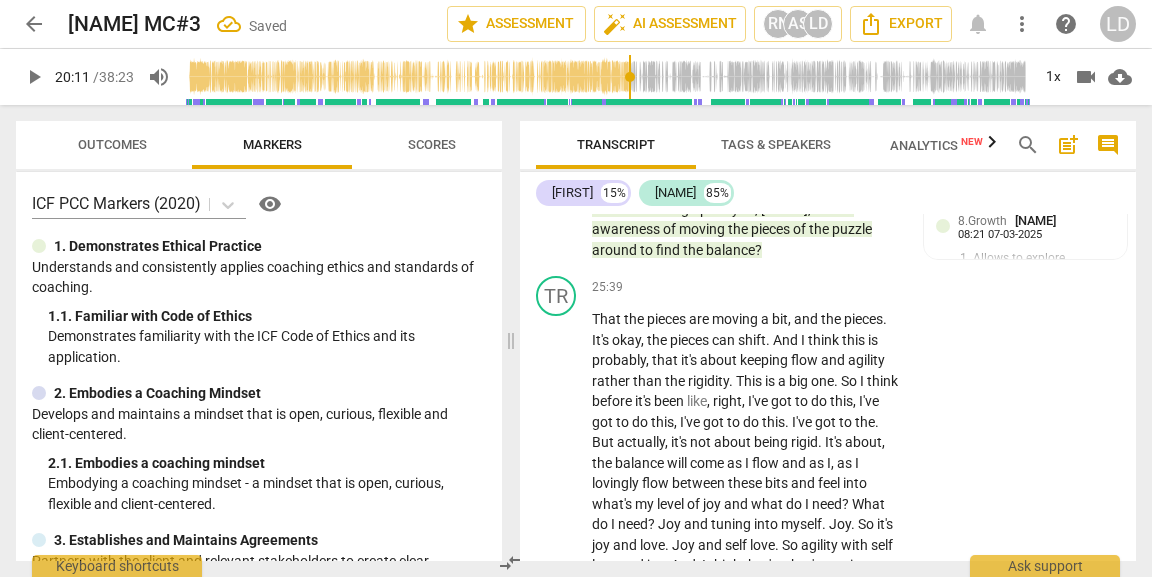 click at bounding box center [993, -1796] 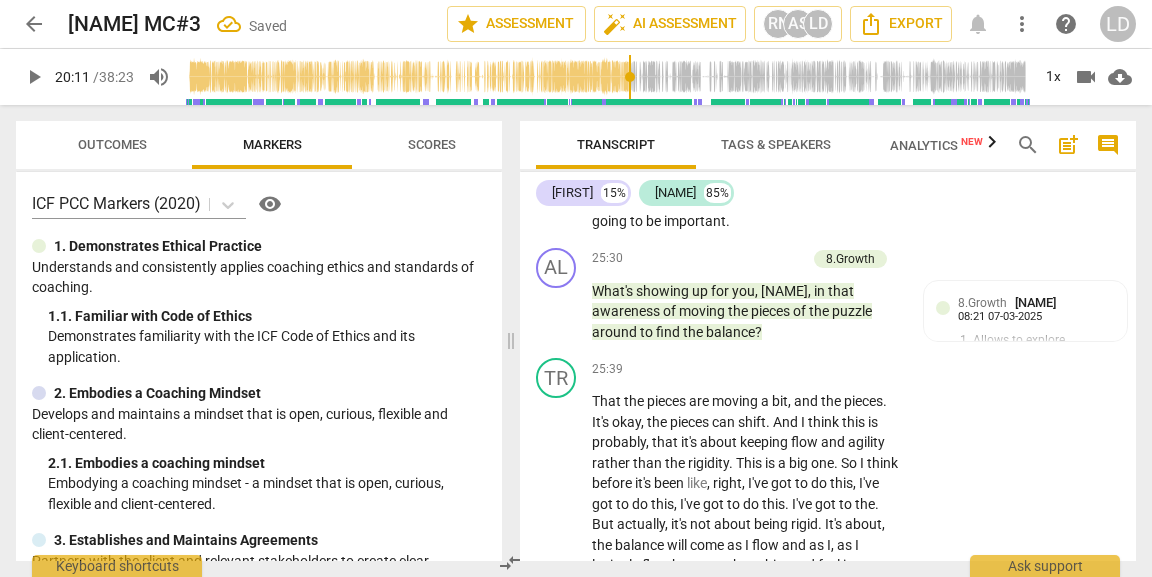 scroll, scrollTop: 7971, scrollLeft: 0, axis: vertical 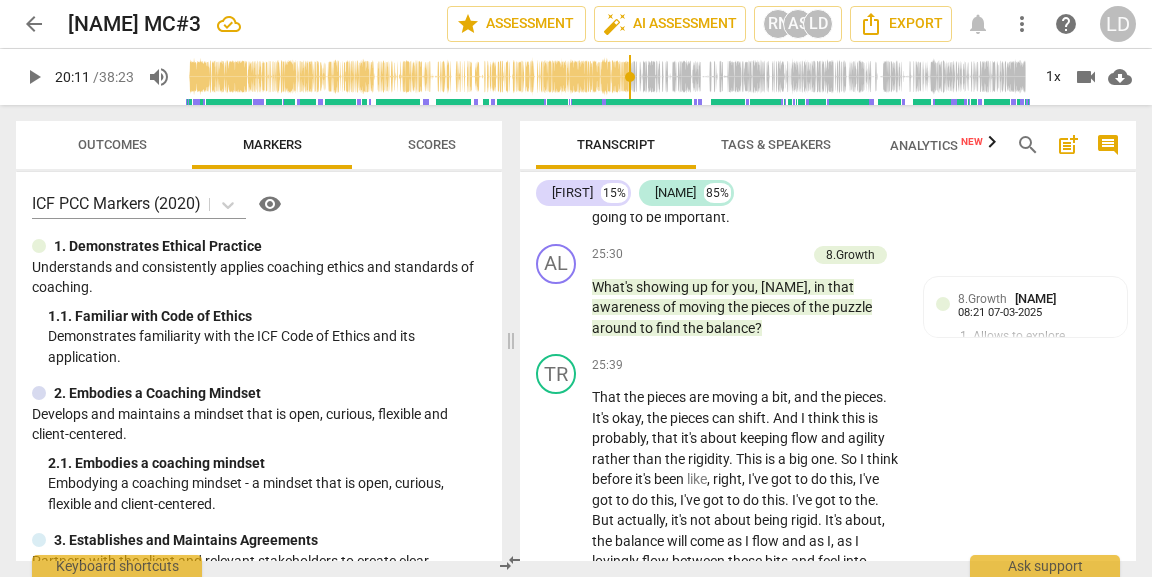 click on "Outcomes" at bounding box center (112, 144) 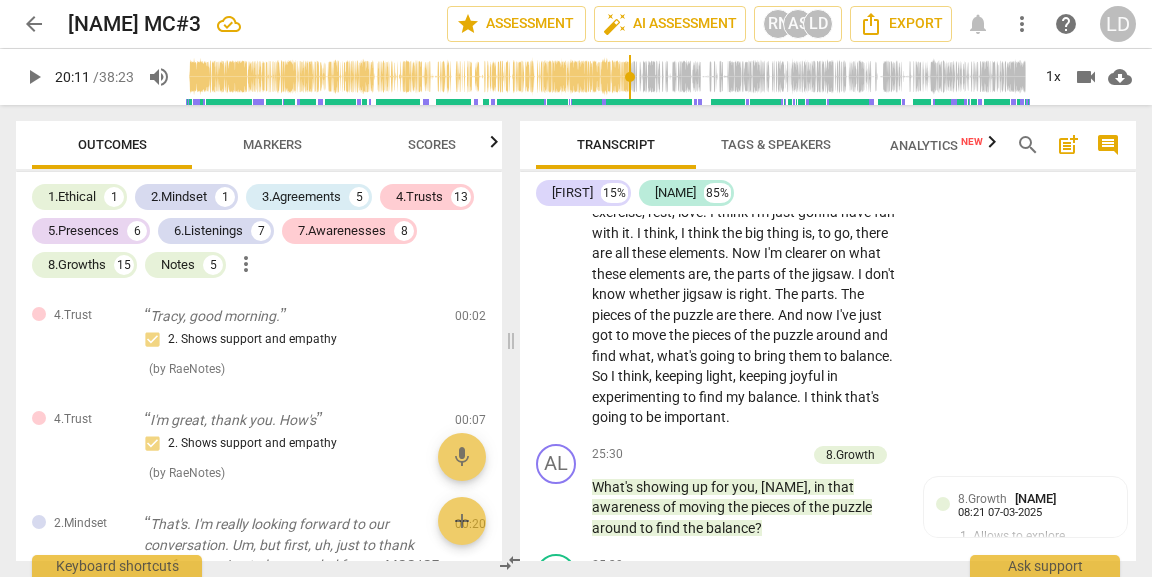 scroll, scrollTop: 7761, scrollLeft: 0, axis: vertical 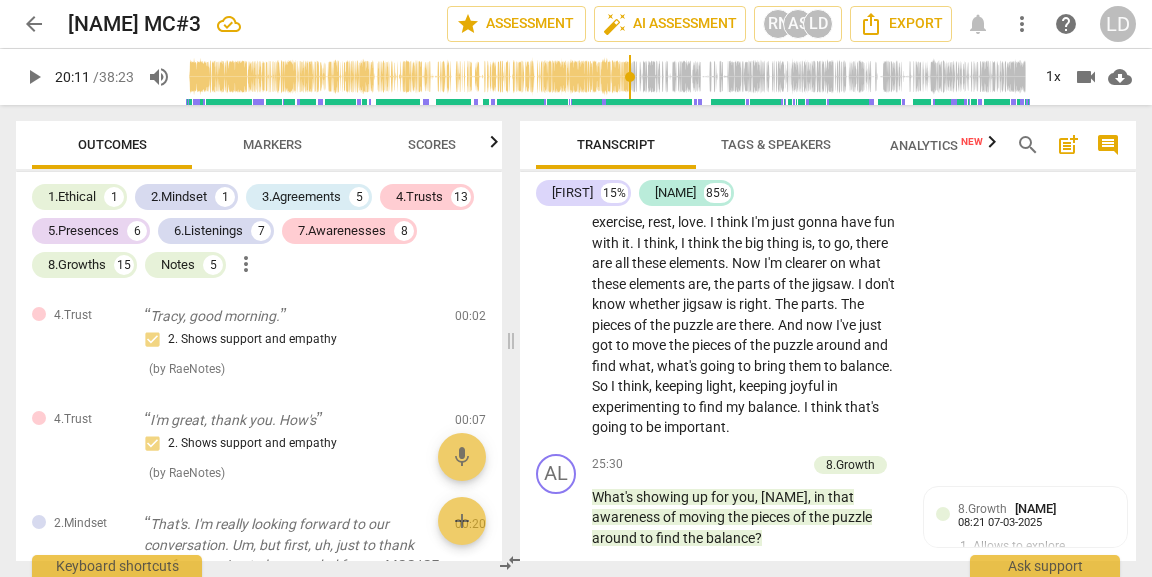 click on "Note" at bounding box center [660, -1857] 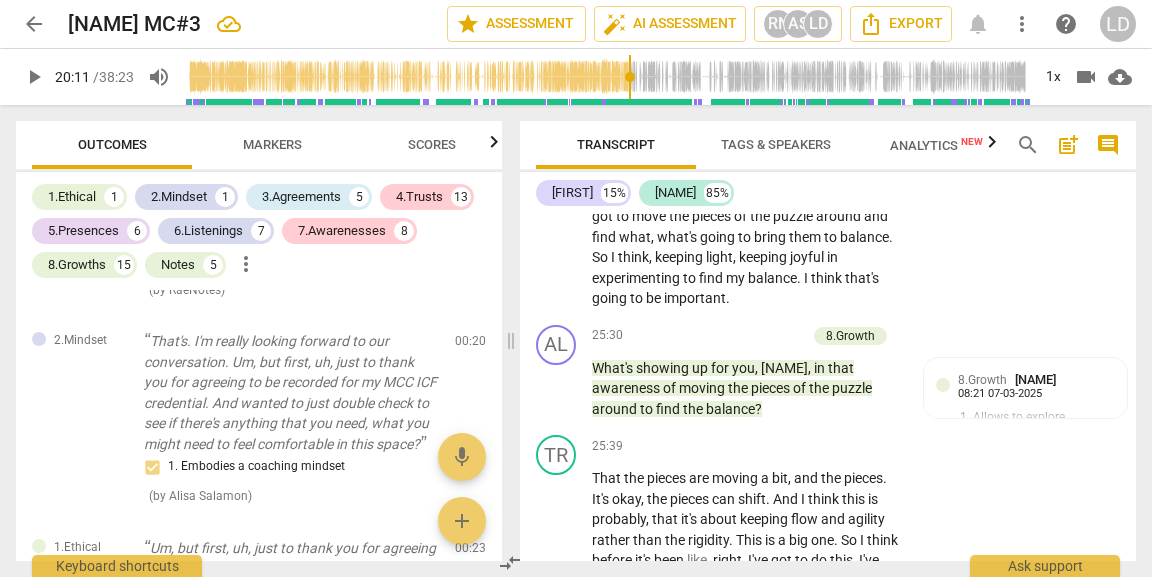scroll, scrollTop: 7732, scrollLeft: 0, axis: vertical 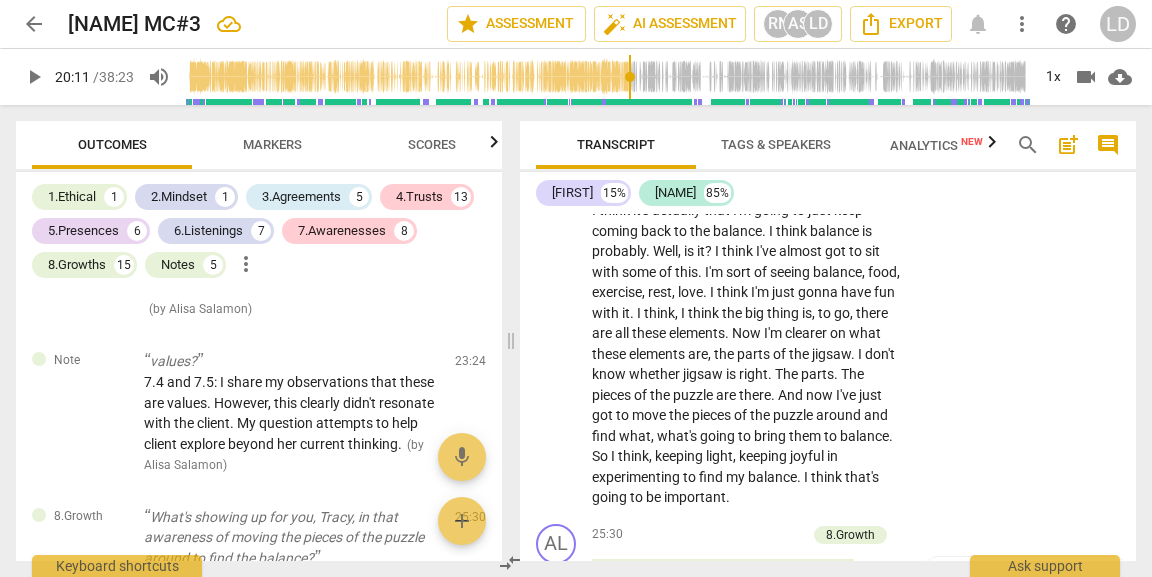 click on "edit" at bounding box center (435, -902) 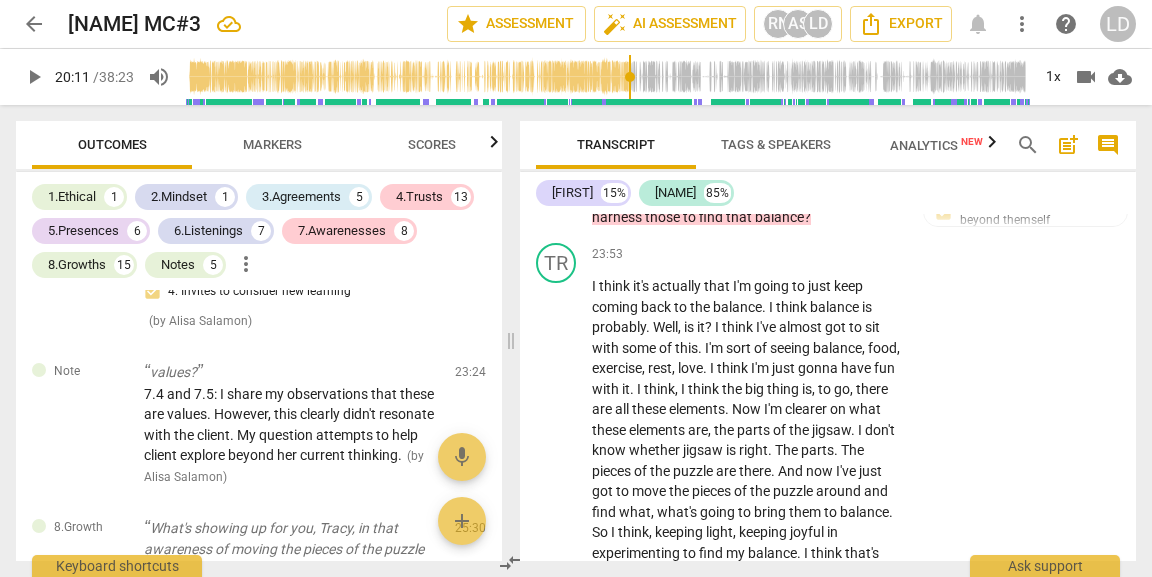 scroll, scrollTop: 7617, scrollLeft: 0, axis: vertical 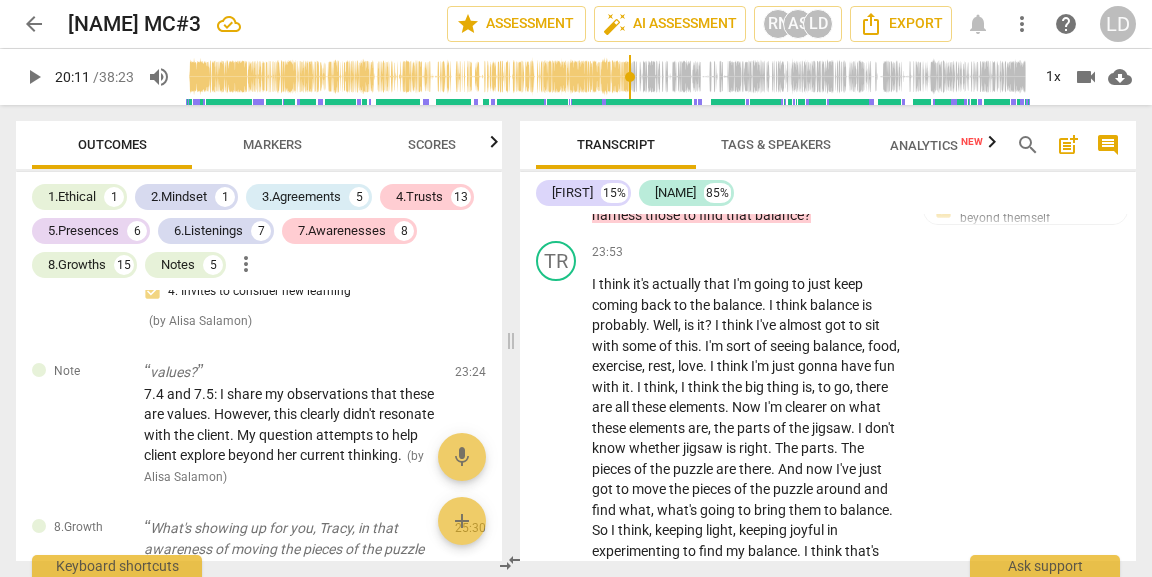 click on "Yeah" at bounding box center (607, -1791) 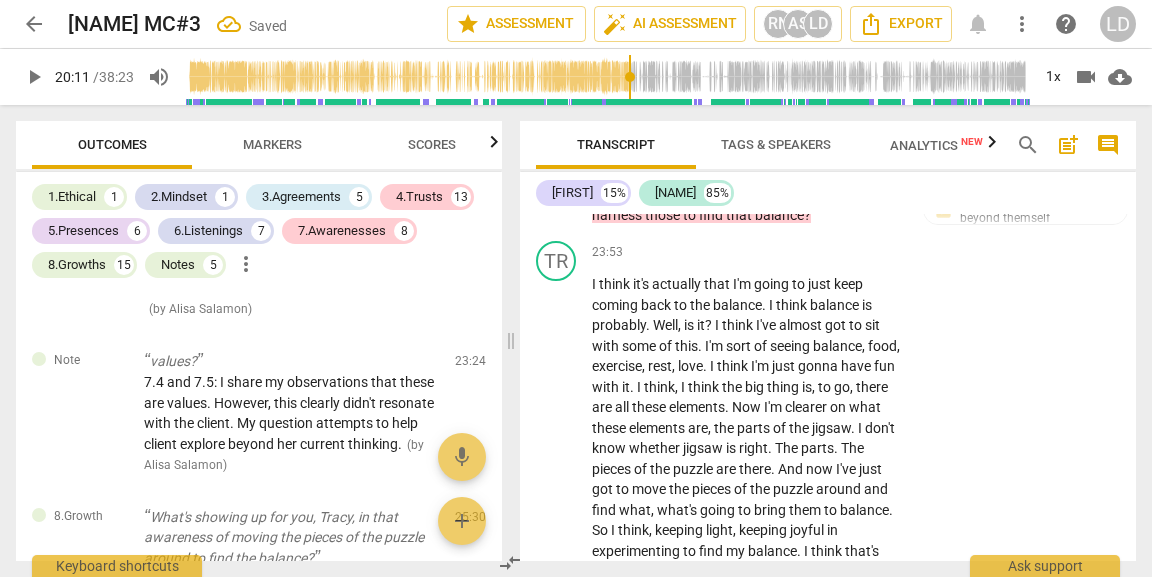 click on "[Yeah ." at bounding box center [746, -1791] 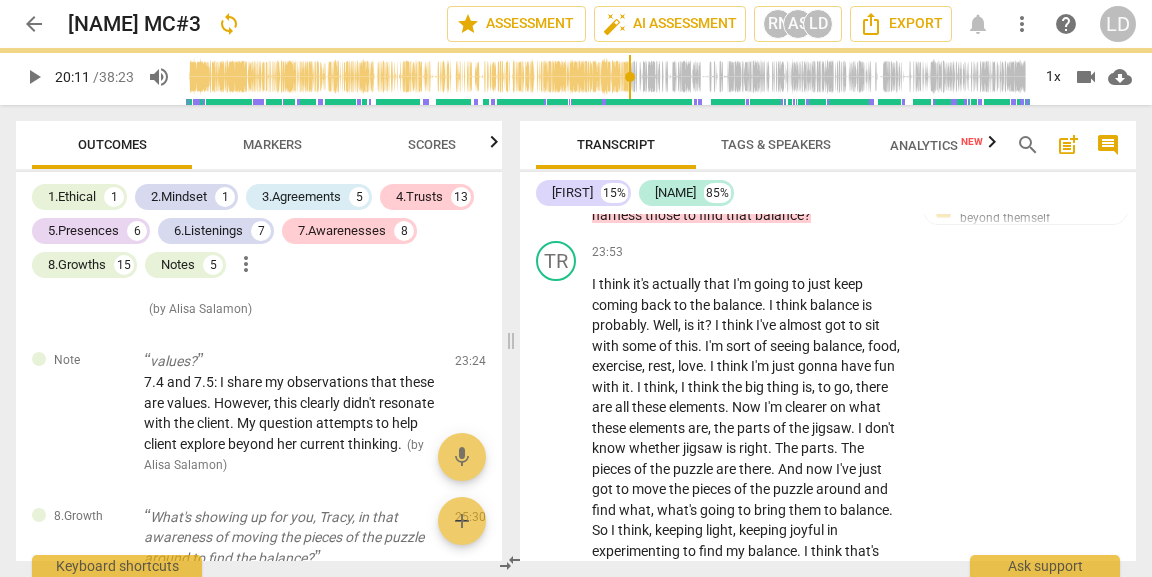 click on "[Yeah" at bounding box center [609, -1791] 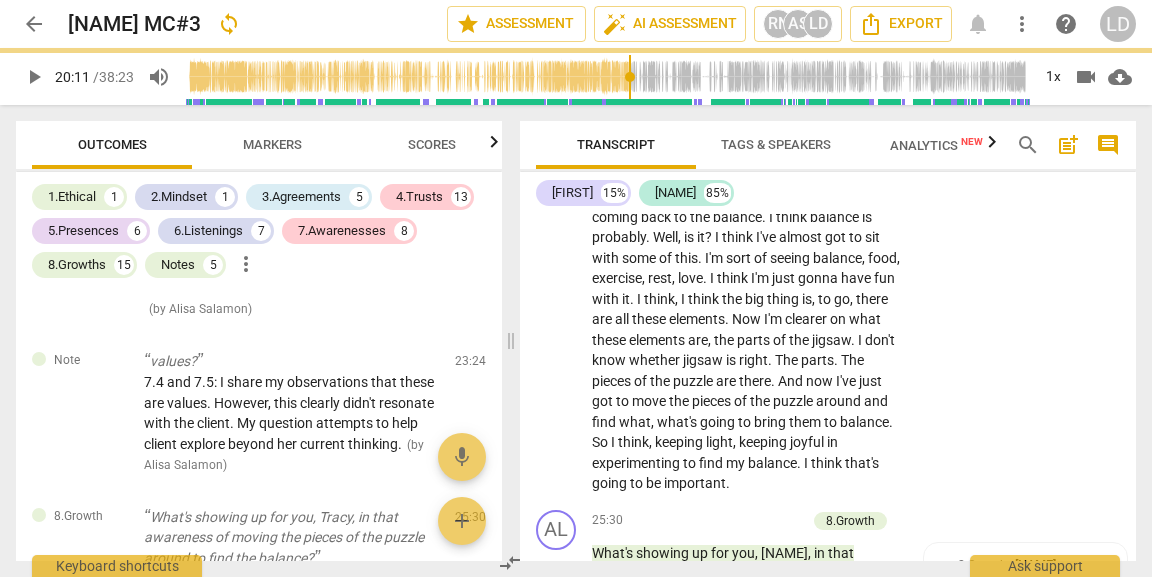 scroll, scrollTop: 7529, scrollLeft: 0, axis: vertical 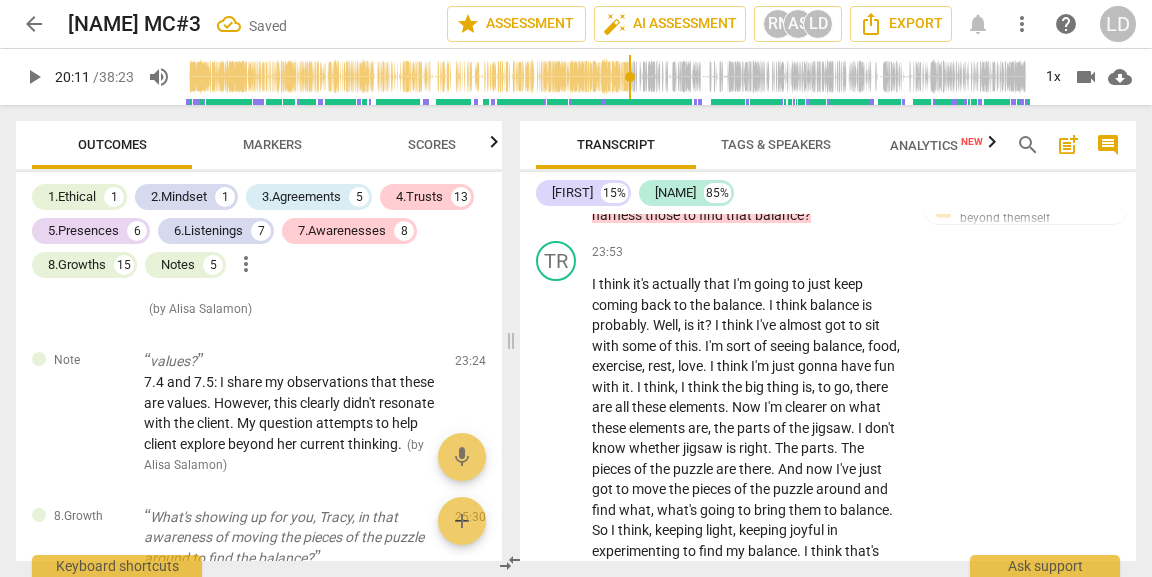 click on "Nourishing" at bounding box center [627, -1681] 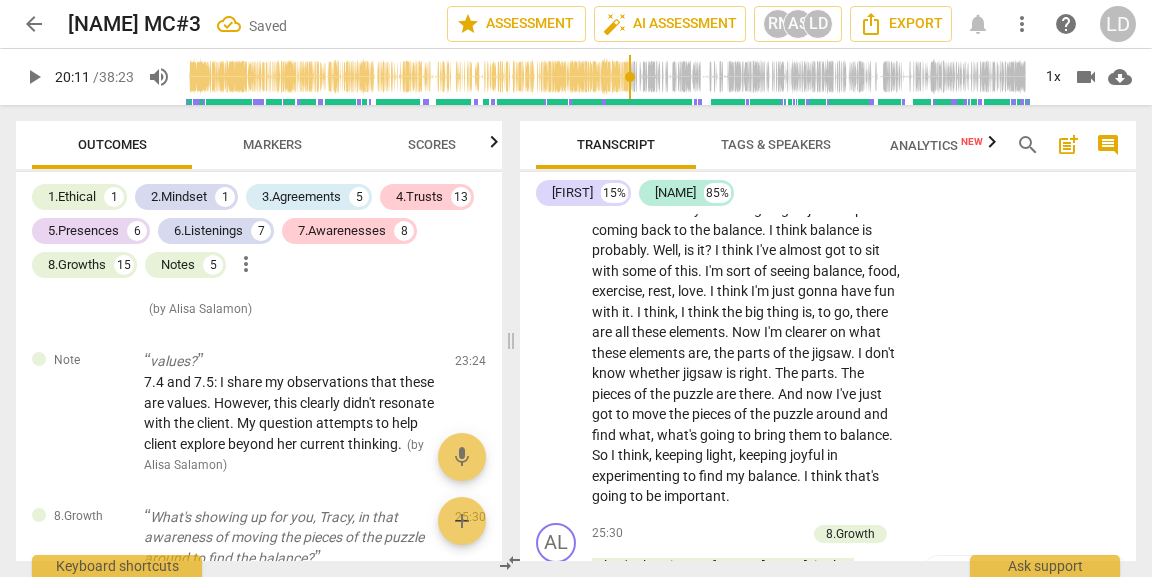 scroll, scrollTop: 7603, scrollLeft: 0, axis: vertical 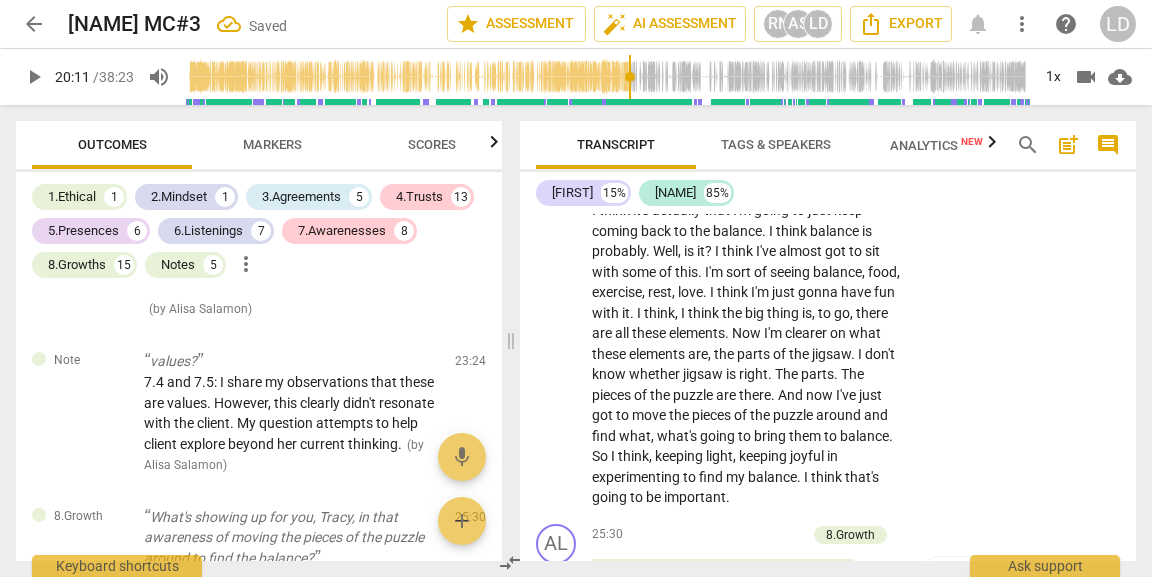 click on "Nourishing" at bounding box center (627, -1755) 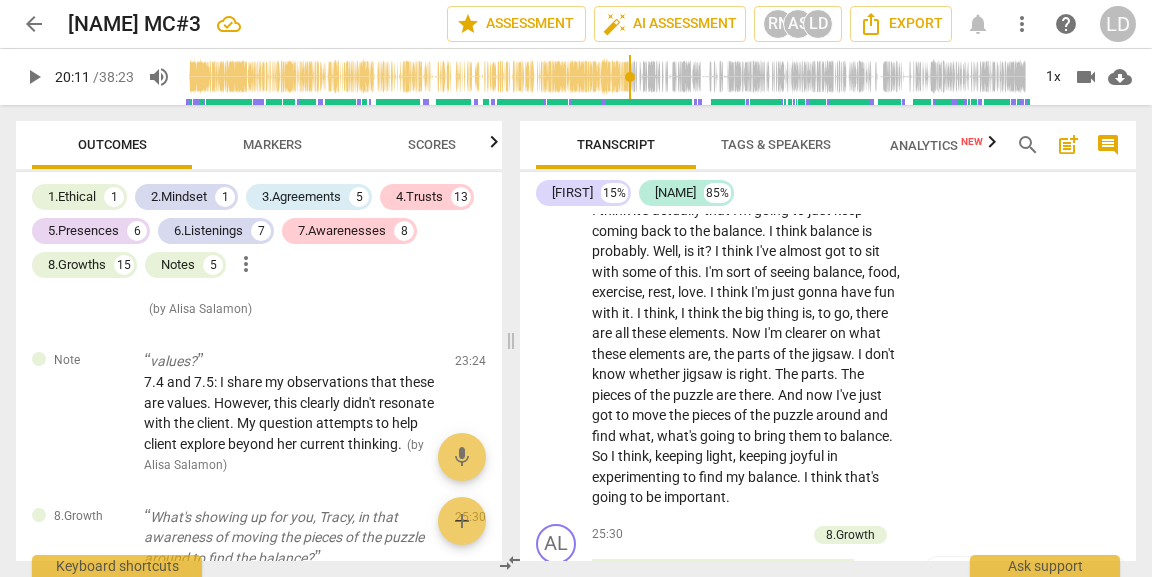 click on "Nourishing" at bounding box center [627, -1755] 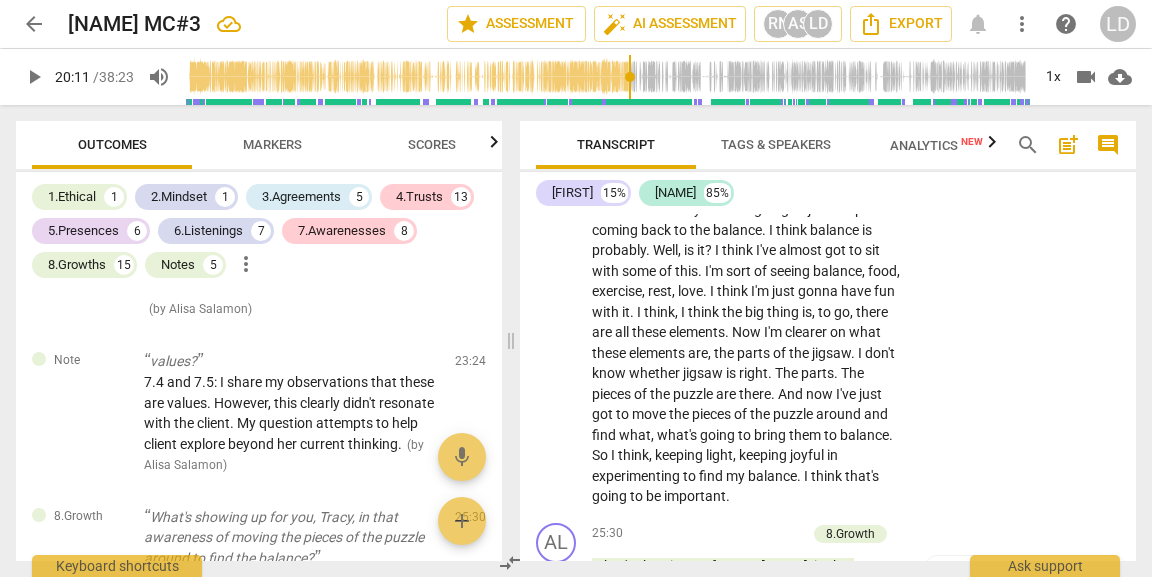 scroll, scrollTop: 7603, scrollLeft: 0, axis: vertical 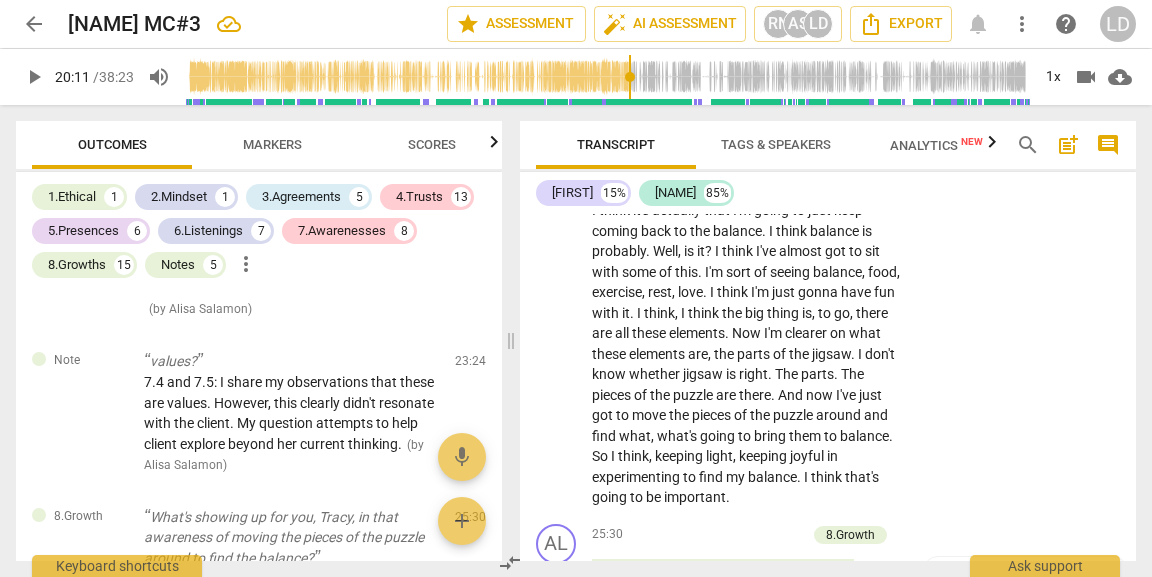 click on "play_arrow pause" at bounding box center (566, -1755) 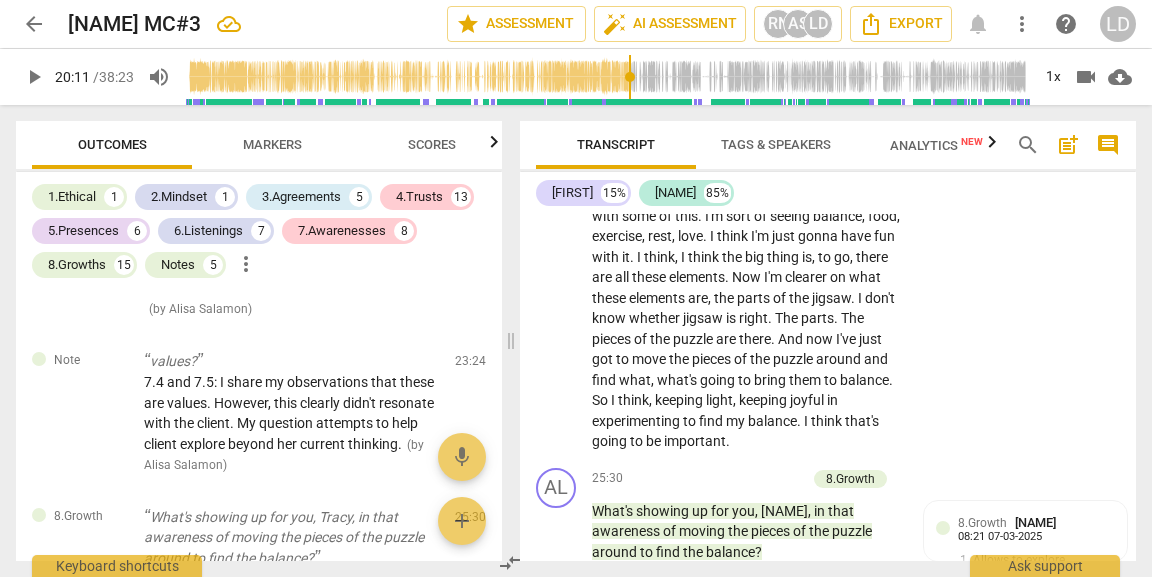 scroll, scrollTop: 7654, scrollLeft: 0, axis: vertical 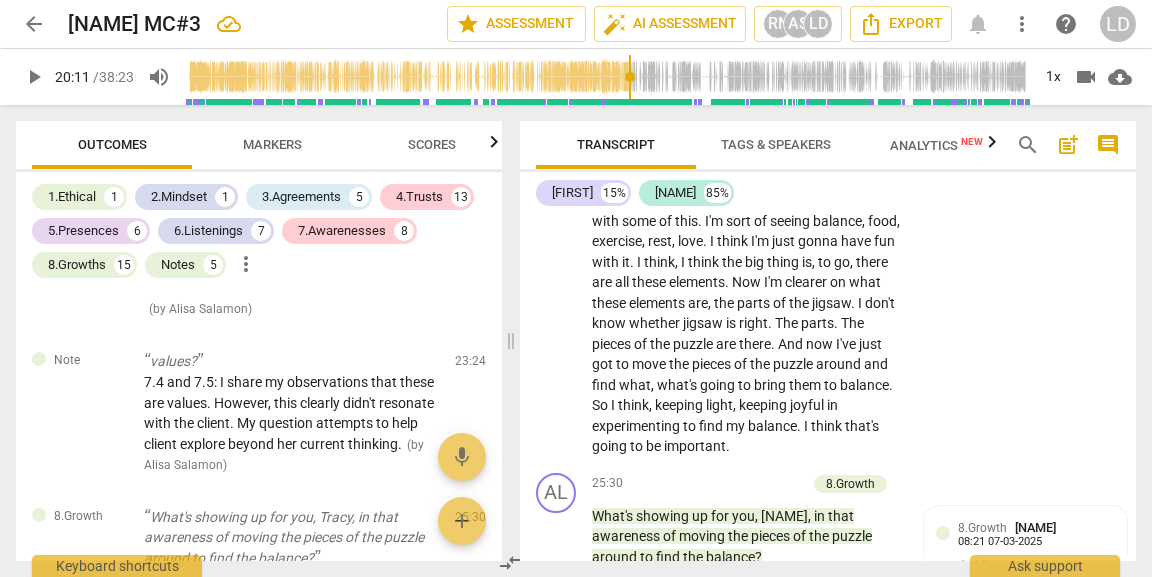 click on "Nourishing" at bounding box center (627, -1806) 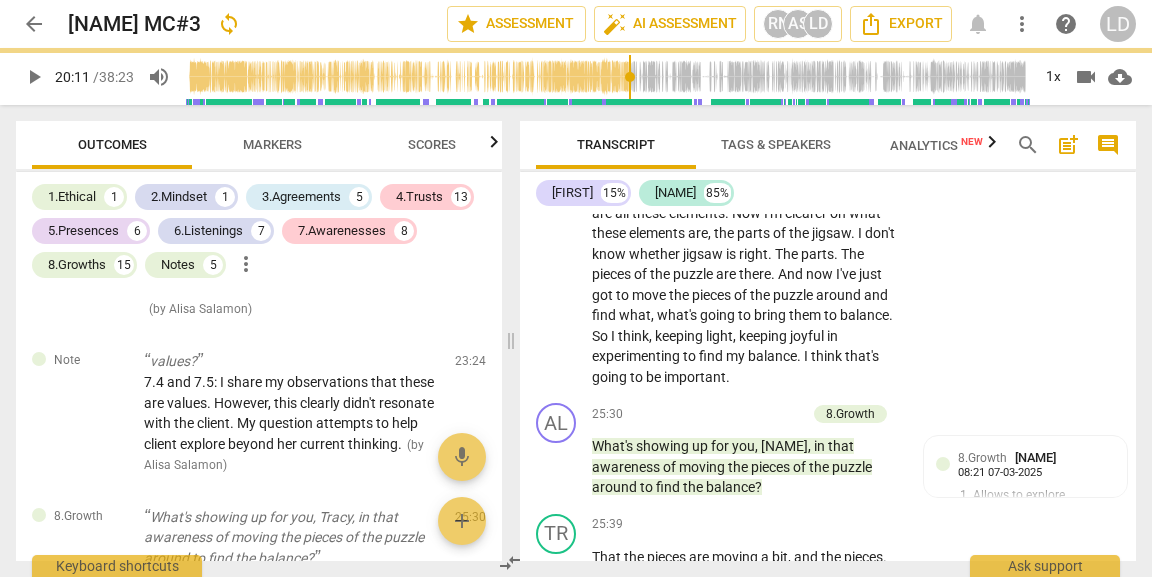 scroll, scrollTop: 7605, scrollLeft: 0, axis: vertical 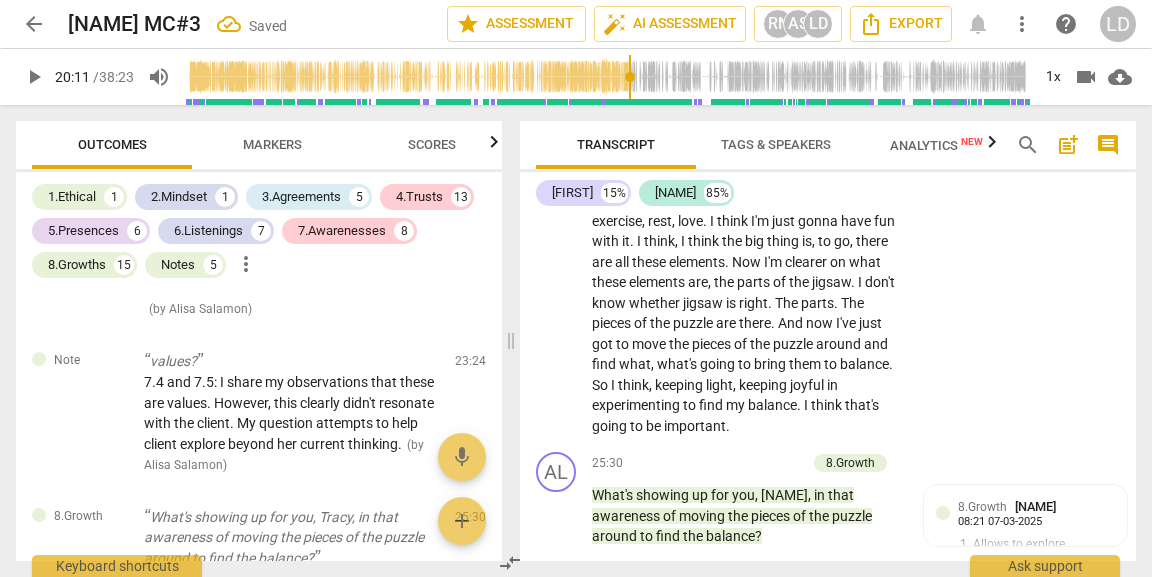 drag, startPoint x: 635, startPoint y: 378, endPoint x: 591, endPoint y: 306, distance: 84.38009 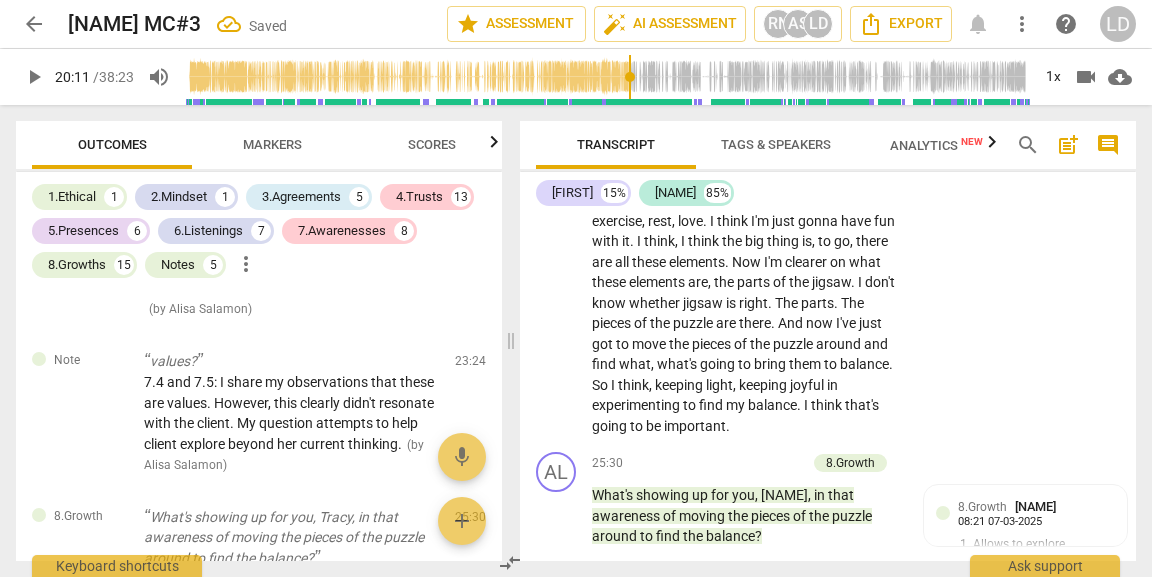 click on "AL play_arrow pause 17:25 + Add competency 4.Trust 5.Presence Note keyboard_arrow_right I'm   seeing   that ,   how   important   that   insight   is   for   you .   [Yeah . ]   Nourishing   and   joyful   food .   Tell   me   more   about   that . 4.Trust [NAME] 08:07 07-03-2025 1. Respects talents and insights 2. Shows support and empathy 3. Supports expression of feelings 4. Partners by inviting client to respond" at bounding box center (828, -1854) 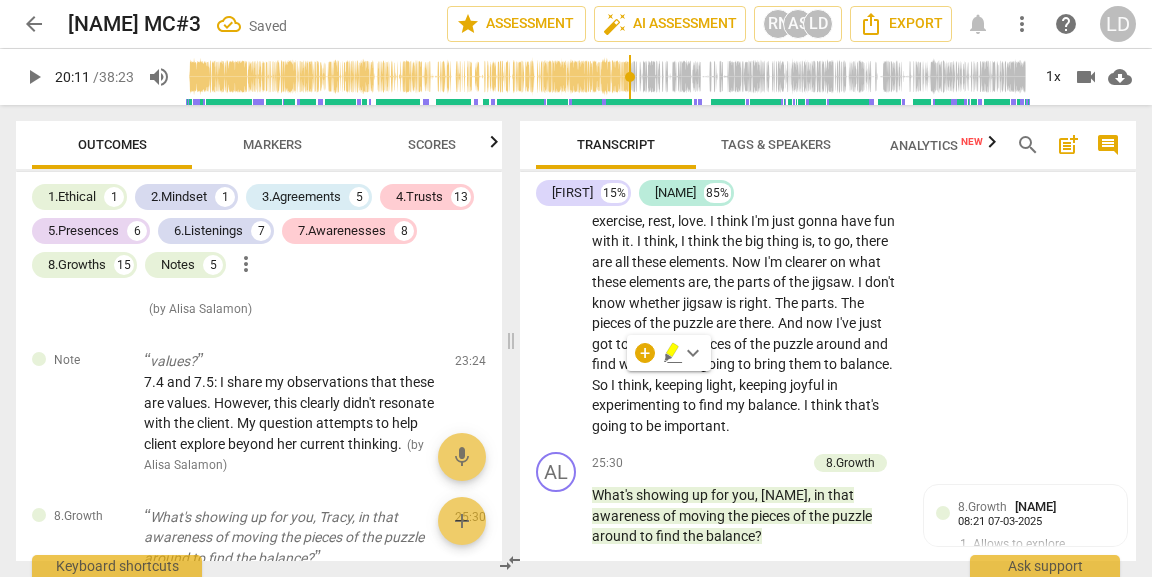 copy on "I'm   seeing   that ,   how   important   that   insight   is   for   you .   [Yeah . ]   Nourishing   and   joyful   food .   Tell   me   more   about   that ." 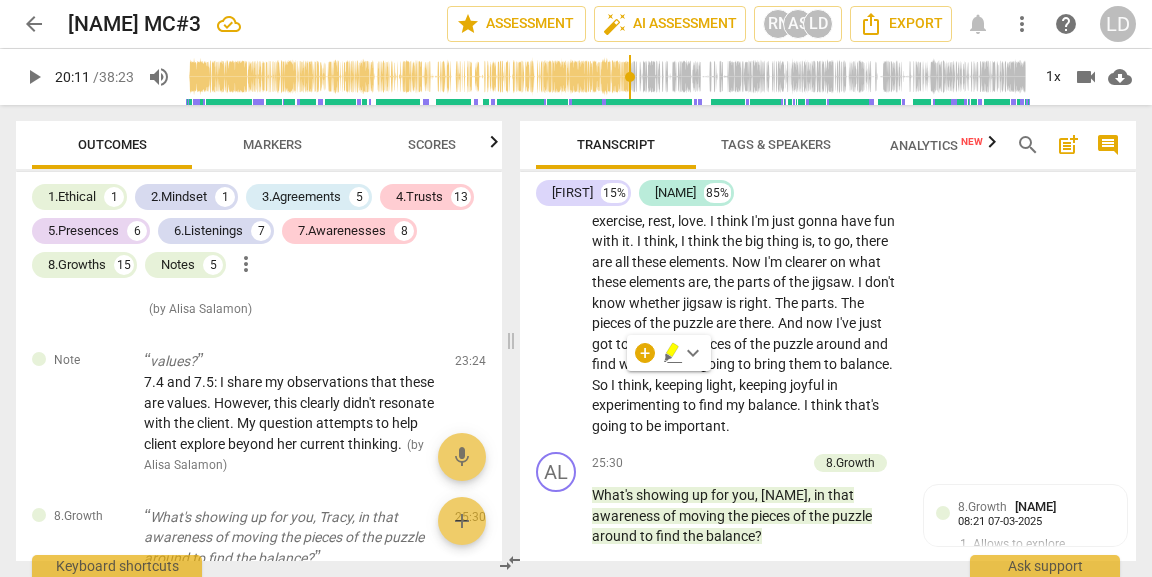 click on "edit" at bounding box center (435, -902) 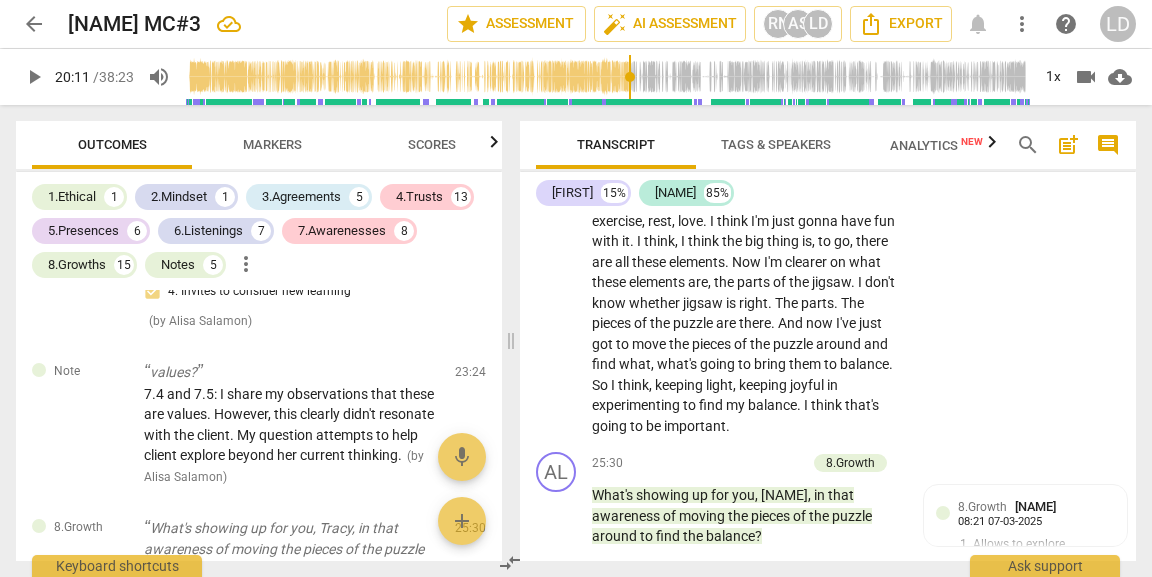 drag, startPoint x: 343, startPoint y: 400, endPoint x: 178, endPoint y: 394, distance: 165.10905 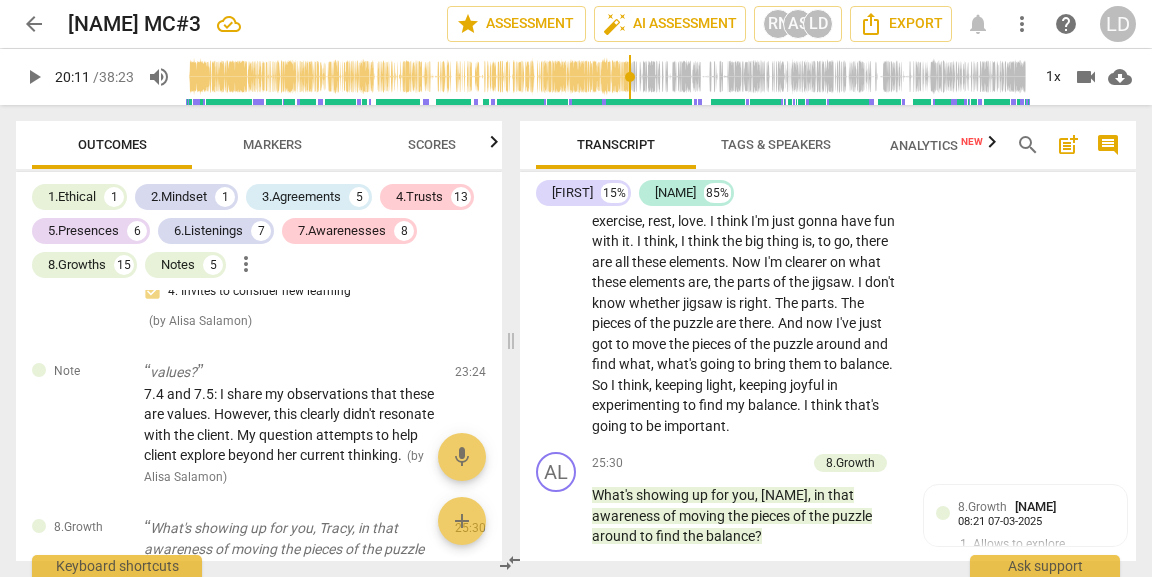 click on "CP: Nourishing and joyful," at bounding box center (252, -881) 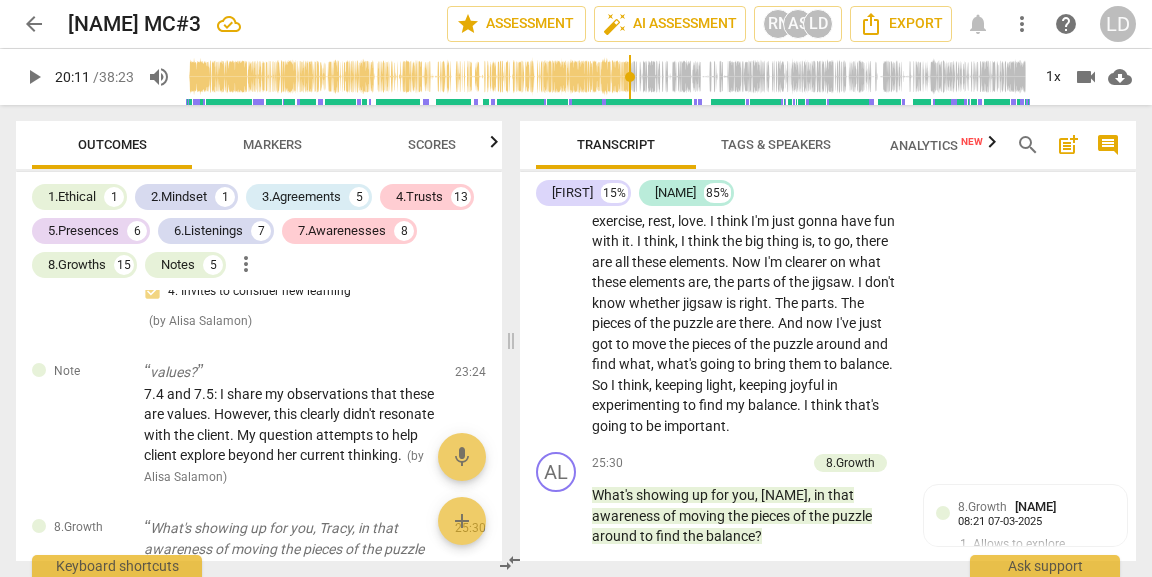 scroll, scrollTop: 45, scrollLeft: 0, axis: vertical 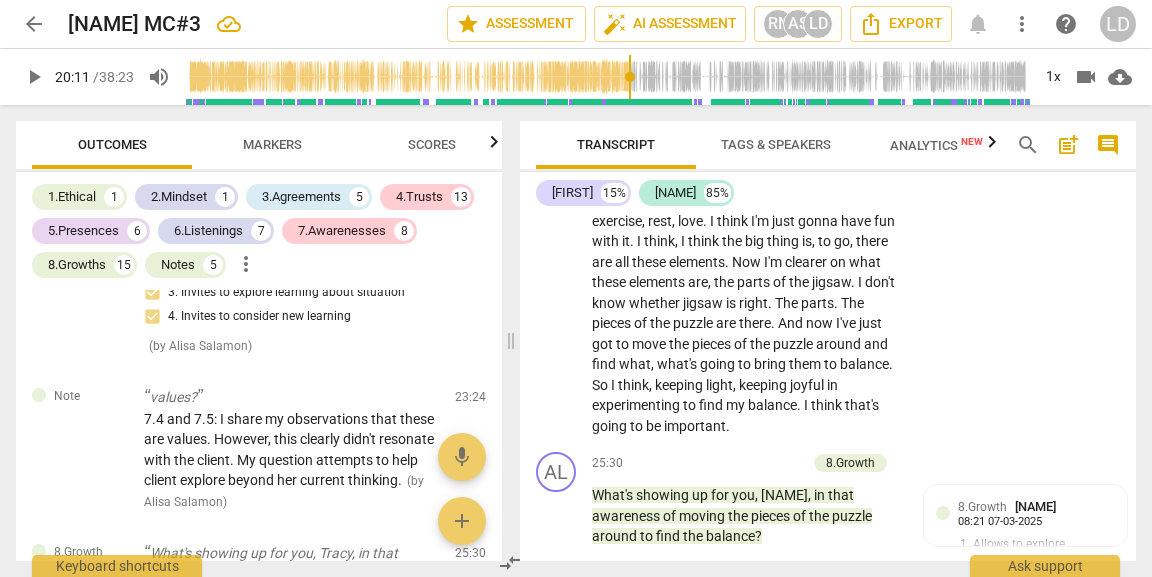 drag, startPoint x: 276, startPoint y: 401, endPoint x: 204, endPoint y: 398, distance: 72.06247 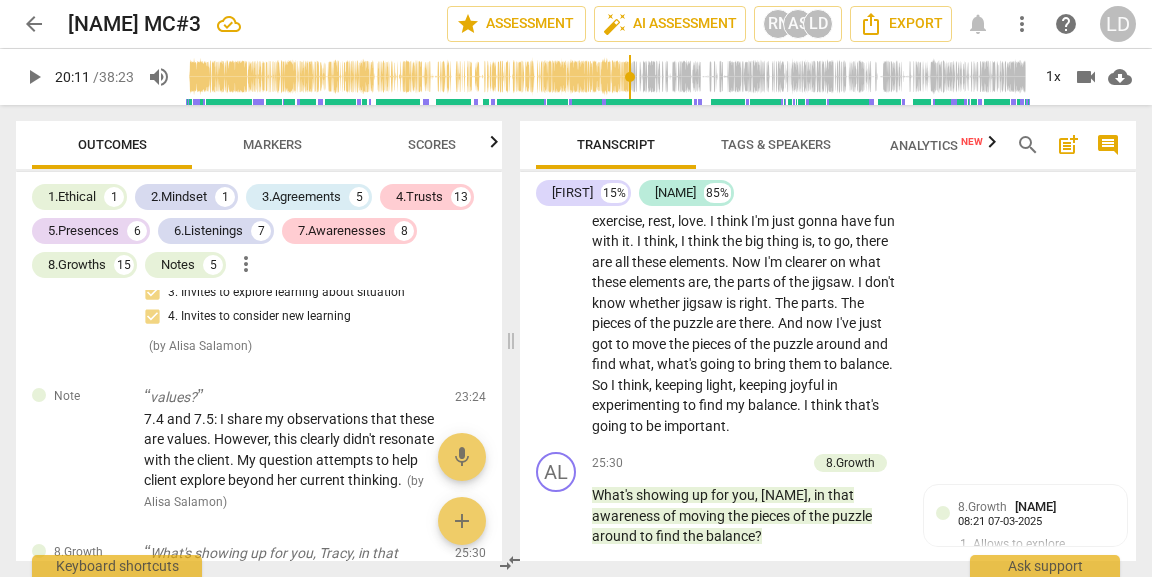 click on "CP: I'm seeing that, how important that insight is for you. [Yeah.] Nourishing and joyful food. Tell me more about that." at bounding box center (252, -868) 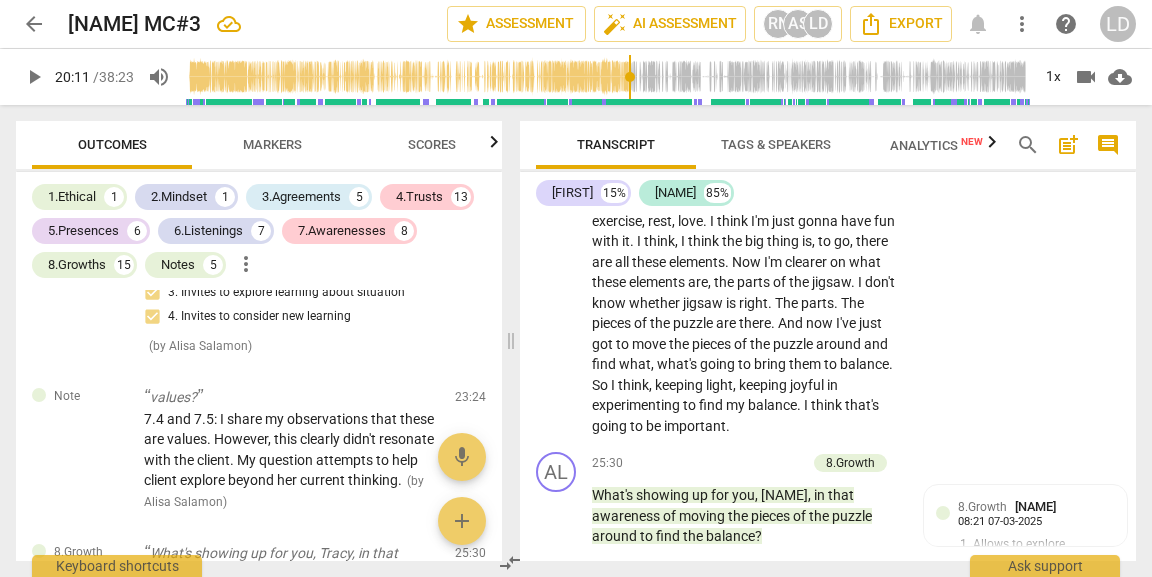 drag, startPoint x: 210, startPoint y: 447, endPoint x: 338, endPoint y: 466, distance: 129.40247 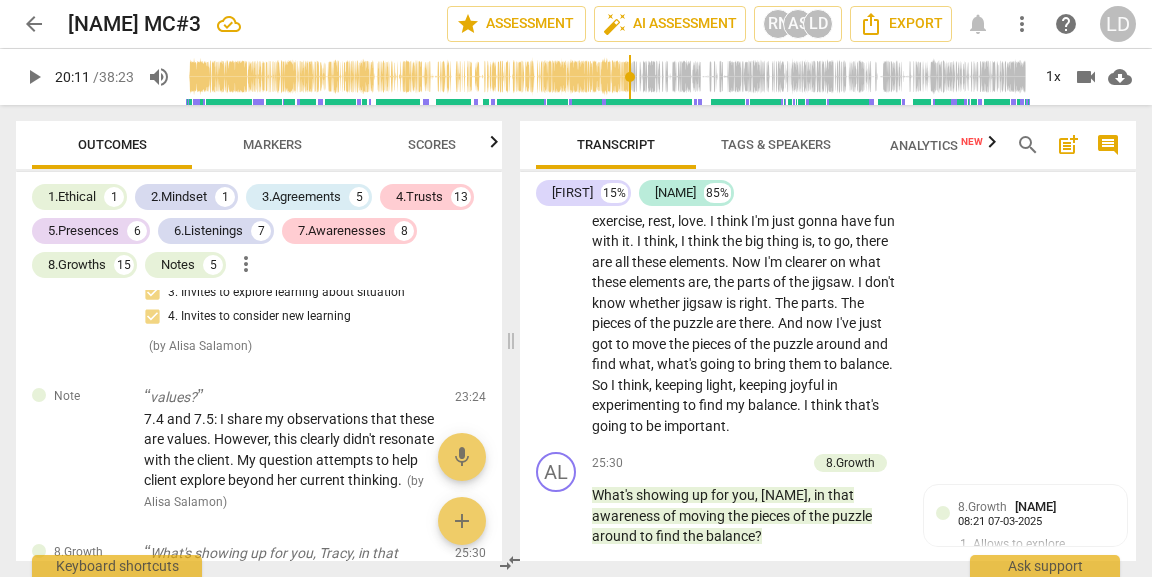 click on "CP: I'm seeing that, how important that insight is for you?Nourishing and joyful food. Tell me more about that." at bounding box center (252, -868) 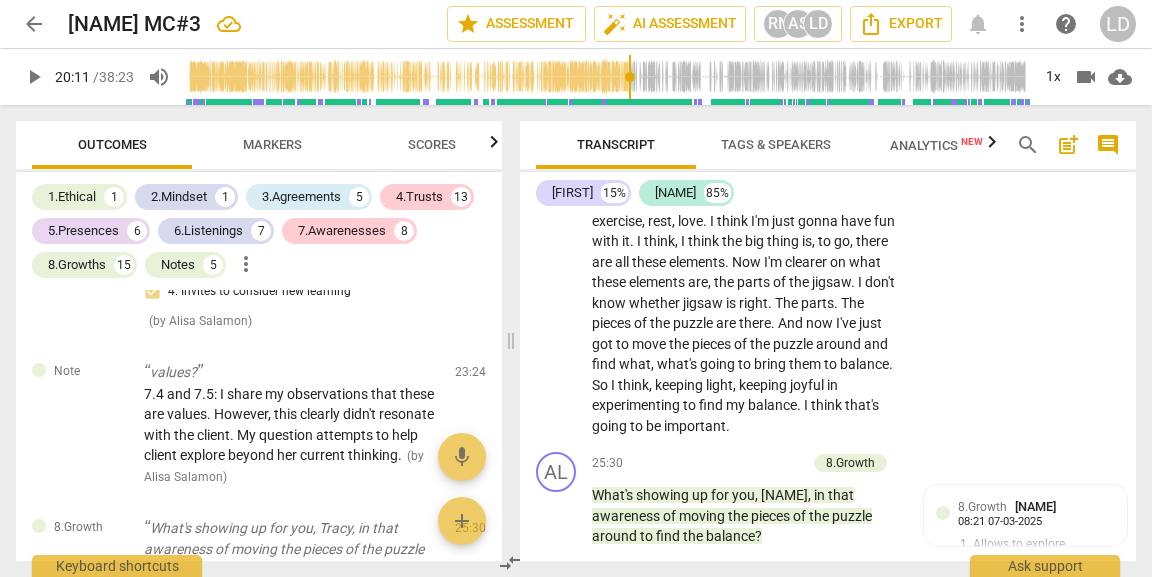 drag, startPoint x: 304, startPoint y: 447, endPoint x: 214, endPoint y: 446, distance: 90.005554 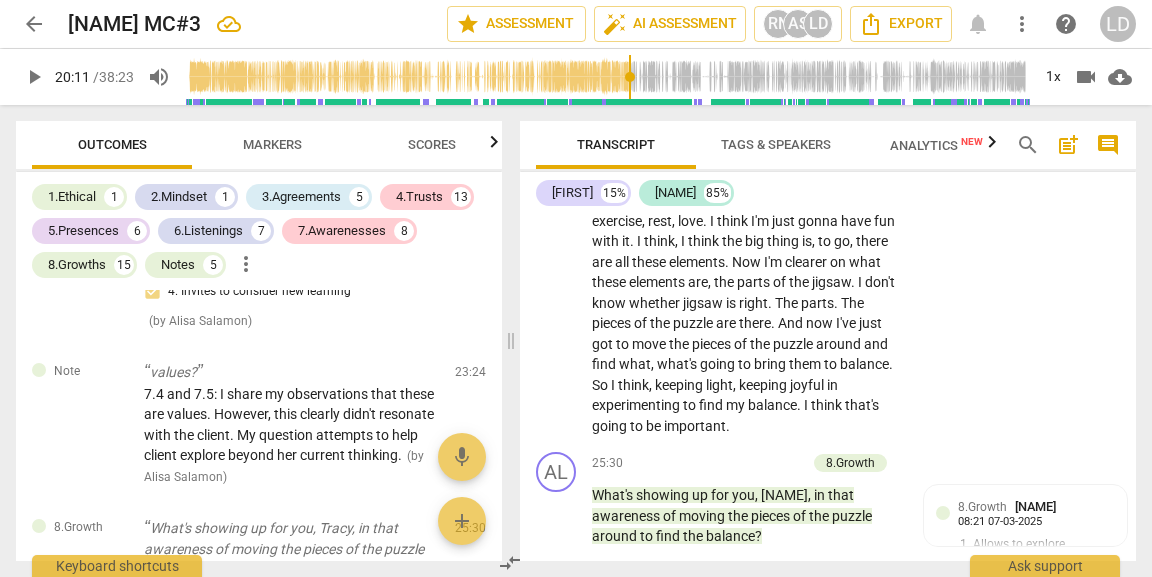 click on "CP: I'm seeing that, how important that insight is for you? about that." at bounding box center (252, -881) 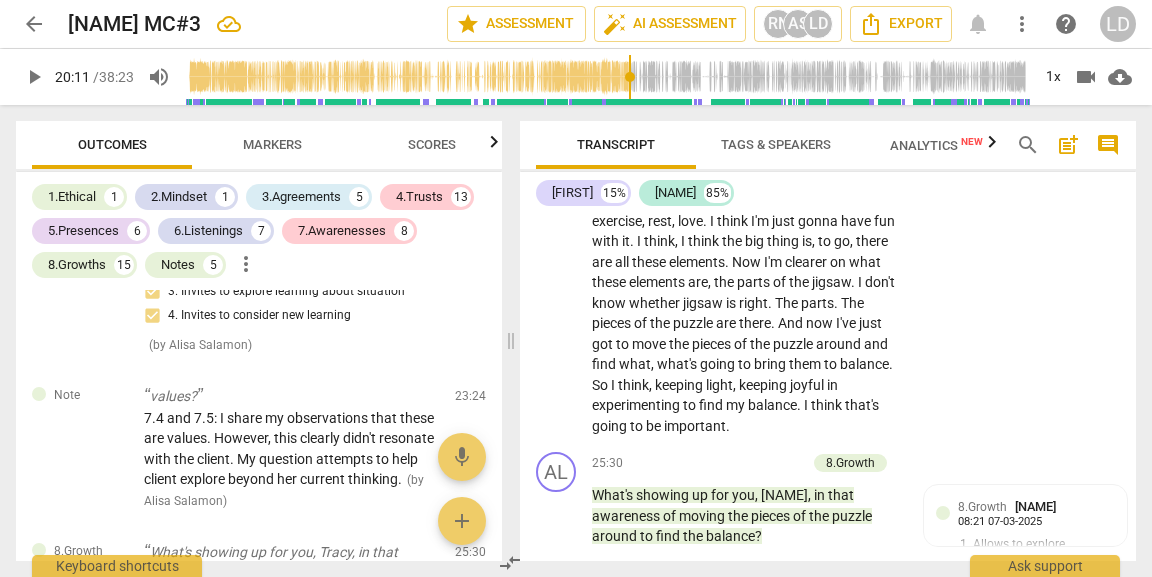 scroll, scrollTop: 22, scrollLeft: 0, axis: vertical 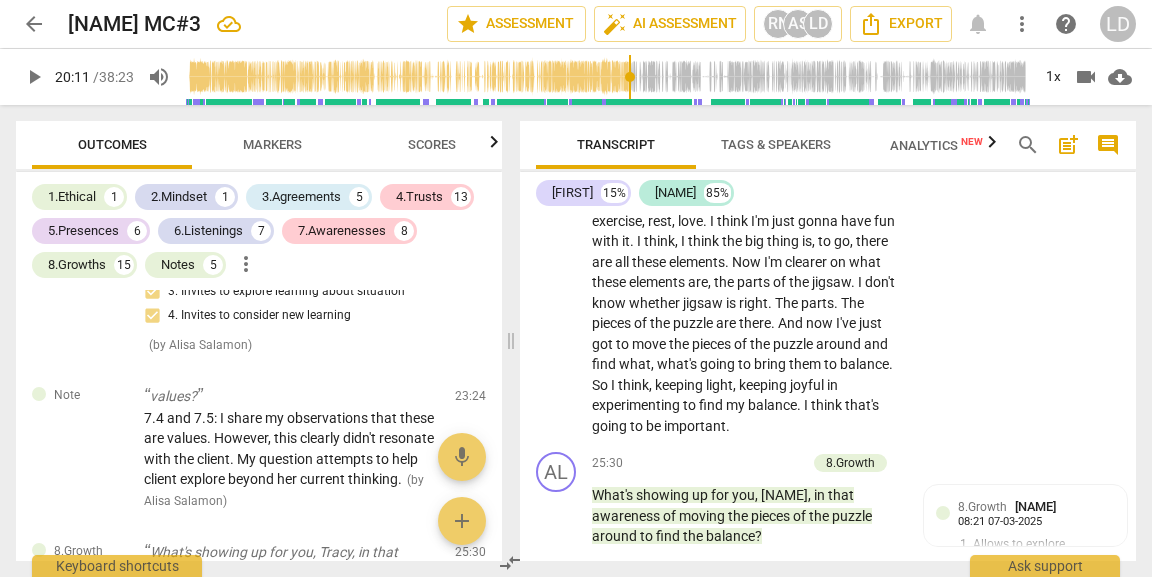 click on "check_circle" at bounding box center (439, -865) 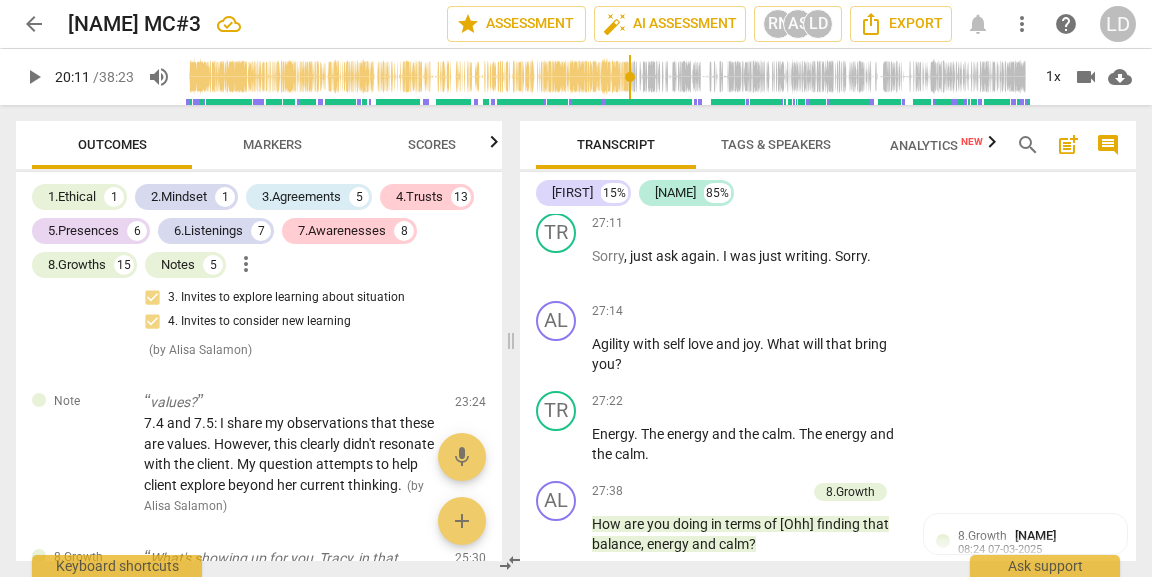 scroll, scrollTop: 8403, scrollLeft: 0, axis: vertical 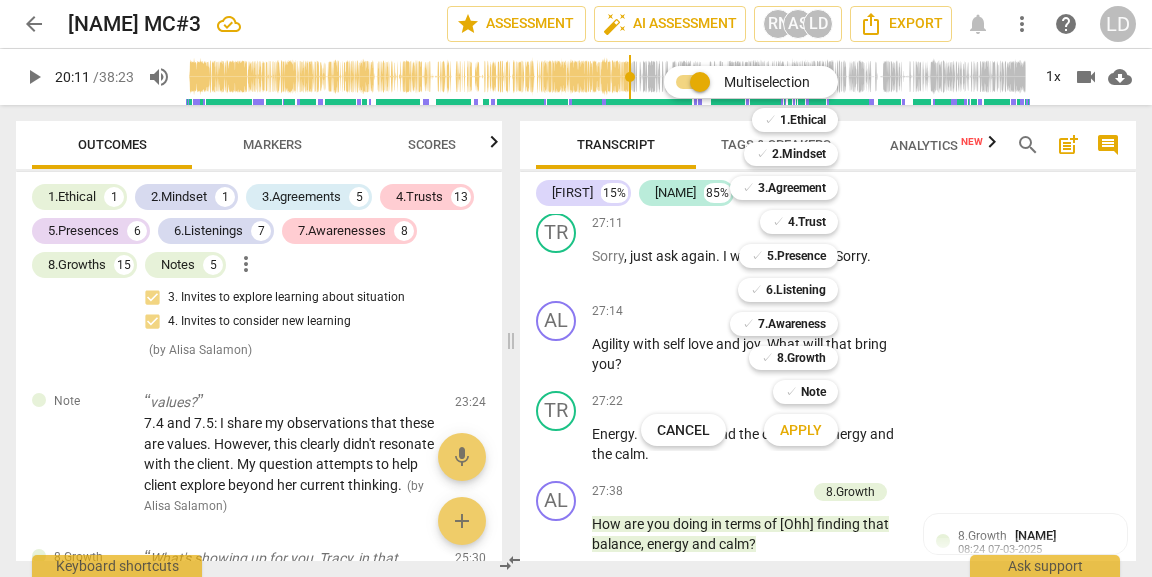 click on "Cancel c" at bounding box center [694, 430] 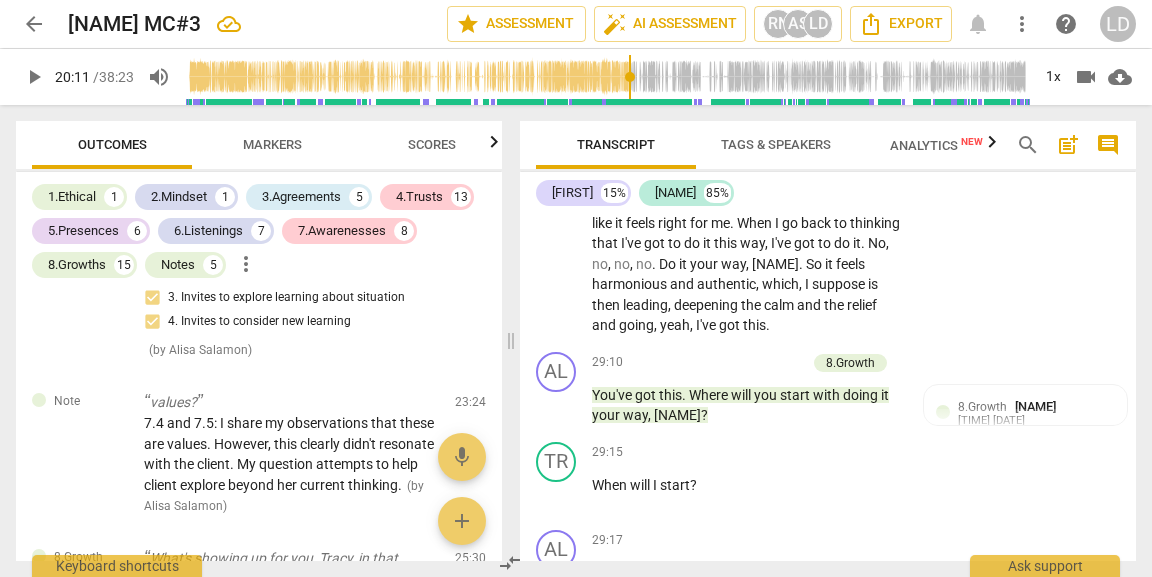 scroll, scrollTop: 9257, scrollLeft: 0, axis: vertical 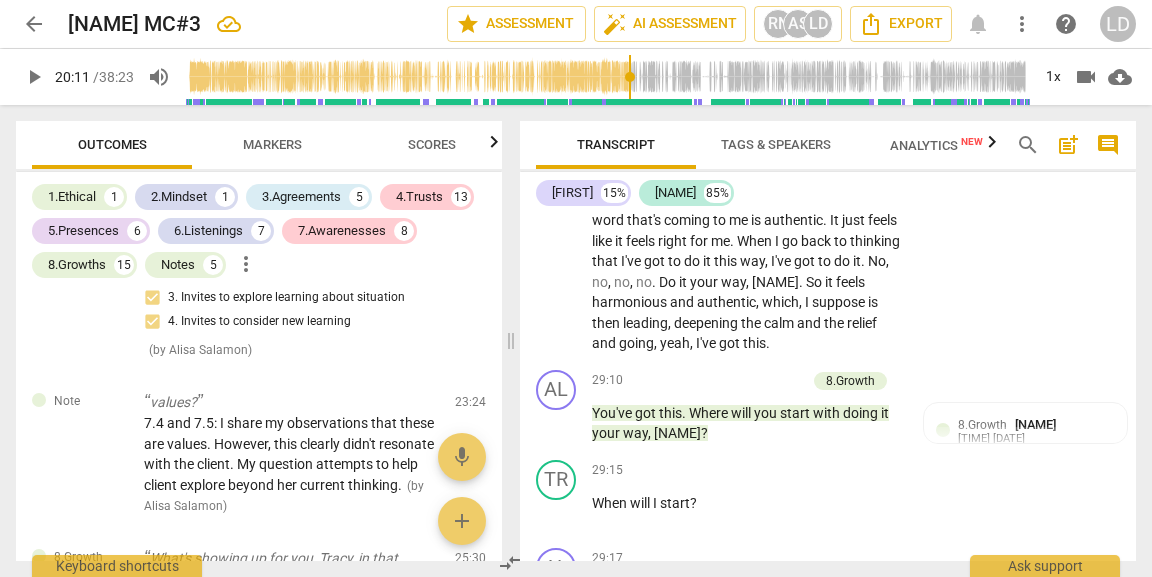 click on "play_arrow" at bounding box center (557, -2386) 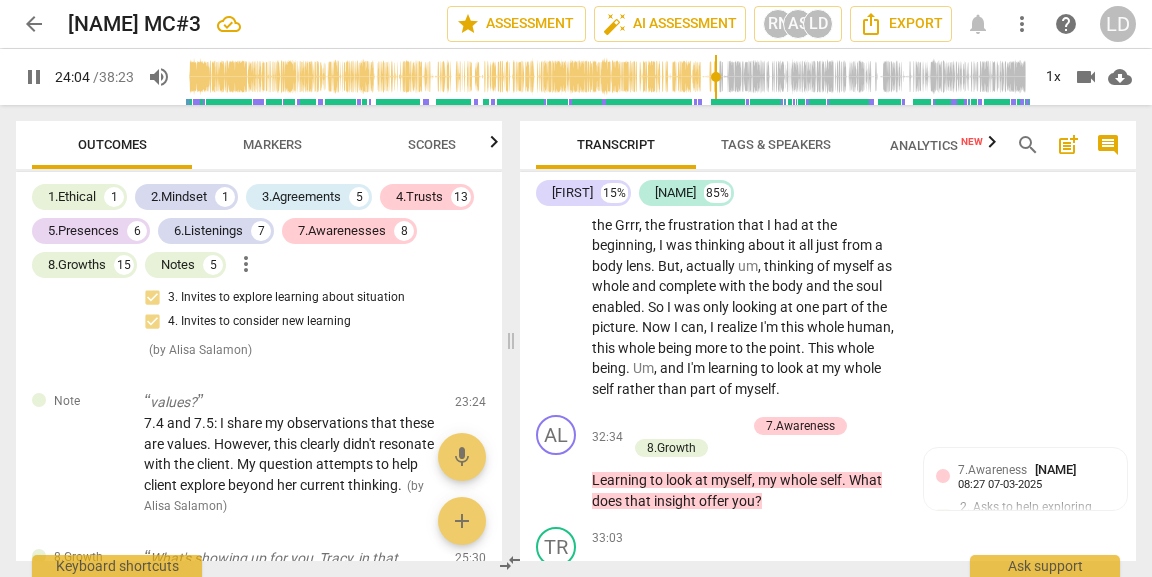 scroll, scrollTop: 10213, scrollLeft: 0, axis: vertical 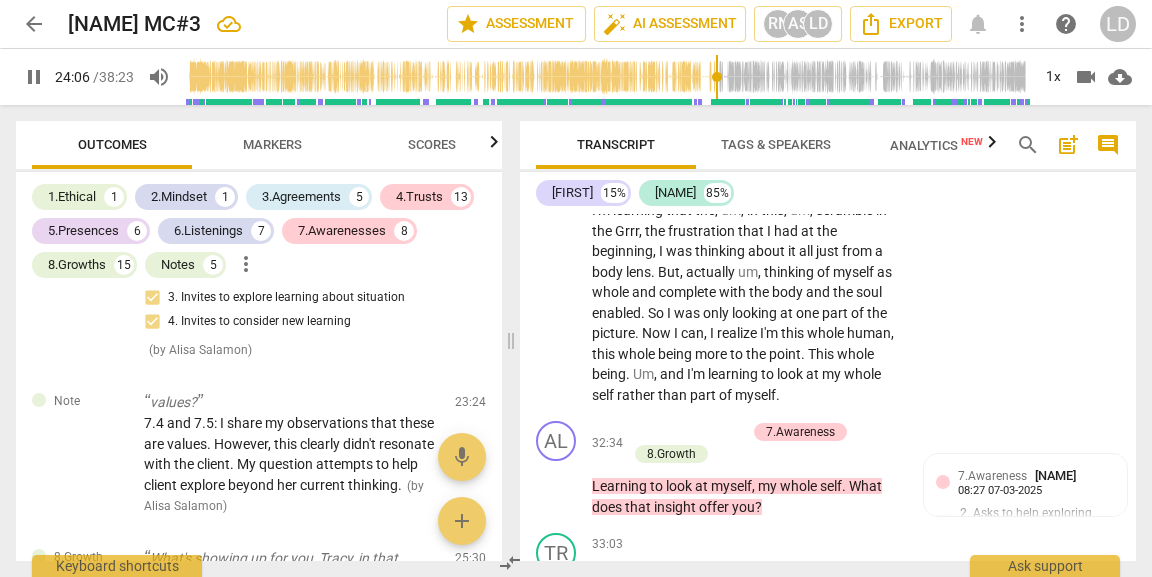 click on "Yeah" at bounding box center (607, -2690) 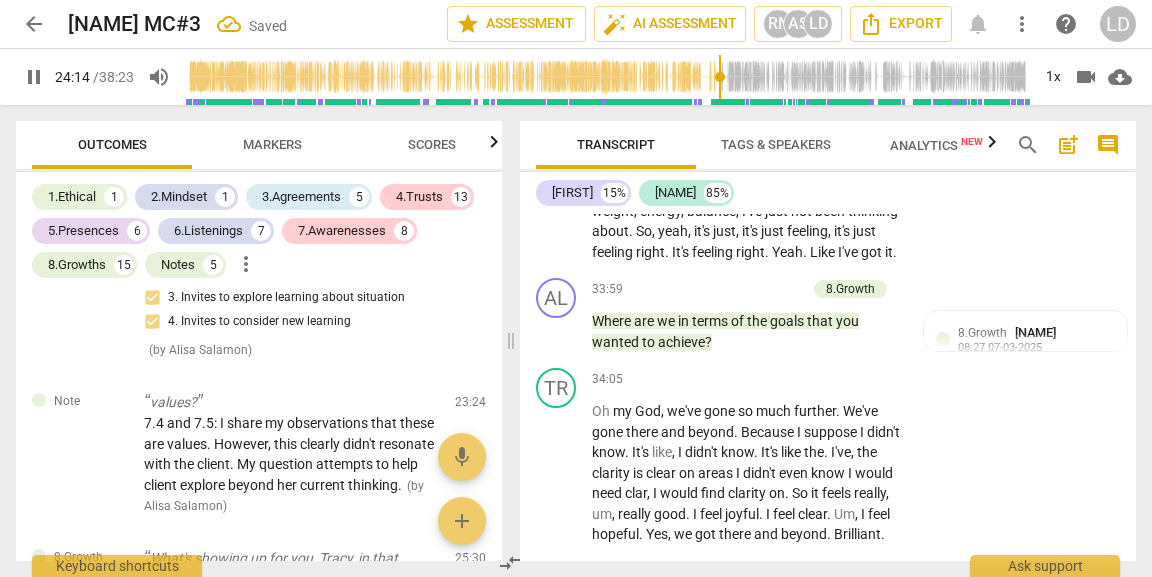 click on "gonna" at bounding box center (819, -2814) 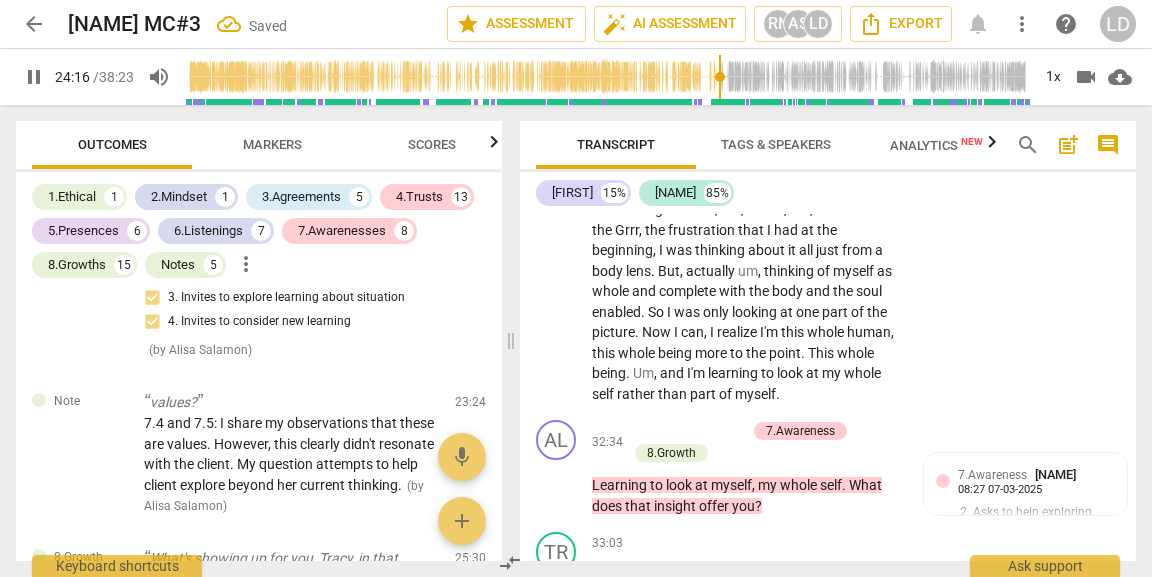 scroll, scrollTop: 10212, scrollLeft: 0, axis: vertical 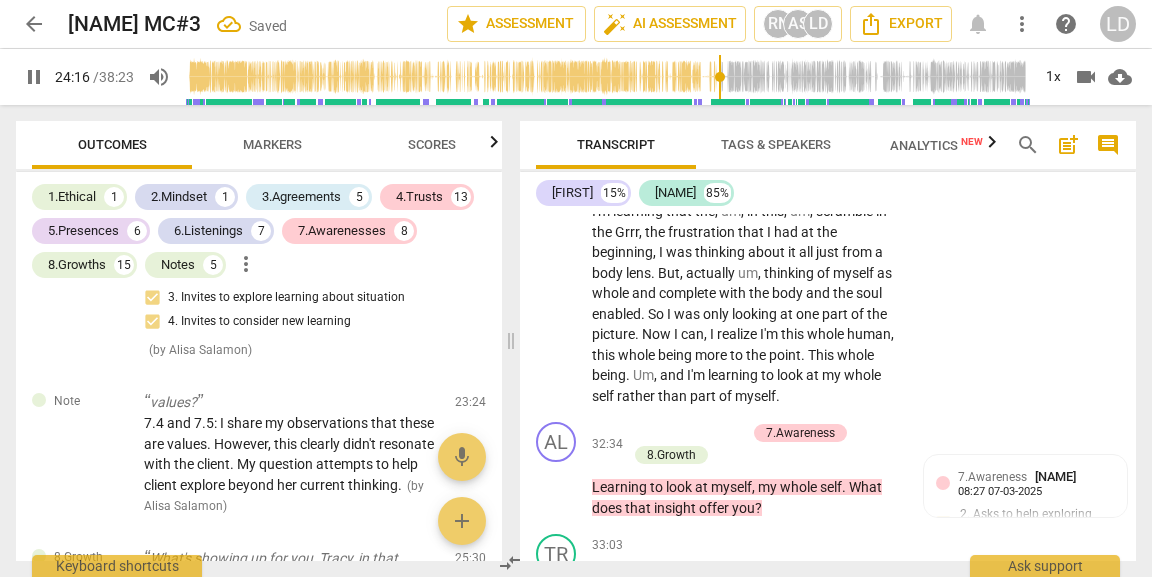 click on "[Yeah" at bounding box center [609, -2689] 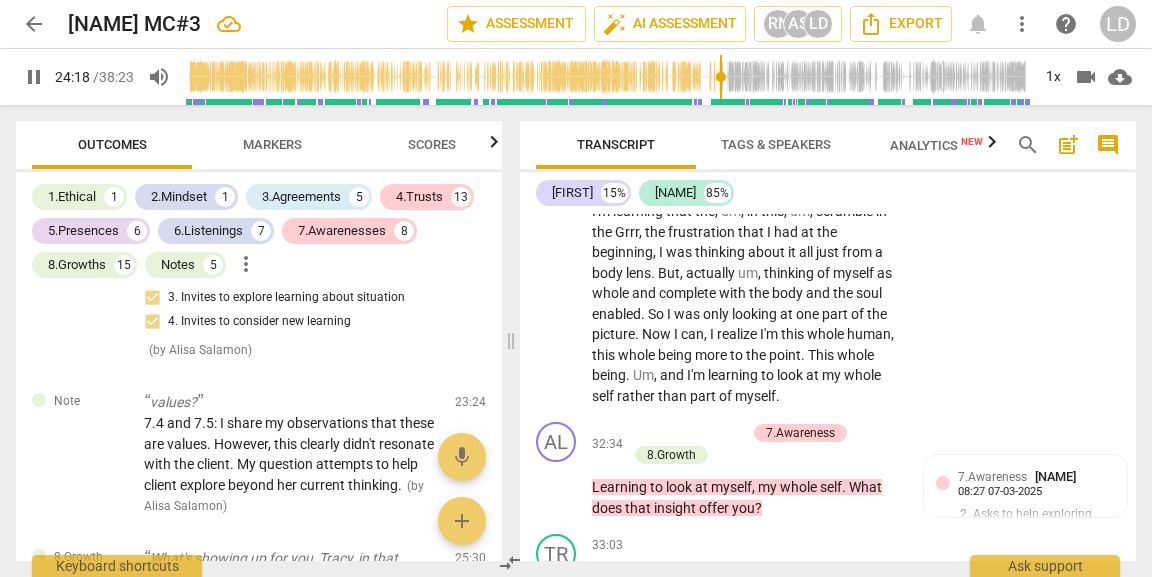 scroll, scrollTop: 10124, scrollLeft: 0, axis: vertical 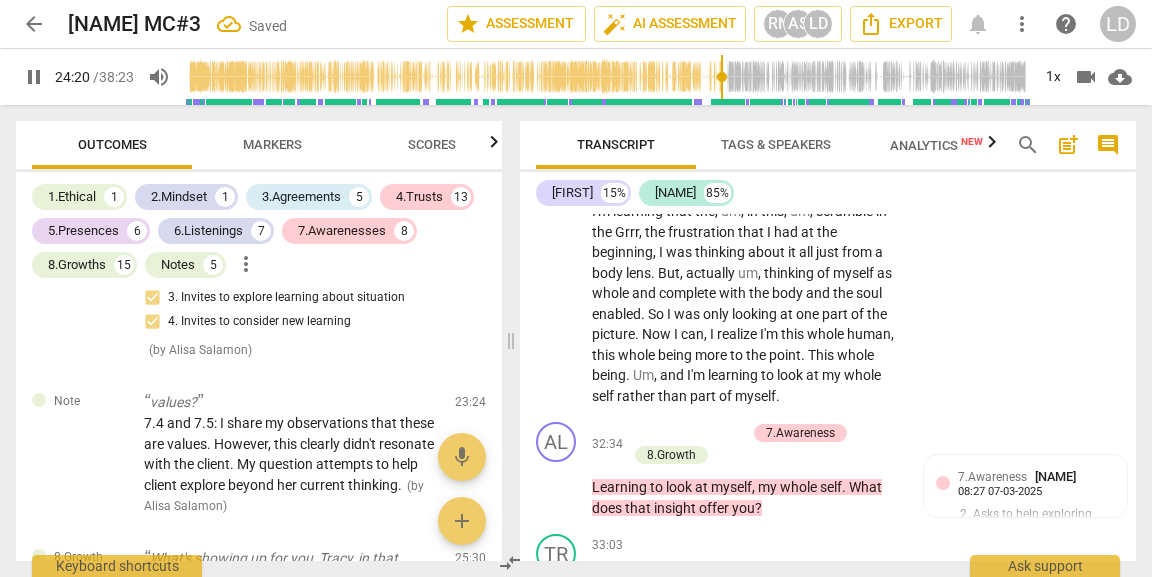 click on "How" at bounding box center [608, -2579] 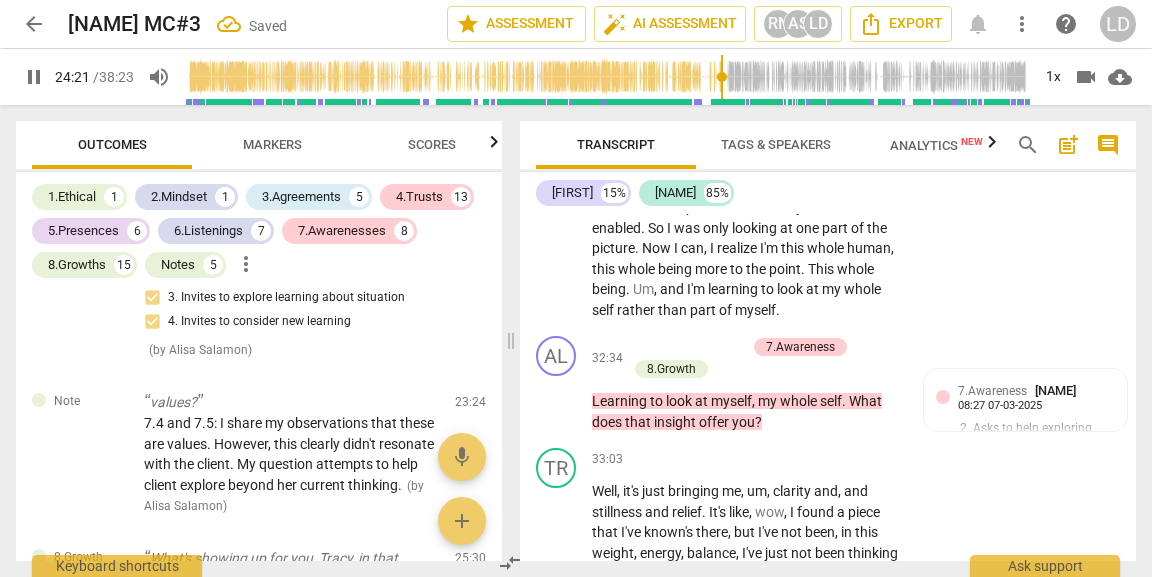 scroll, scrollTop: 10197, scrollLeft: 0, axis: vertical 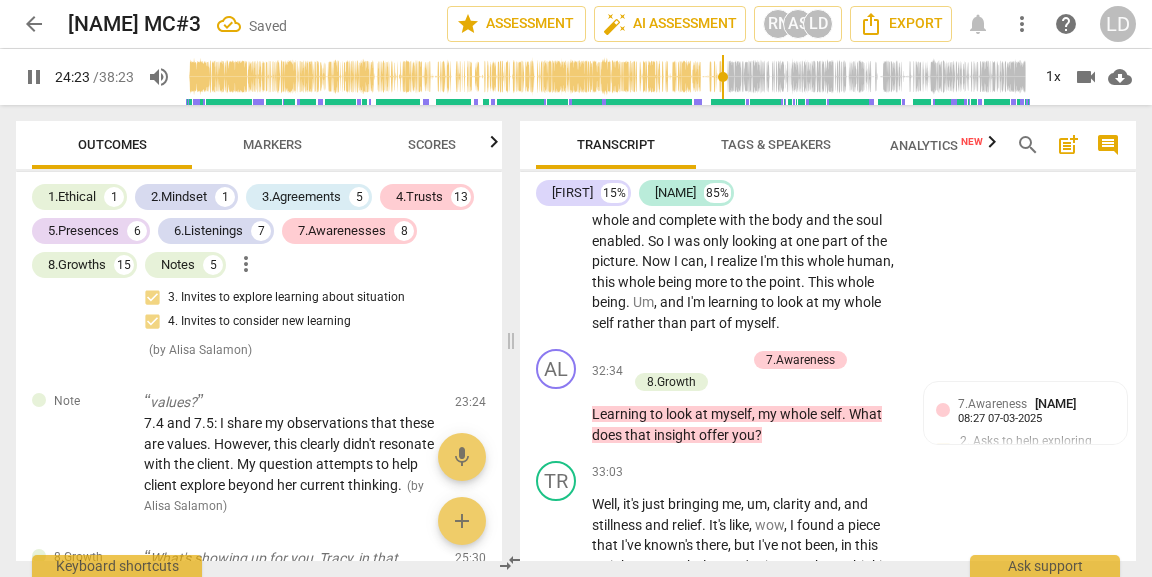 click on "How" at bounding box center (608, -2652) 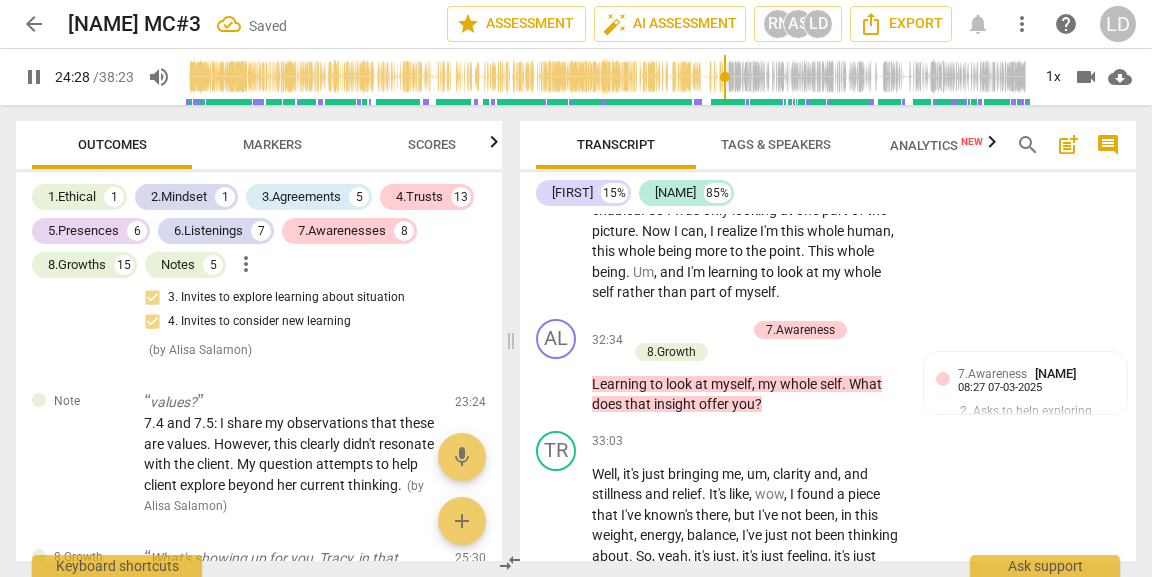 scroll, scrollTop: 10164, scrollLeft: 0, axis: vertical 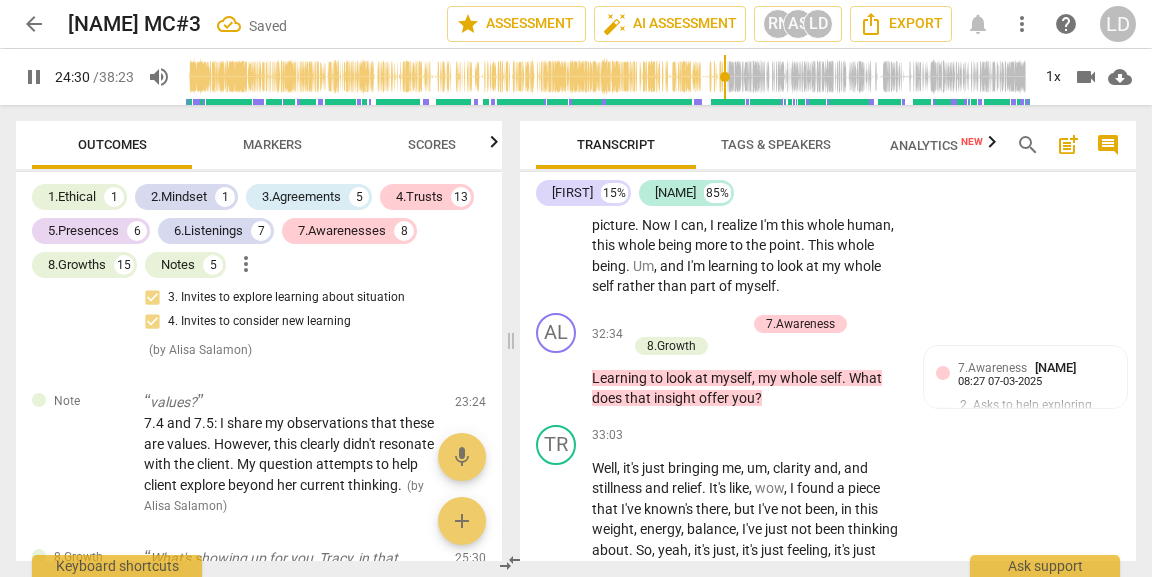 click on "Note" at bounding box center [741, -2761] 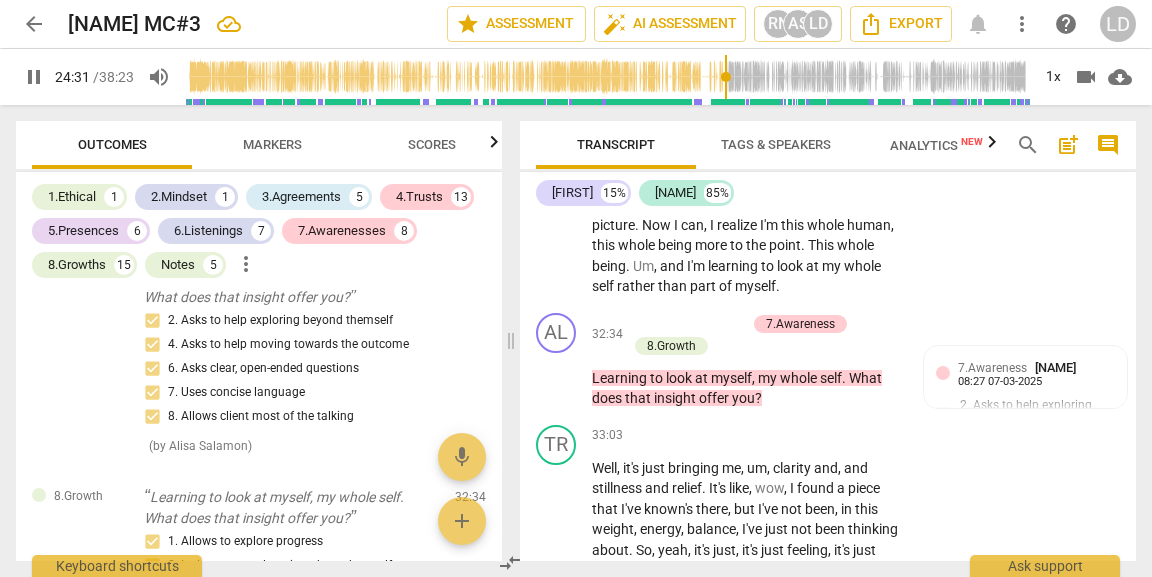scroll, scrollTop: 7991, scrollLeft: 0, axis: vertical 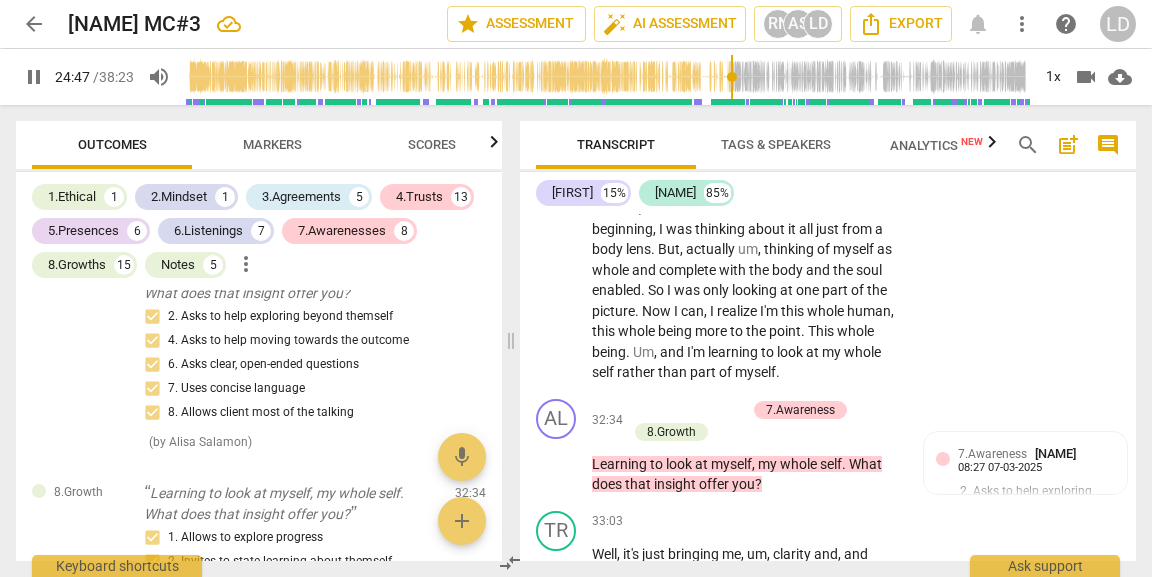 click on "pause" at bounding box center [557, -2624] 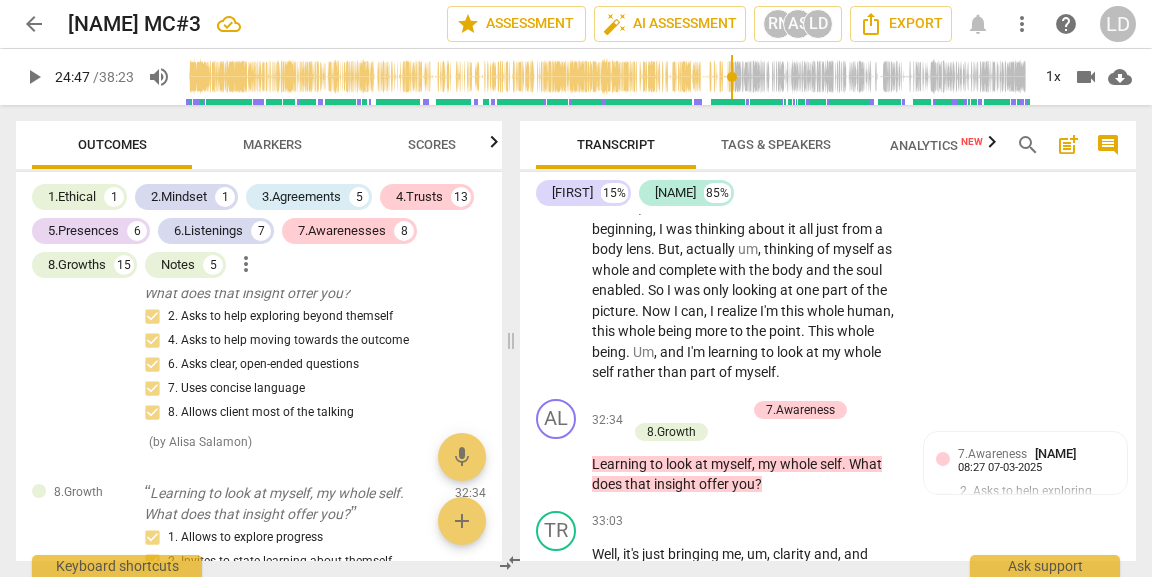 click on "+" at bounding box center [637, -2719] 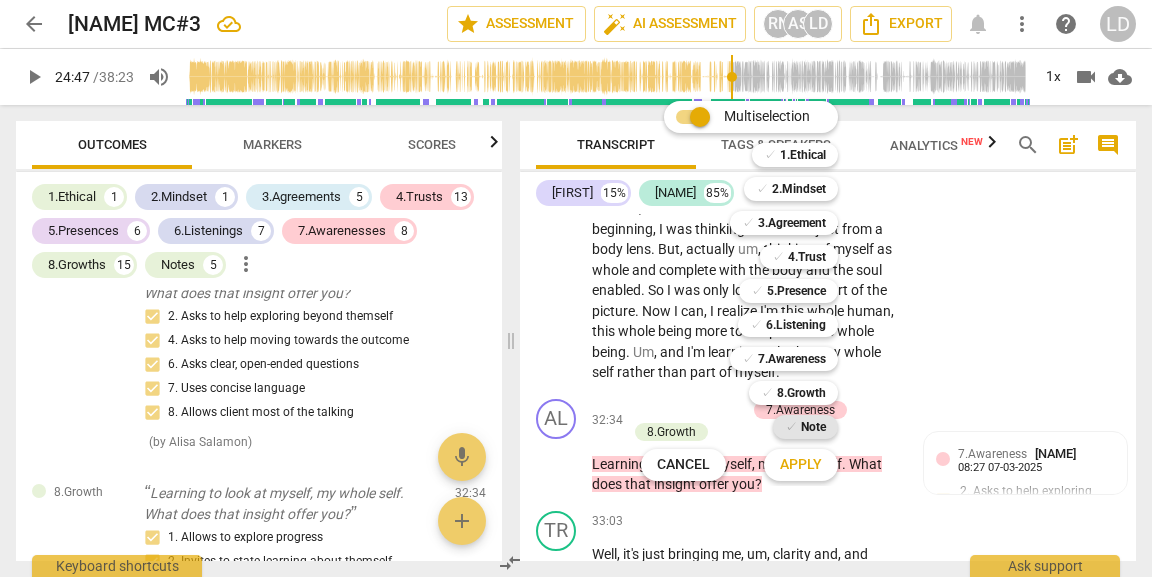 click on "Note" at bounding box center (813, 427) 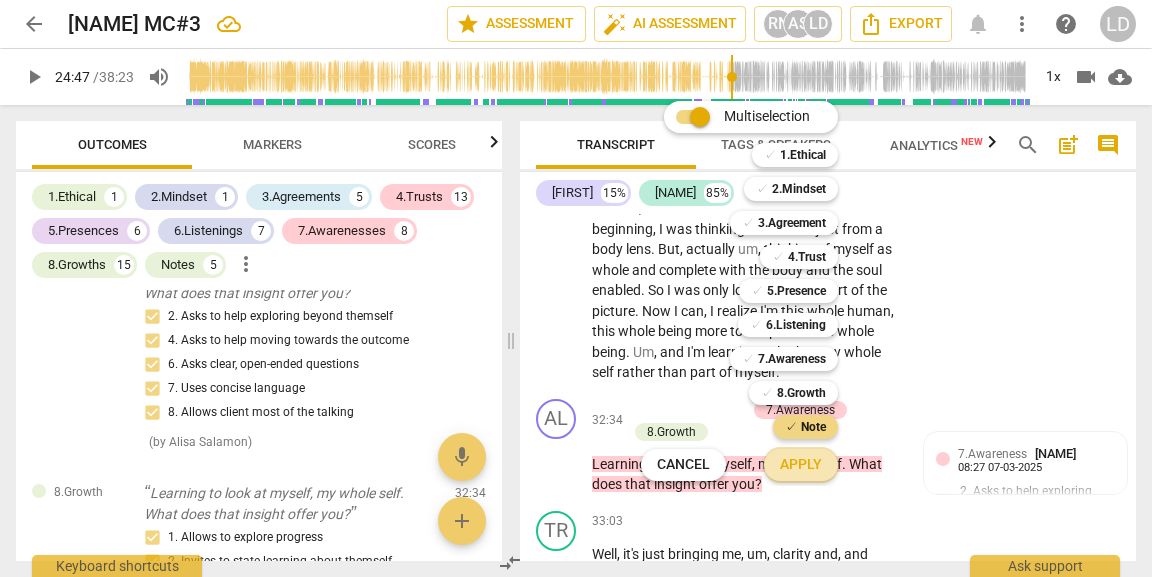 click on "Apply" at bounding box center [801, 465] 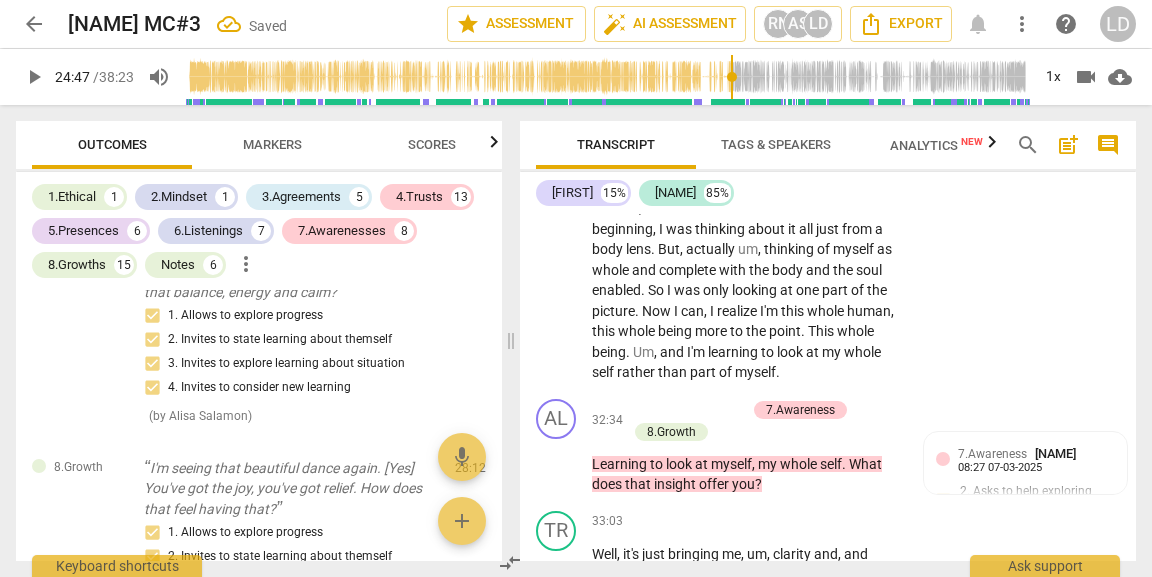 scroll, scrollTop: 7330, scrollLeft: 0, axis: vertical 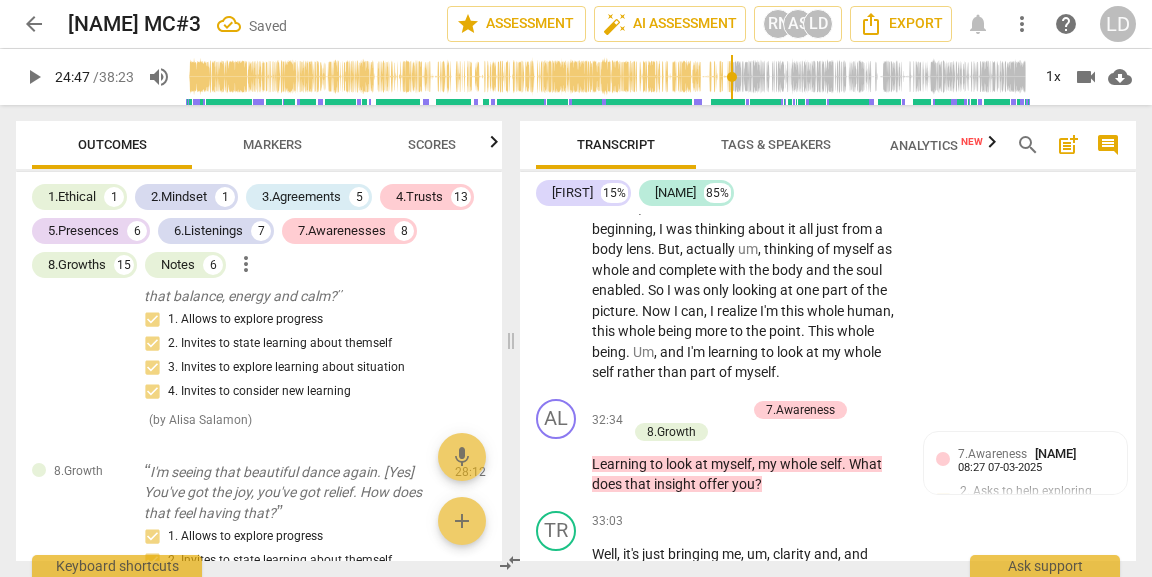 click on "You've got fun, you've got love, you've got balance, you've got joy, and then you've got pushing yourself. [Yeah.] How are you going to harness those, what come up for me as values? How are you going to harness those to find that balance?" at bounding box center (291, -1144) 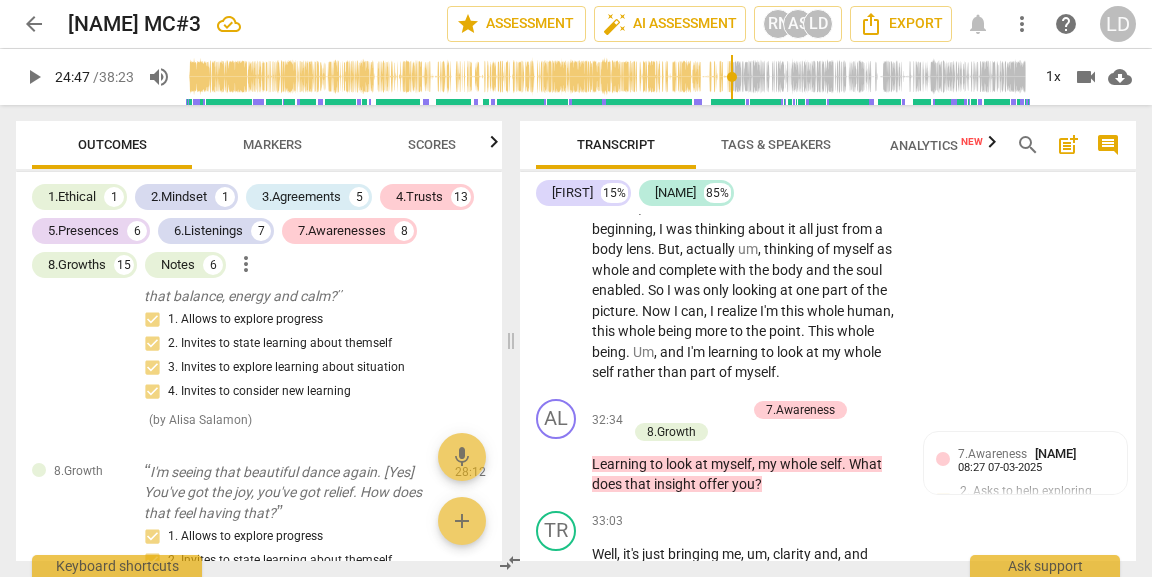 click on "edit" at bounding box center [435, -1191] 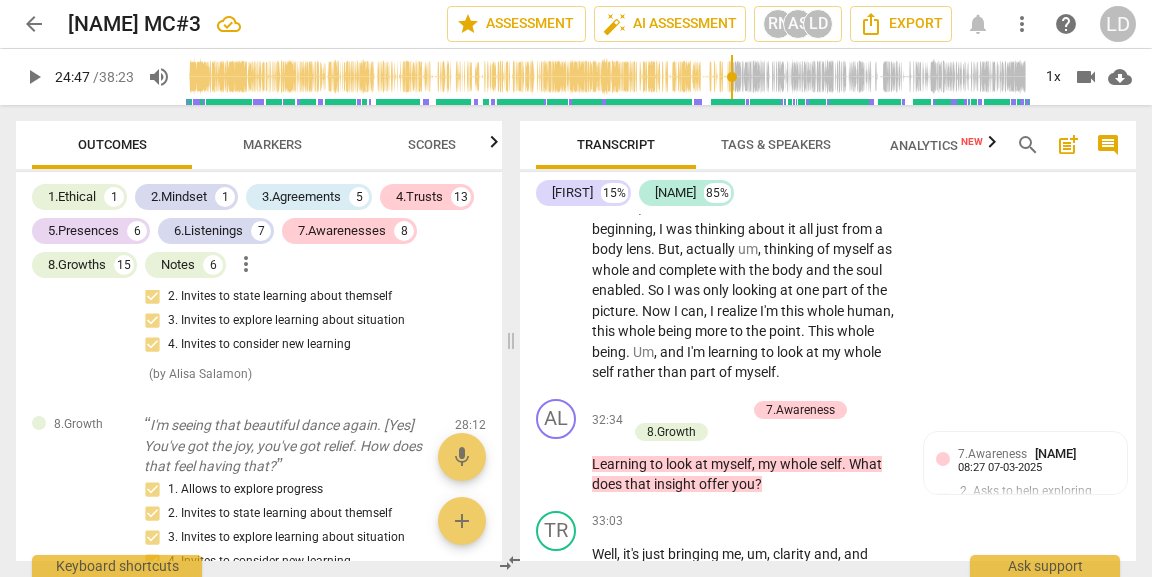 scroll, scrollTop: 117, scrollLeft: 0, axis: vertical 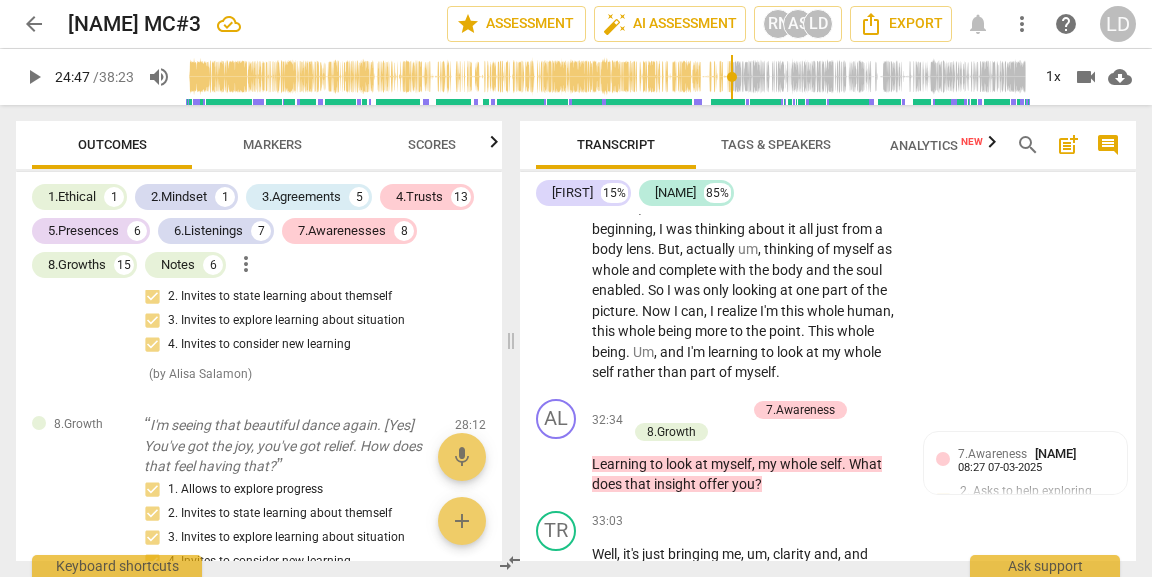click on "check_circle" at bounding box center (439, -1154) 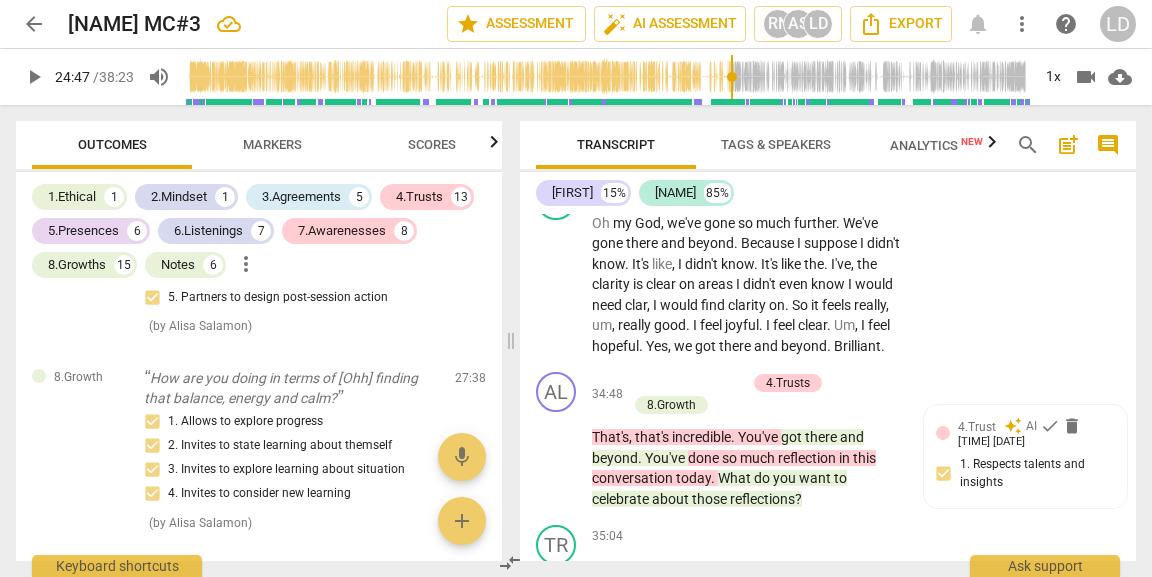 scroll, scrollTop: 10670, scrollLeft: 0, axis: vertical 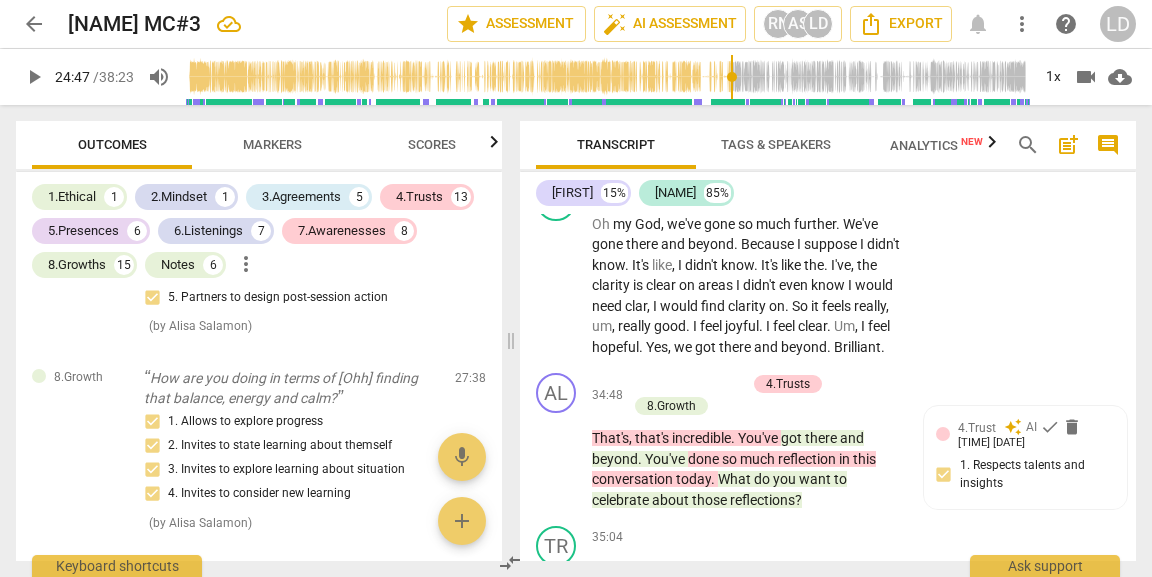 drag, startPoint x: 679, startPoint y: 260, endPoint x: 762, endPoint y: 382, distance: 147.55676 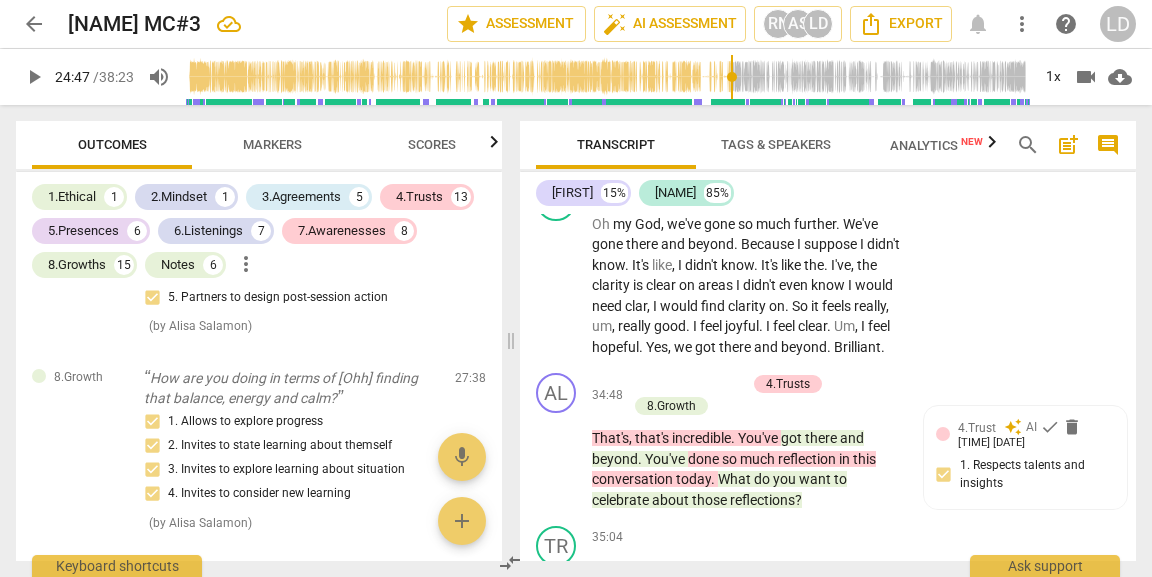click on "I   think   it's   actually   that   I'm   going   to   just   keep   coming   back   to   the   balance .   I   think   balance   is   probably .   Well ,   is   it ?   I   think   I've   almost   got   to   sit   with   some   of   this .   I'm   sort   of   seeing   balance ,   food ,   exercise ,   rest ,   love .   I   think   I'm   just   gonna   have   fun   with   it .   I   think ,   I   think   the   big   thing   is ,   to   go ,   there   are   all   these   elements .   Now   I'm   clearer   on   what   these   elements   are ,   the   parts   of   the   jigsaw .   I   don't   know   whether   jigsaw   is   right .   The   parts .   The   pieces   of   the   puzzle   are   there .   And   now   I've   just   got   to   move   the   pieces   of   the   puzzle   around   and   find   what ,   what's   going   to   bring   them   to   balance .   So   I   think ,   keeping   light ,   keeping   joyful   in   experimenting   to   find   my   balance .   I   think   that's   going   to   be   ." at bounding box center (746, -2940) 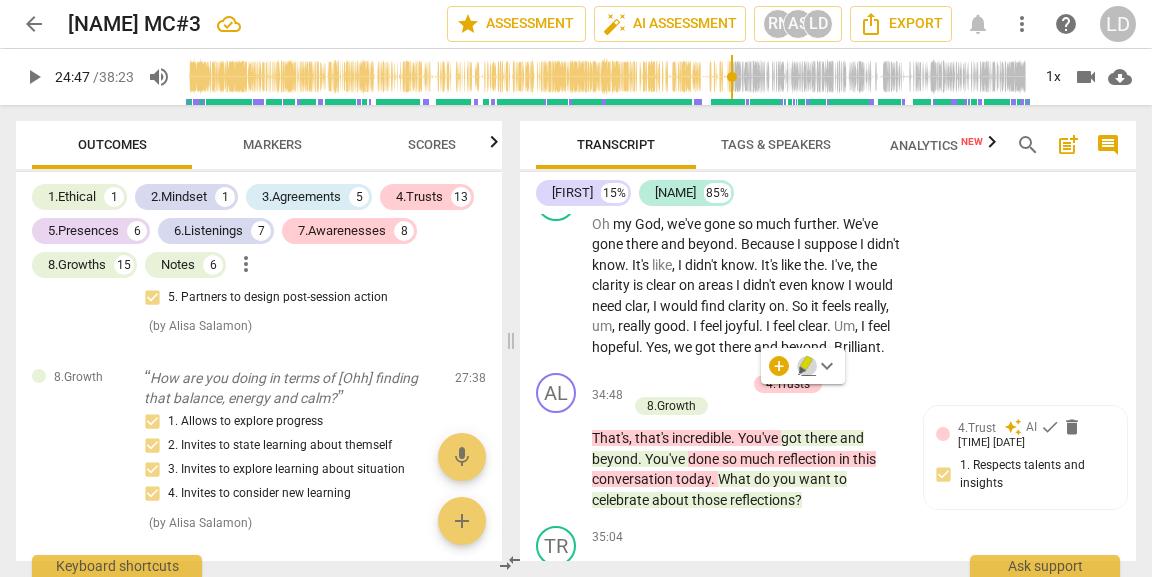 click 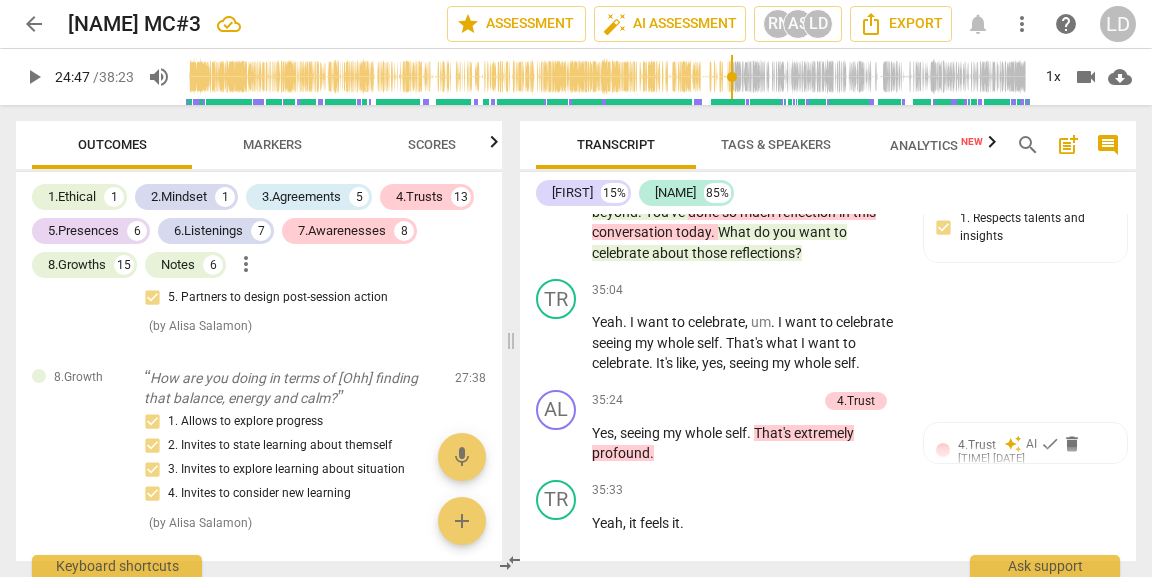 scroll, scrollTop: 10918, scrollLeft: 0, axis: vertical 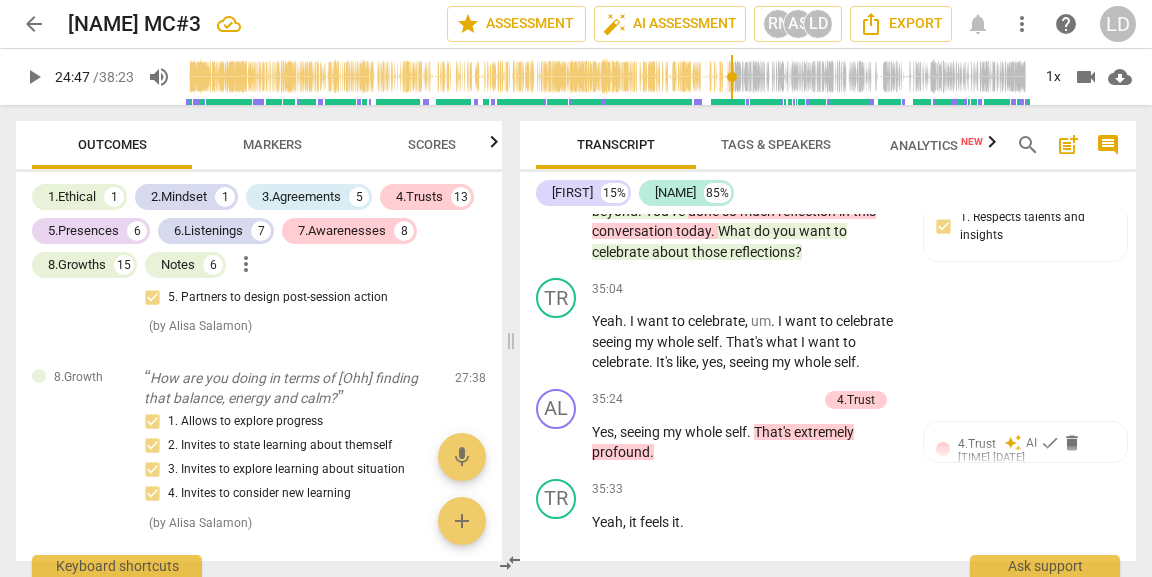 click on "that's" at bounding box center (862, -3065) 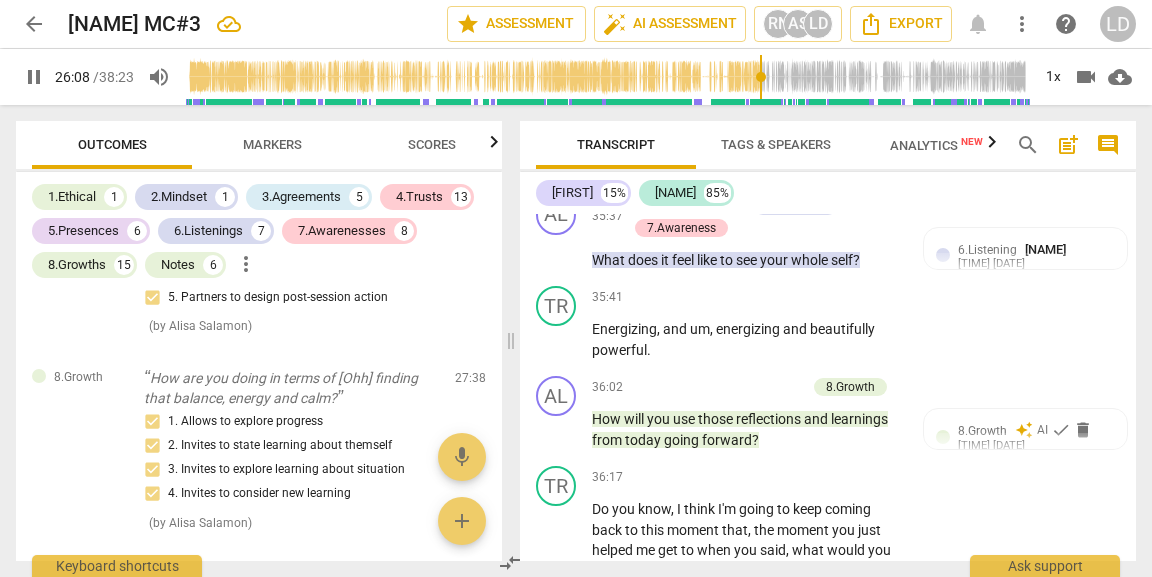 scroll, scrollTop: 11304, scrollLeft: 0, axis: vertical 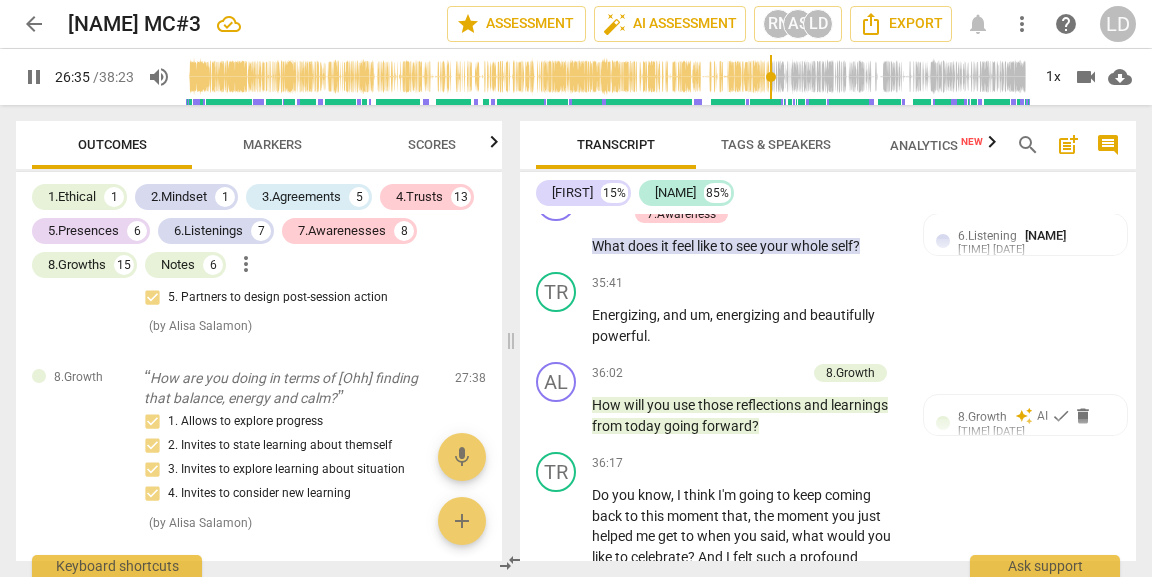click on "That   the   pieces   are   moving   a   bit ,   and   the   pieces .   It's   okay ,   the   pieces   can   shift .   And   I   think   this   is   probably ,   that   it's   about   keeping   flow   and   agility   rather   than   the   rigidity .   This   is   a   big   one .   So   I   think   before   it's   been   like ,   right ,   I've   got   to   do   this ,   I've   got   to   do   this ,   I've   got   to   do   this .   I've   got   to   the .   But   actually ,   it's   not   about   being   rigid .   It's   about ,   the   balance   will   come   as   I   flow   and   as   I ,   as   I   lovingly   flow   between   these   bits   and   feel   into   what's   my   level   of   joy   and   what   do   I   need ?   What   do   I   need ?   Joy   and   tuning   into   myself .   Joy .   So   it's   joy   and   love .   Joy   and   self   love .   So   agility   with   self   love   and   joy .   And ,   I   think   that's   what's   coming   up   as   really   important .   Write   that   down ." at bounding box center [746, -3118] 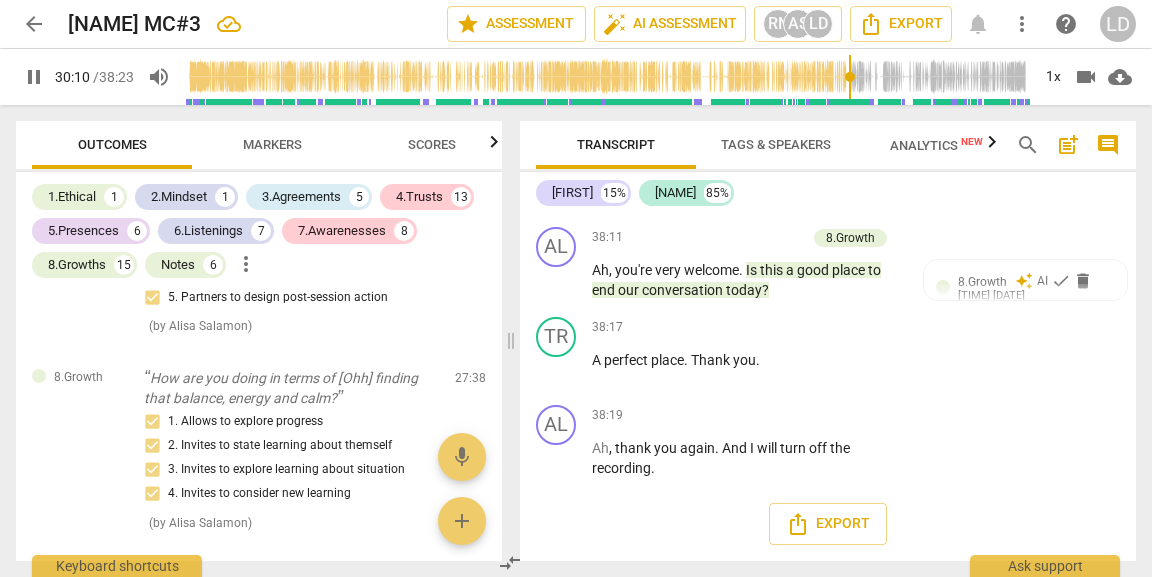 scroll, scrollTop: 13503, scrollLeft: 0, axis: vertical 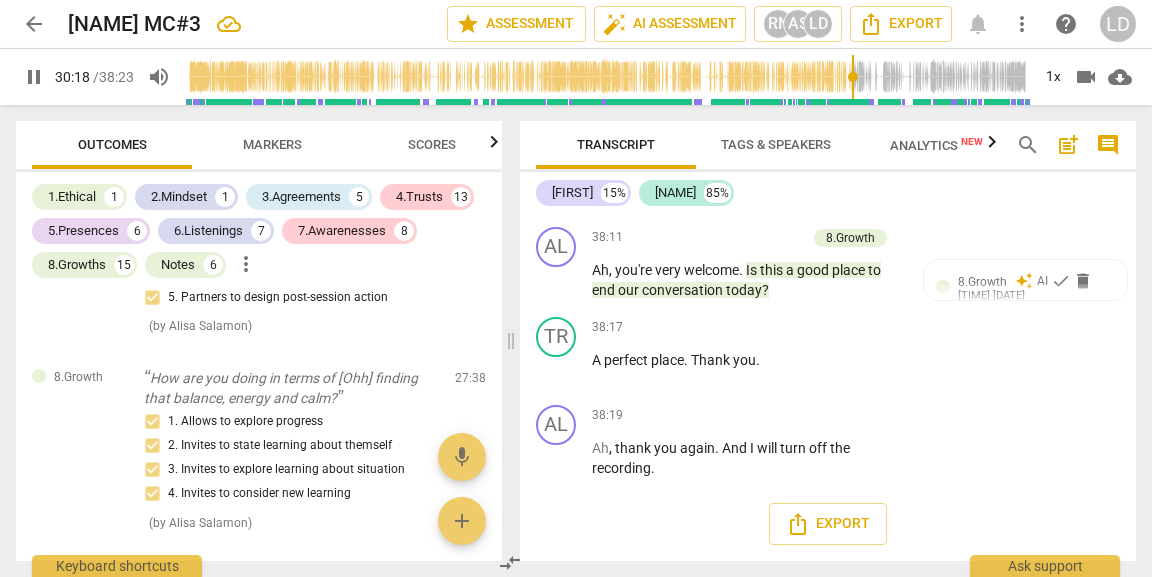 drag, startPoint x: 639, startPoint y: 271, endPoint x: 676, endPoint y: 270, distance: 37.01351 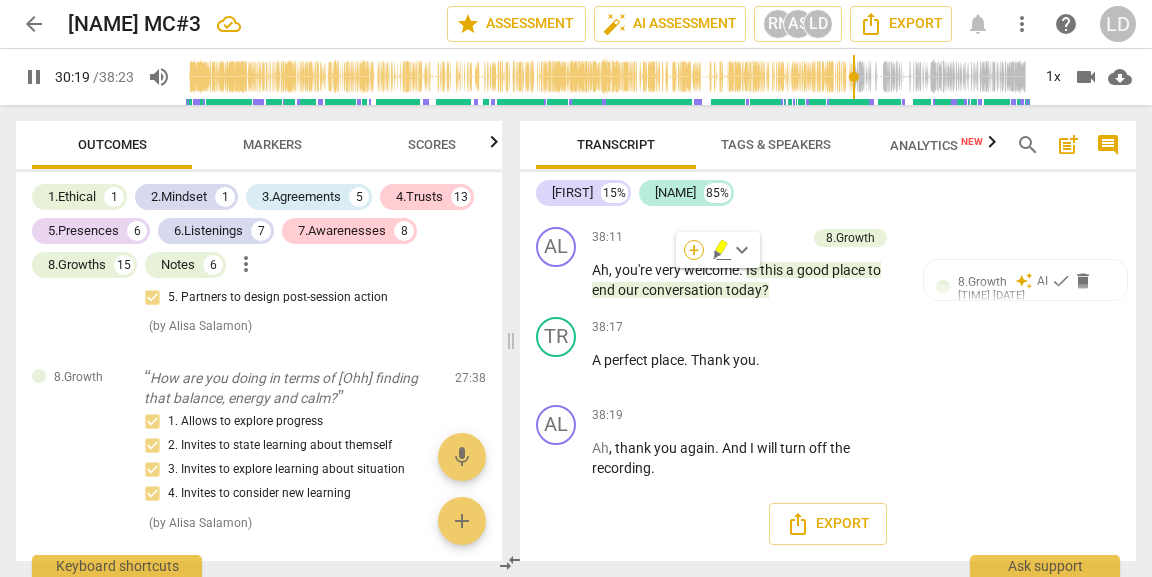 click on "+" at bounding box center [694, 250] 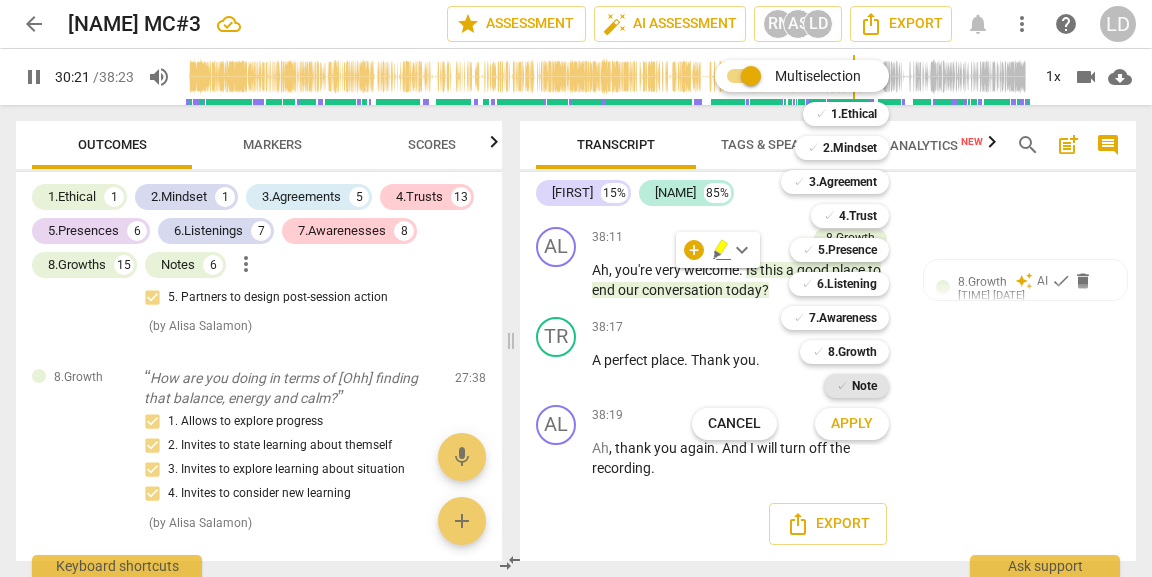 click on "✓" at bounding box center (842, 386) 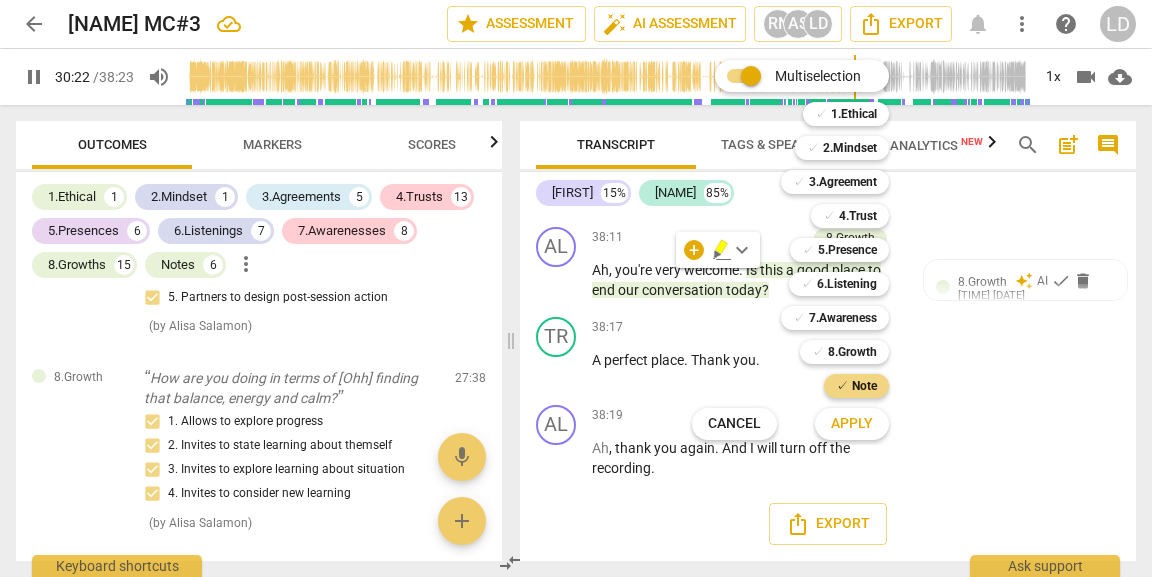 click on "Apply" at bounding box center (852, 424) 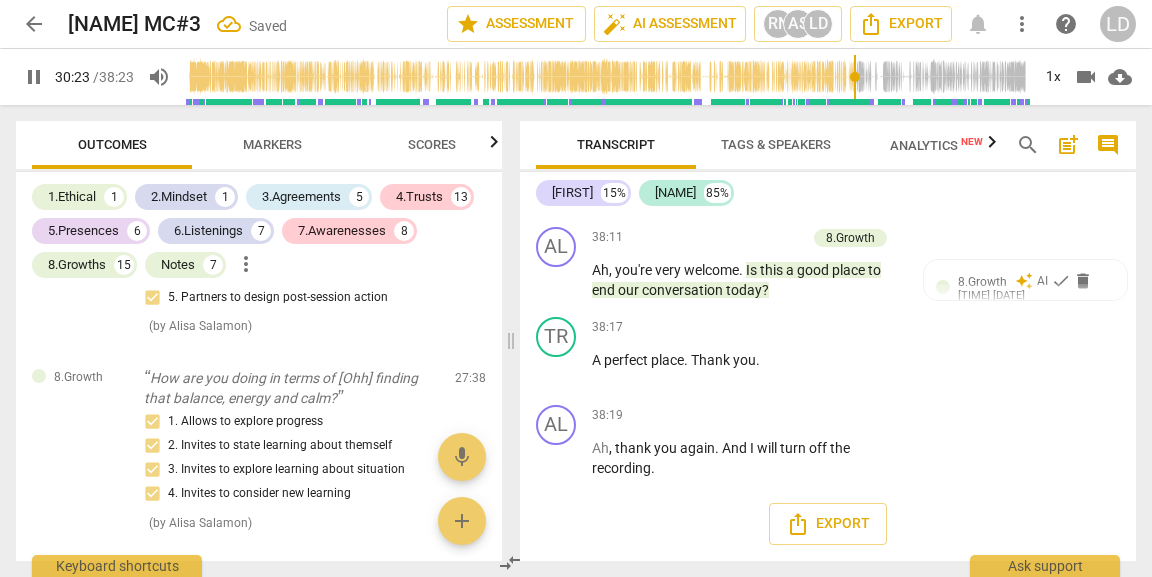 scroll, scrollTop: 13371, scrollLeft: 0, axis: vertical 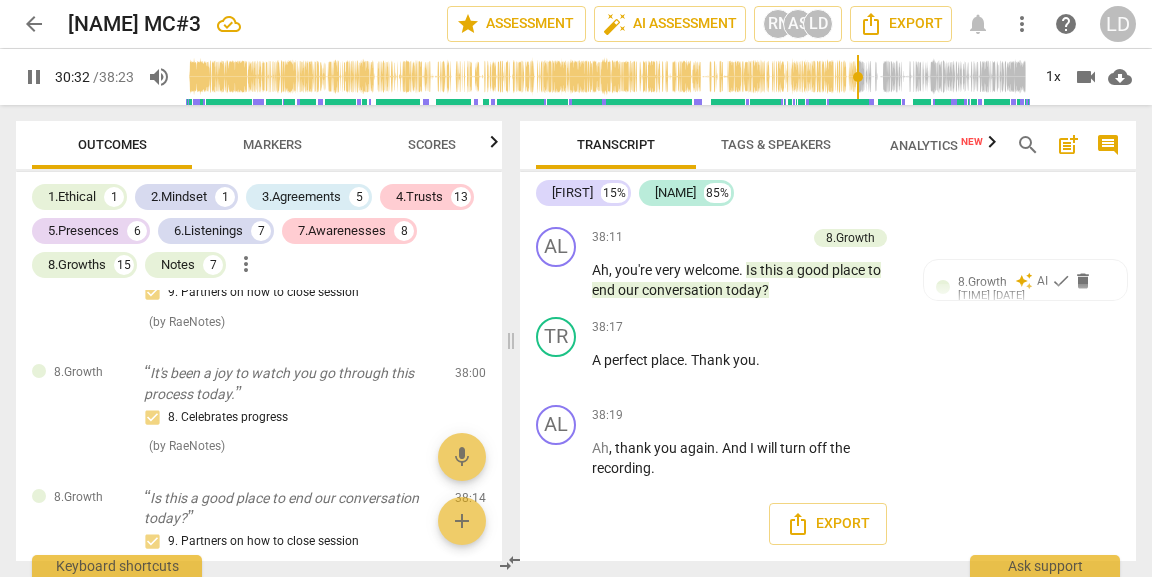 click on "send" at bounding box center (1085, -2499) 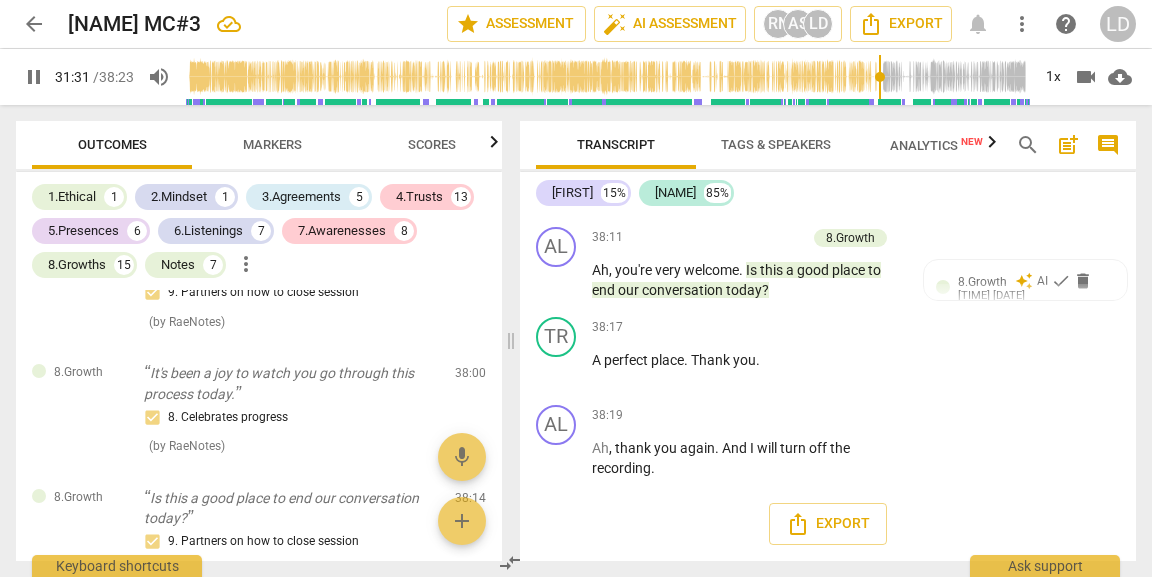scroll, scrollTop: 13962, scrollLeft: 0, axis: vertical 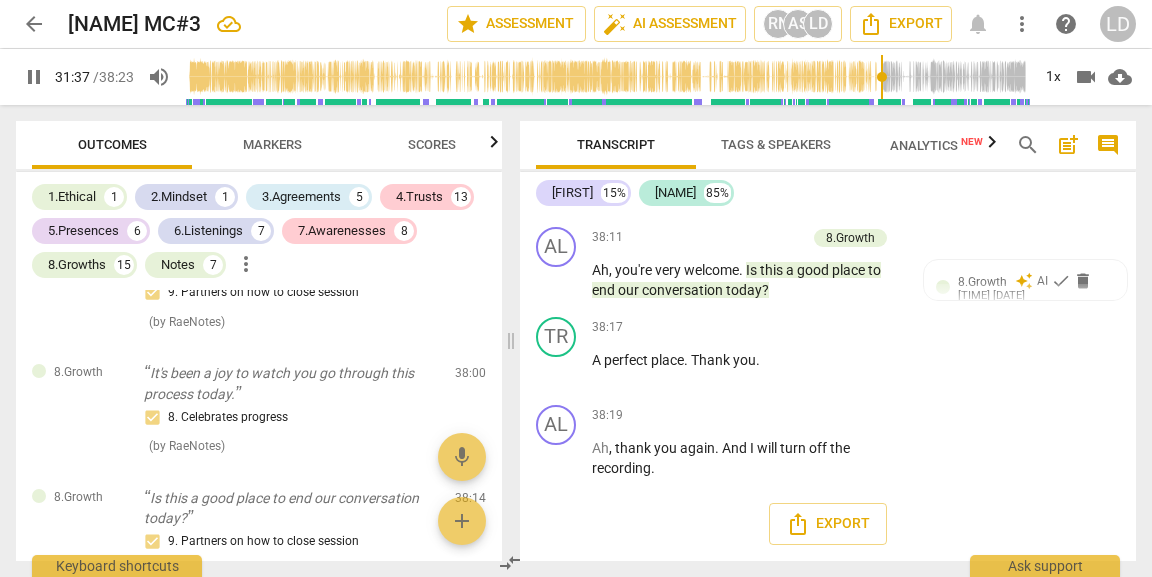 click on "scramble" at bounding box center (846, -2082) 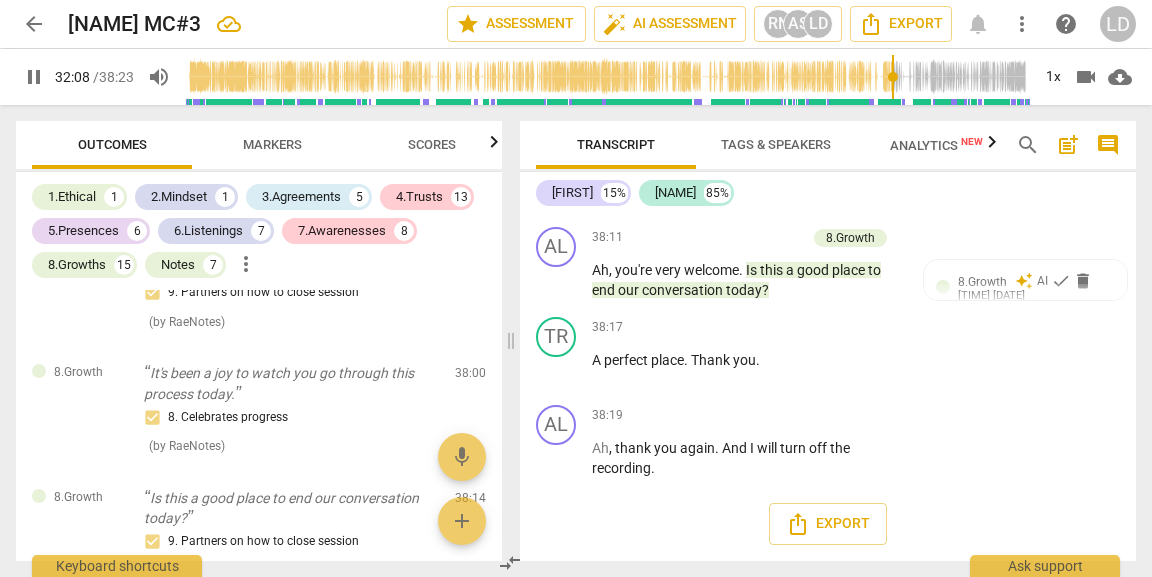 scroll, scrollTop: 14126, scrollLeft: 0, axis: vertical 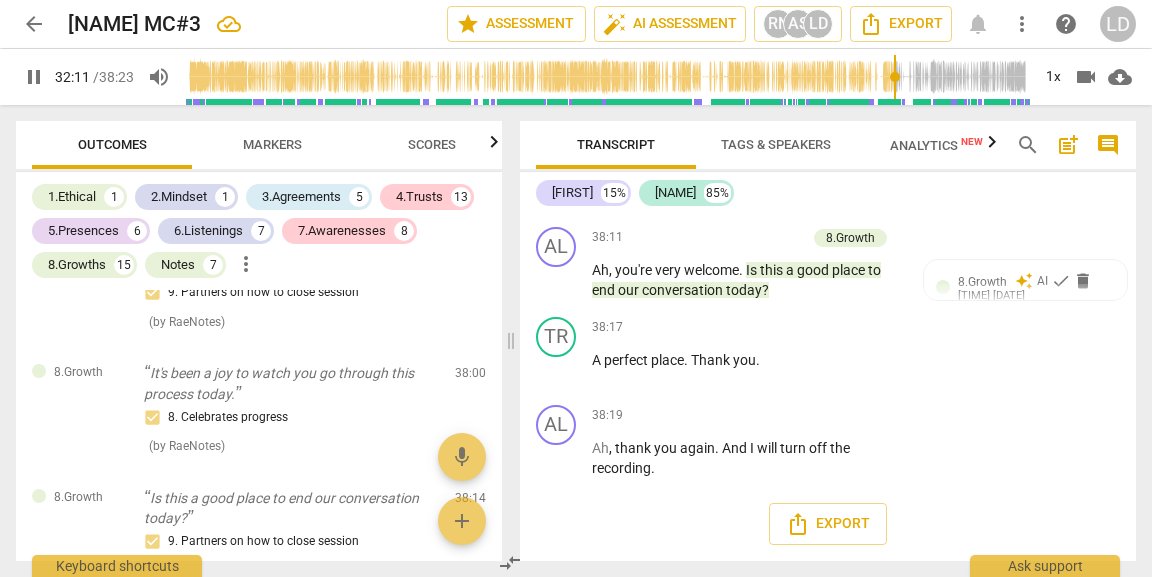click on "soul" at bounding box center (869, -2000) 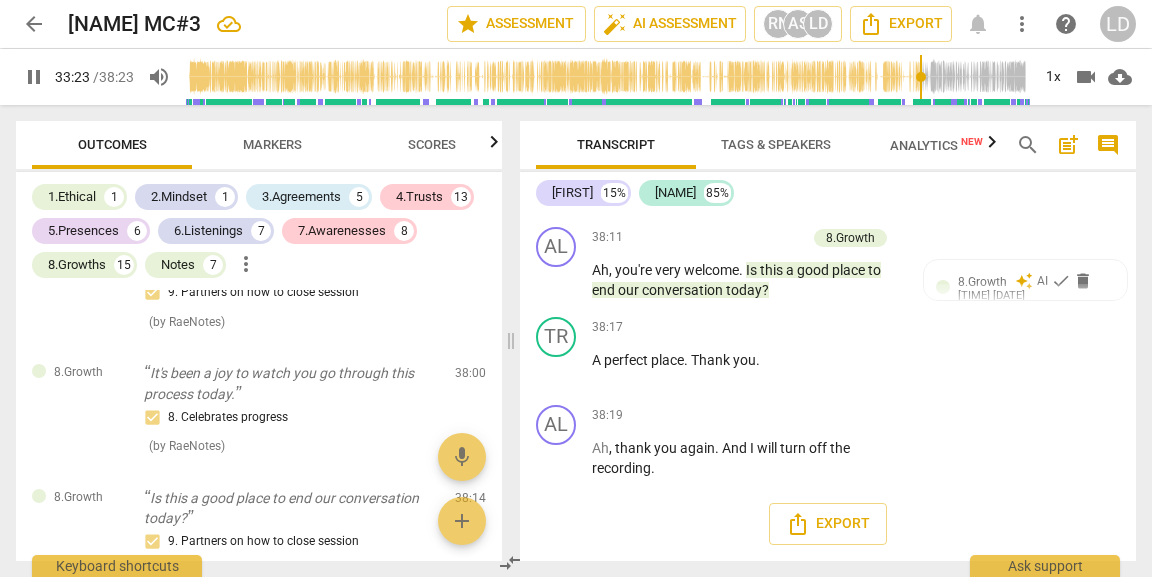scroll, scrollTop: 14490, scrollLeft: 0, axis: vertical 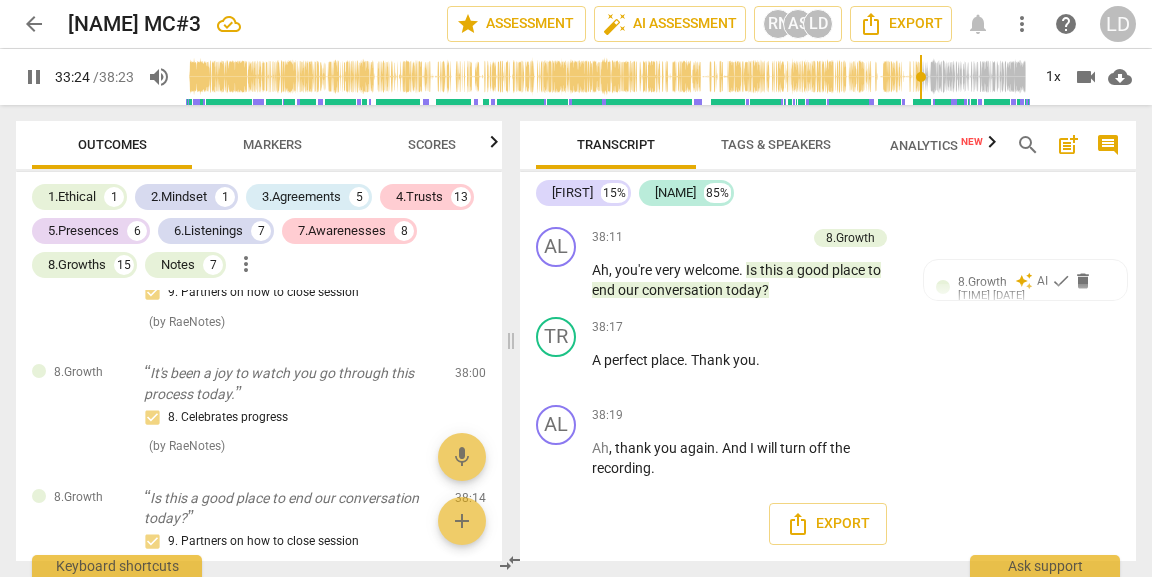 click on "and" at bounding box center (658, -1696) 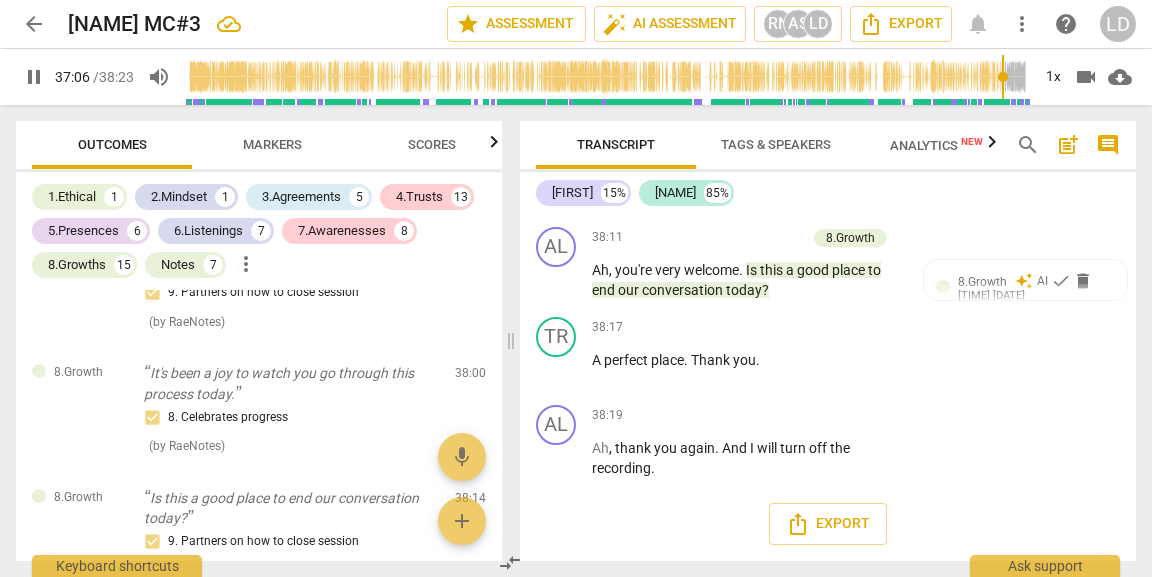 scroll, scrollTop: 16330, scrollLeft: 0, axis: vertical 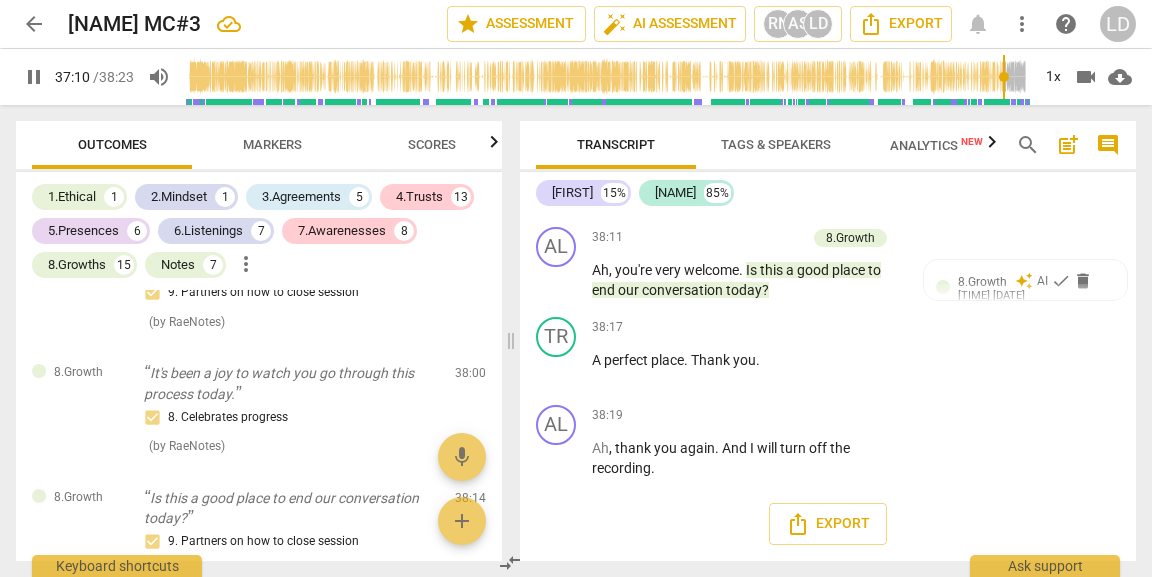 click on "body" at bounding box center [736, -364] 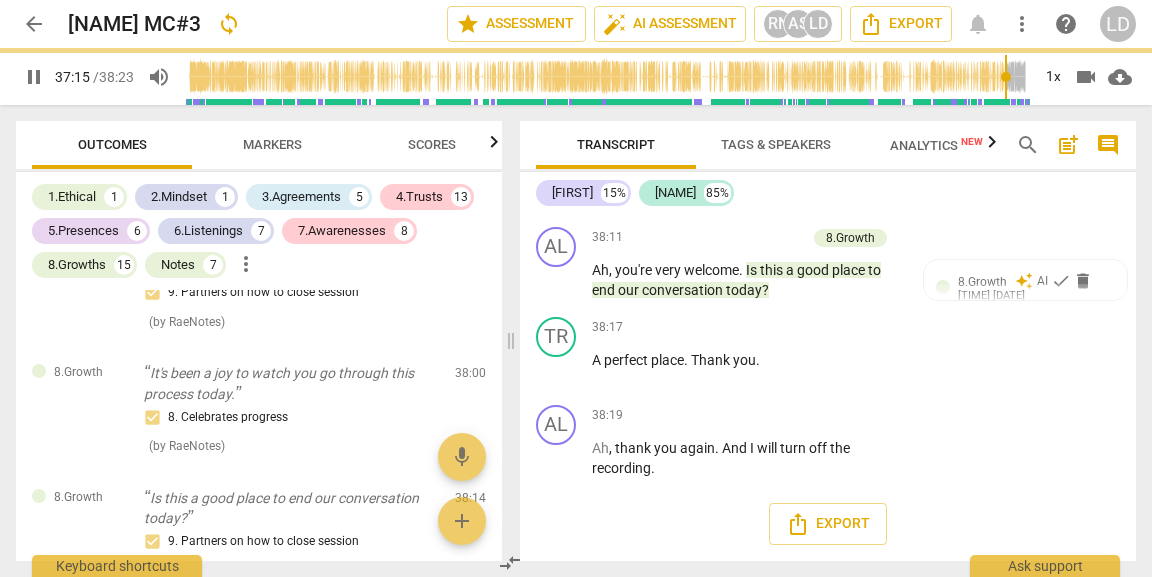 click on "soul" at bounding box center [795, -364] 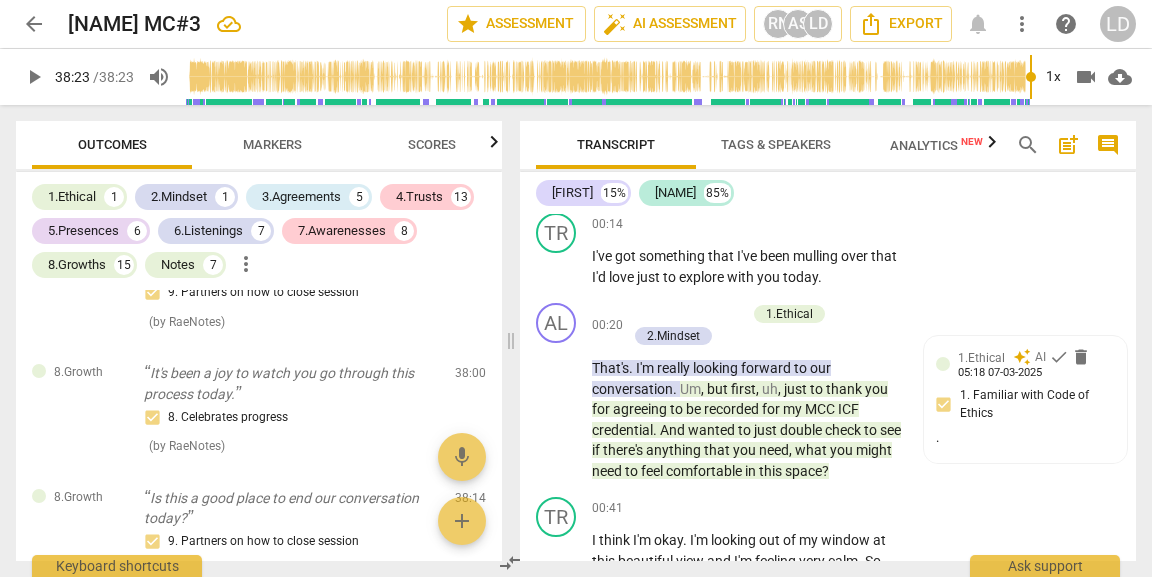 scroll, scrollTop: 0, scrollLeft: 0, axis: both 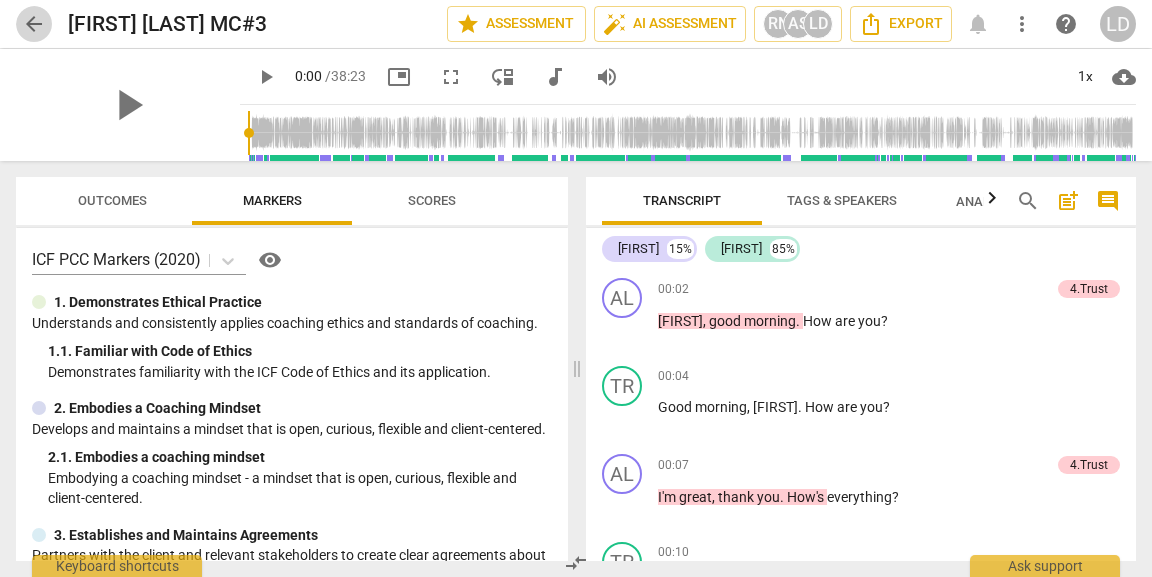 click on "arrow_back" at bounding box center (34, 24) 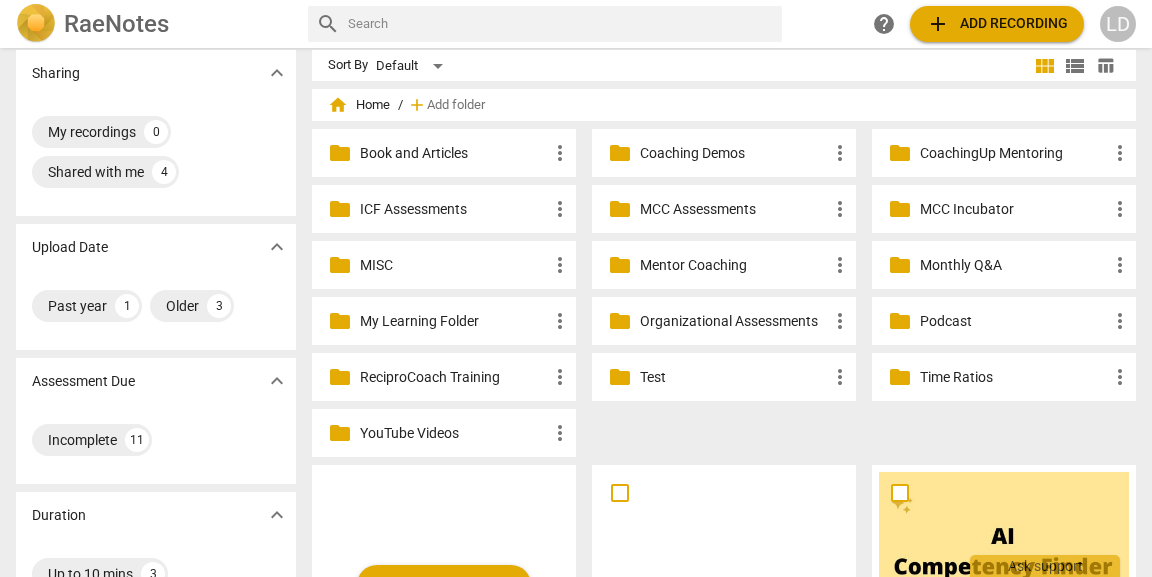 scroll, scrollTop: 0, scrollLeft: 0, axis: both 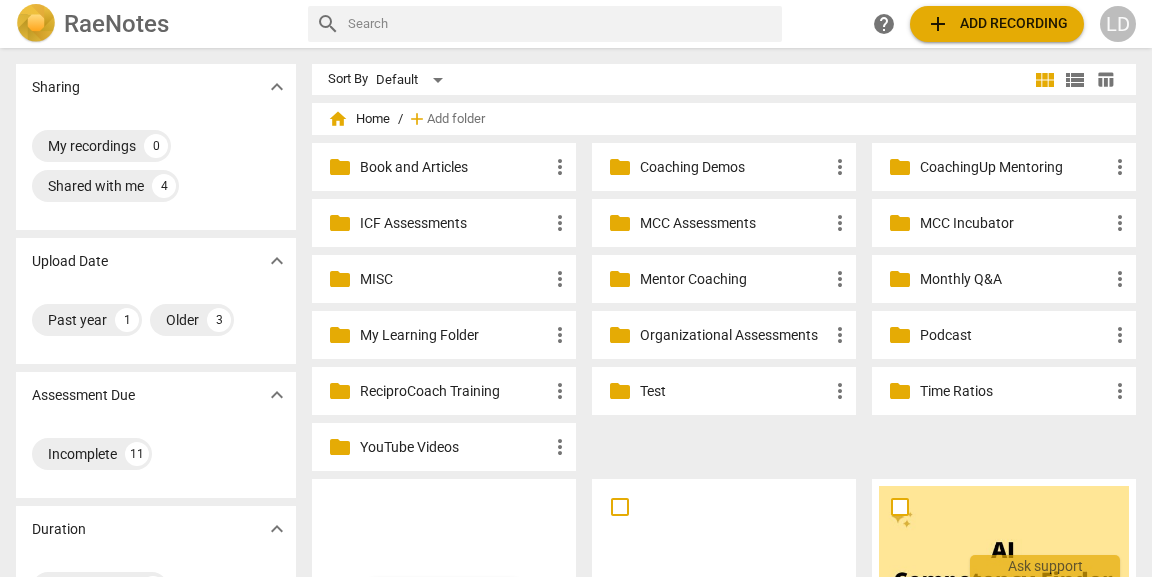 click on "folder MCC Incubator more_vert" at bounding box center (1004, 223) 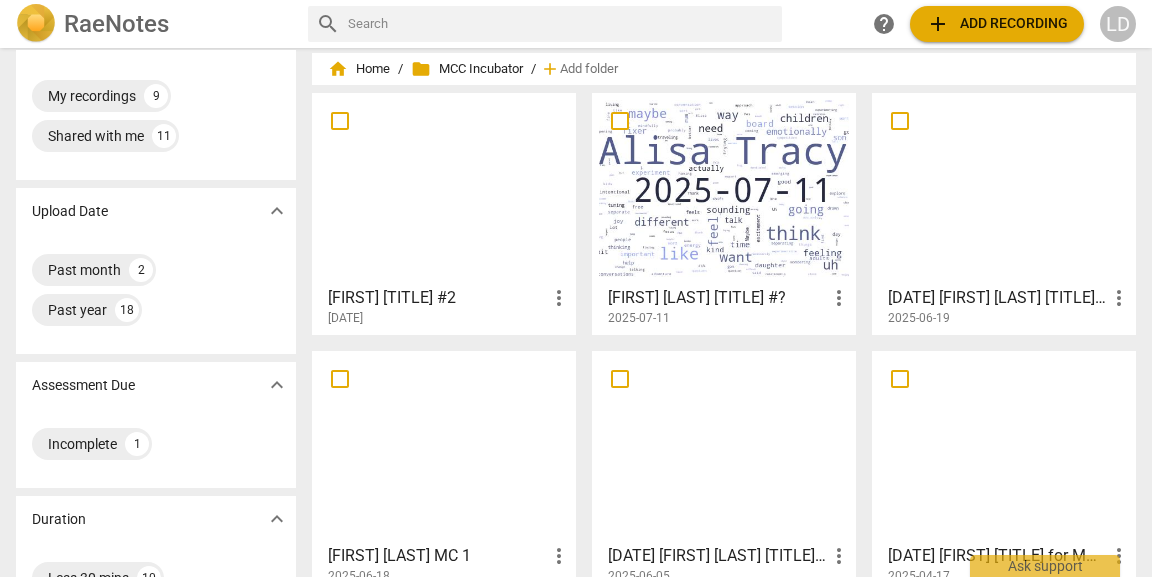 scroll, scrollTop: 0, scrollLeft: 0, axis: both 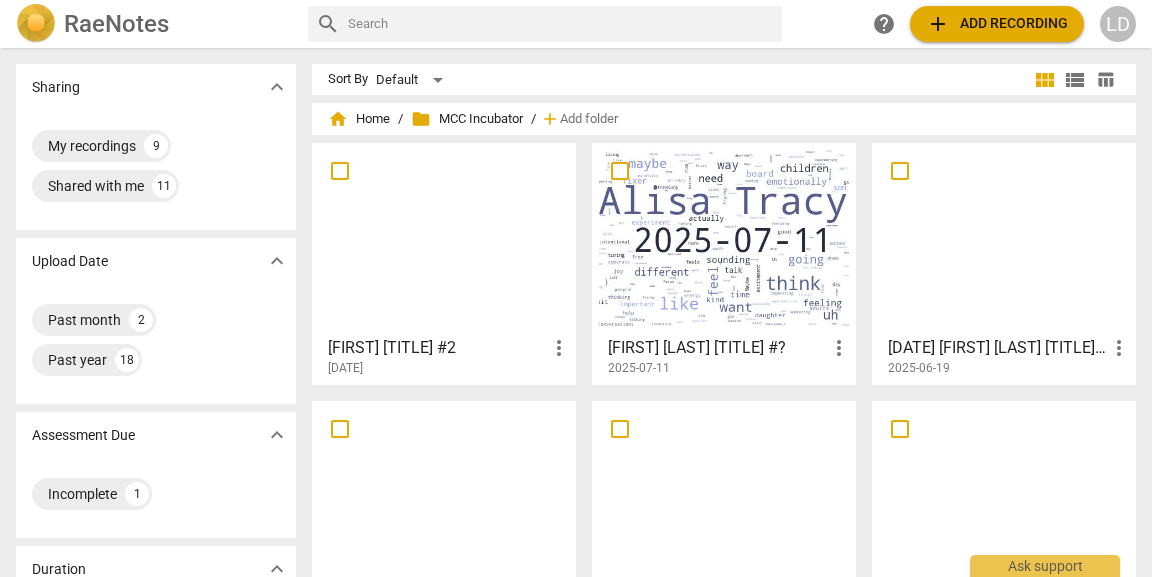 click at bounding box center [561, 24] 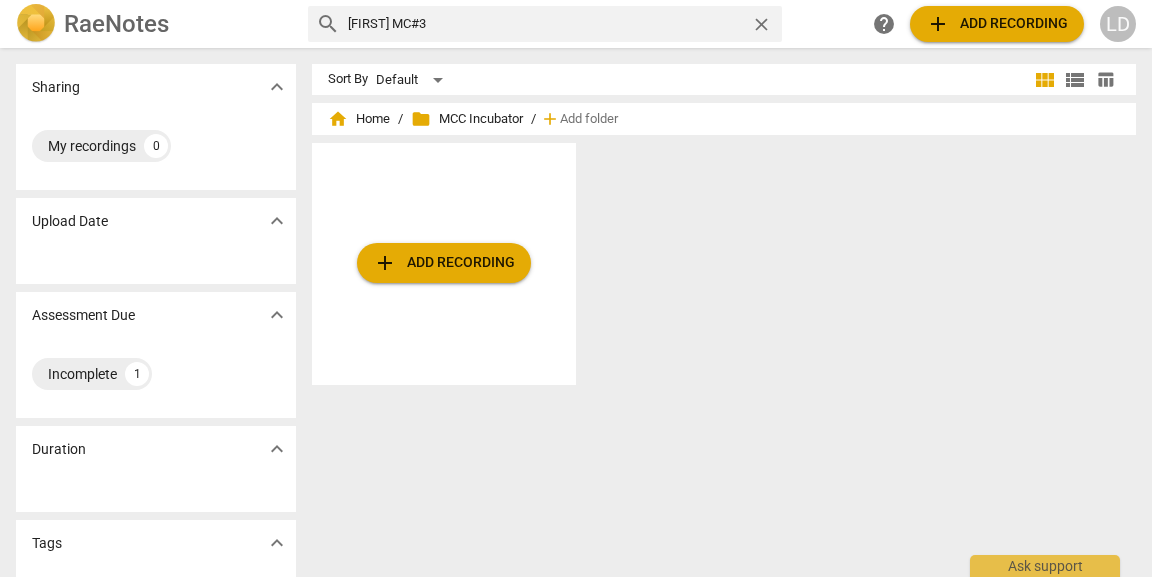 drag, startPoint x: 380, startPoint y: 18, endPoint x: 329, endPoint y: 21, distance: 51.088158 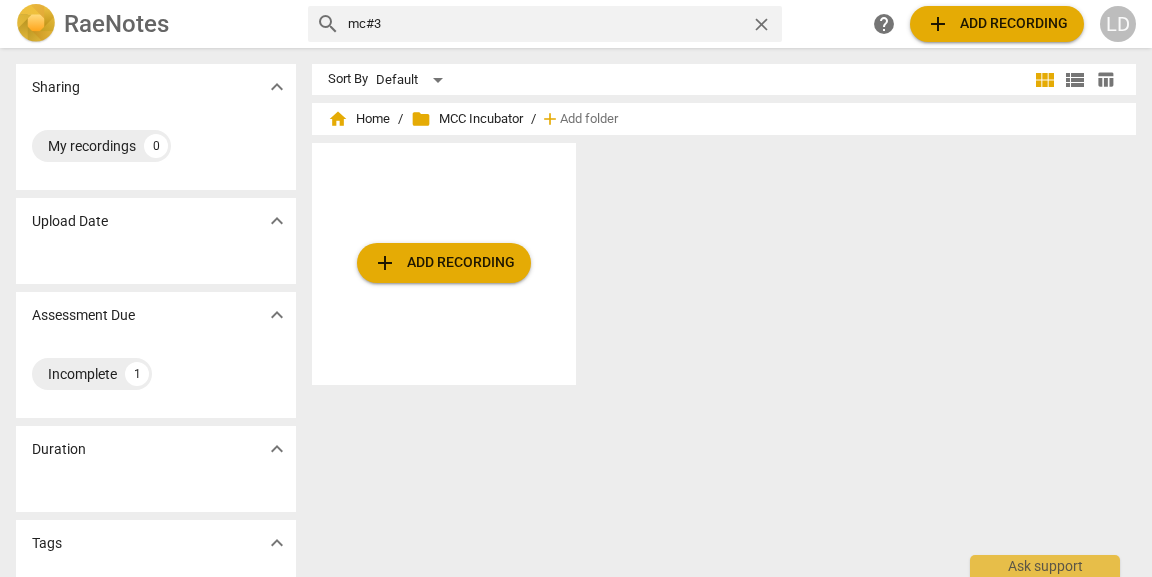 type on "alisa mc#3" 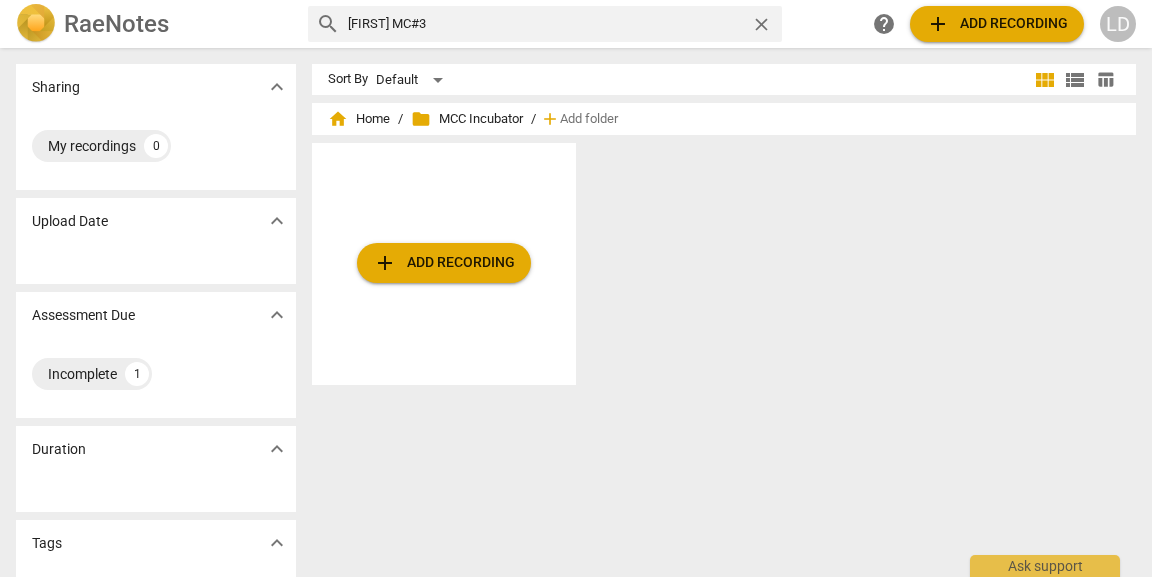 type 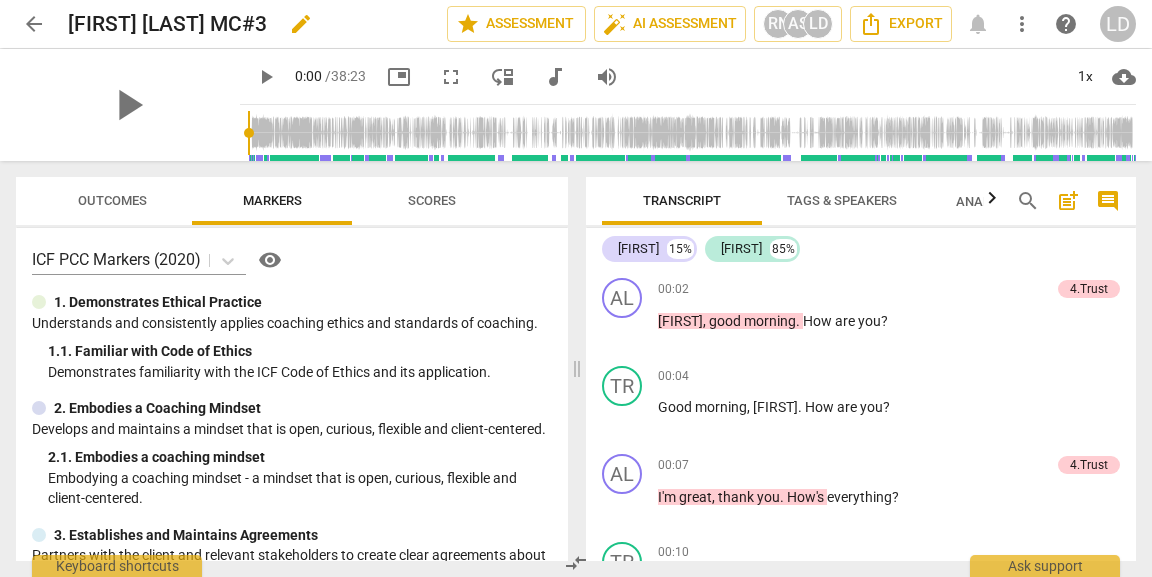 click on "[NAME] MC#3" at bounding box center [167, 24] 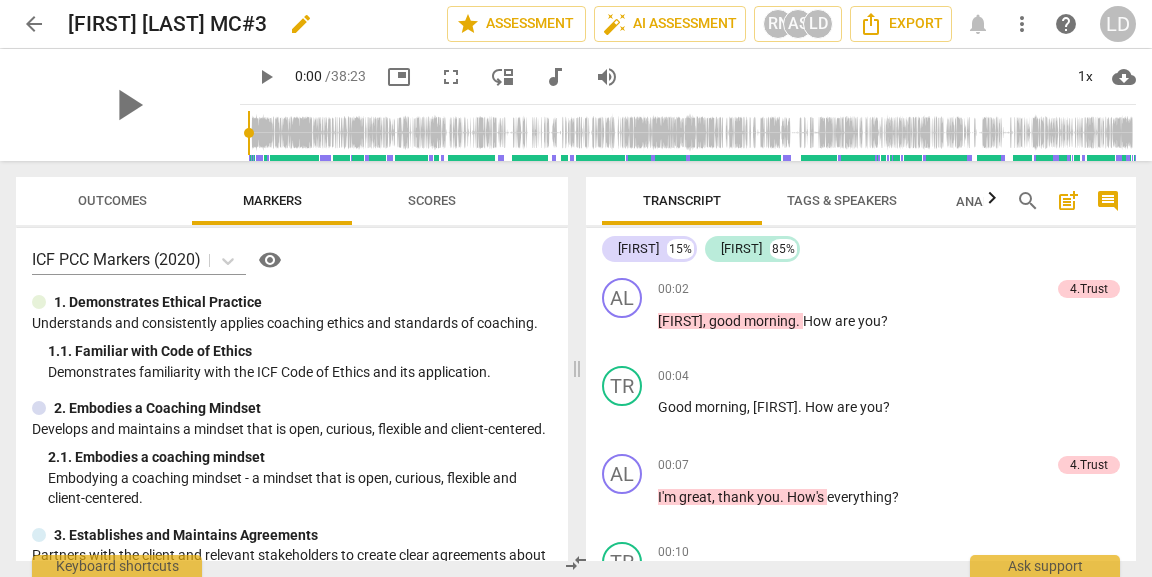 click on "edit" at bounding box center (301, 24) 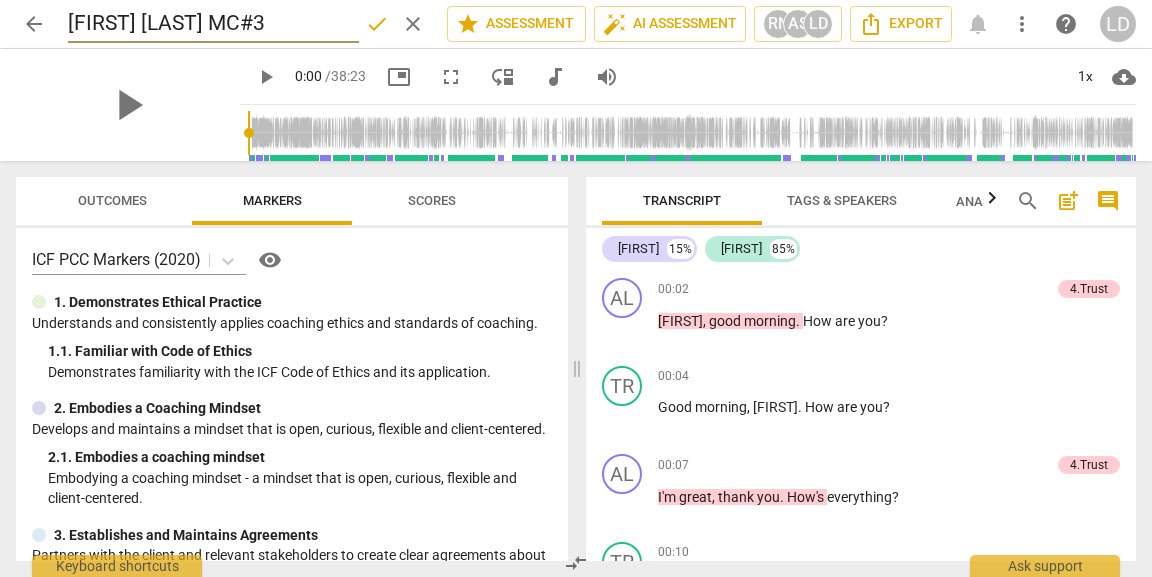 scroll, scrollTop: 0, scrollLeft: 27, axis: horizontal 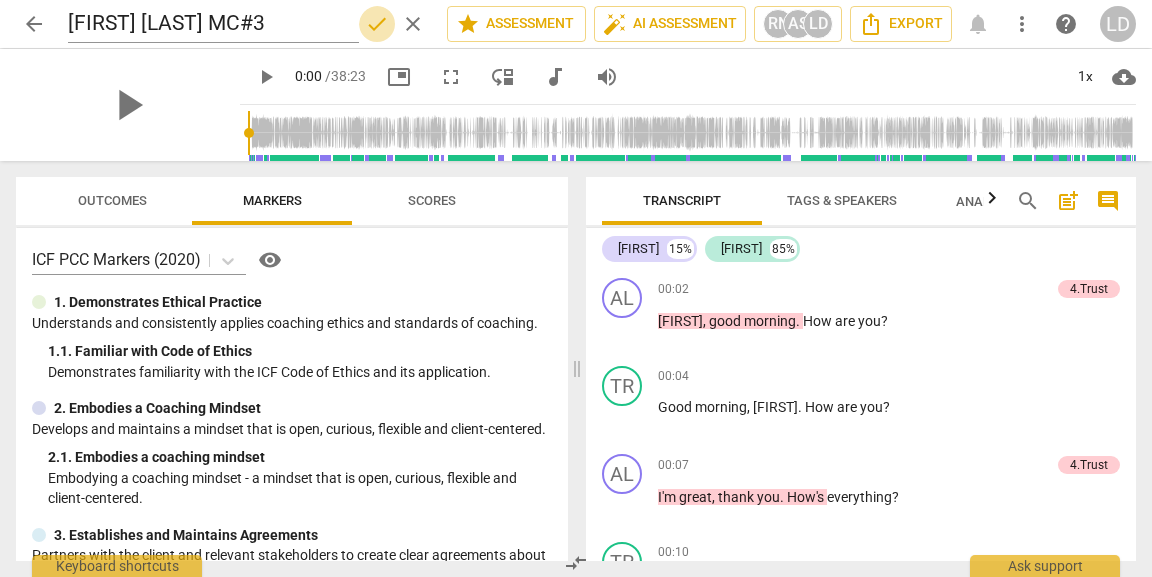 click on "done" at bounding box center [377, 24] 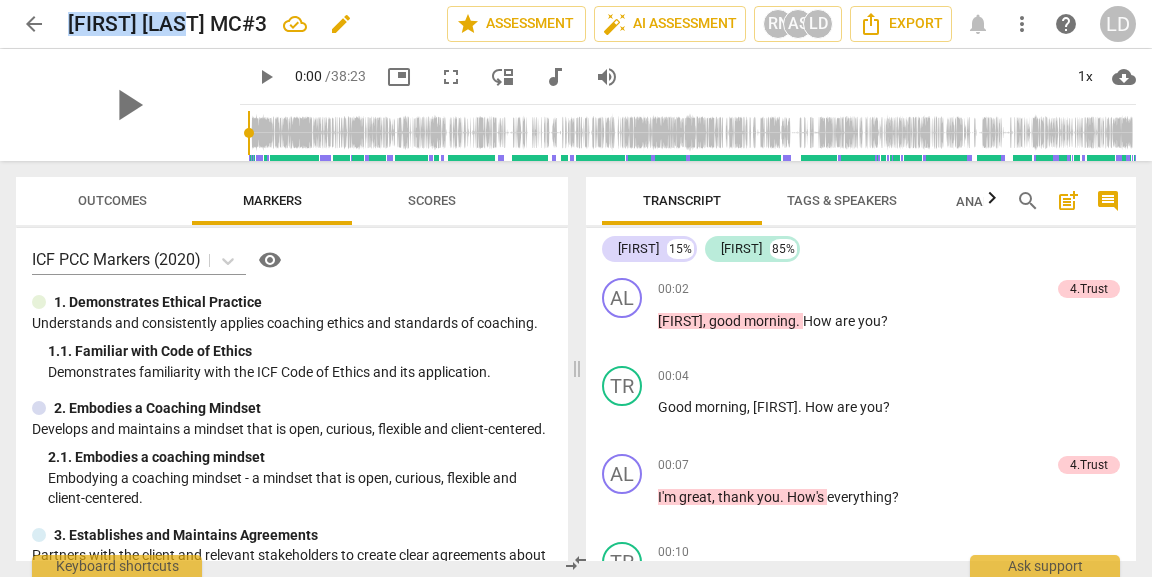drag, startPoint x: 72, startPoint y: 14, endPoint x: 229, endPoint y: 20, distance: 157.11461 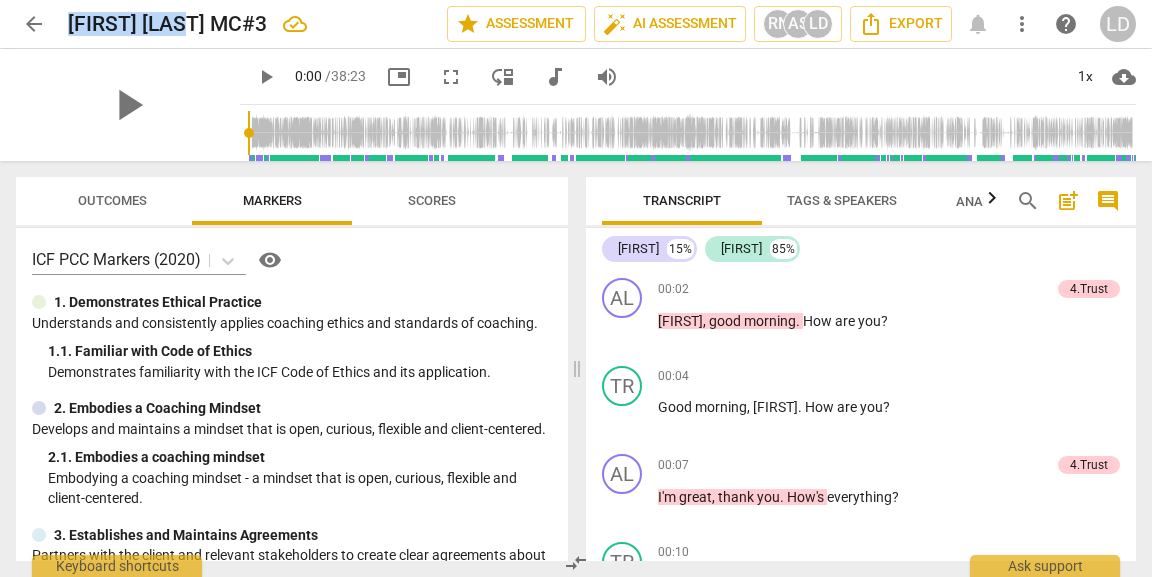 click on "arrow_back" at bounding box center [34, 24] 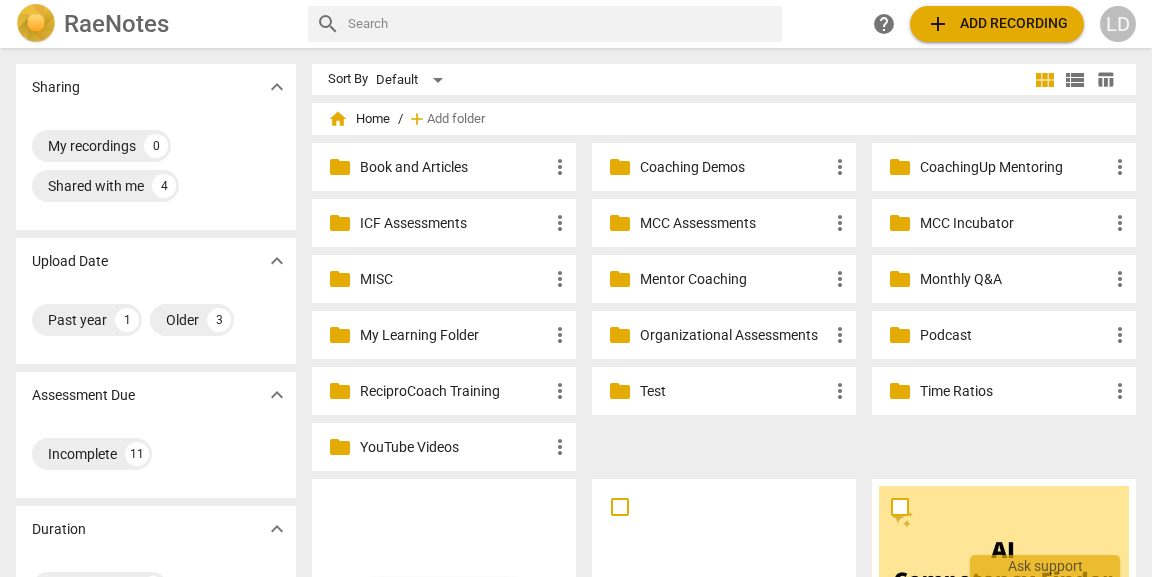 click at bounding box center [561, 24] 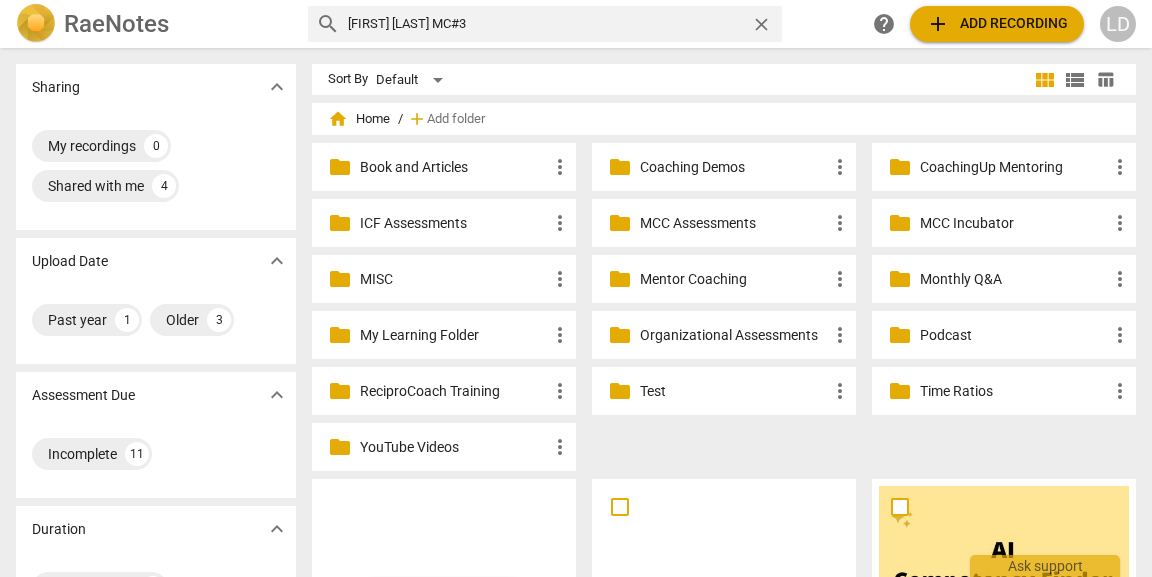 type on "Alisa S MC#3" 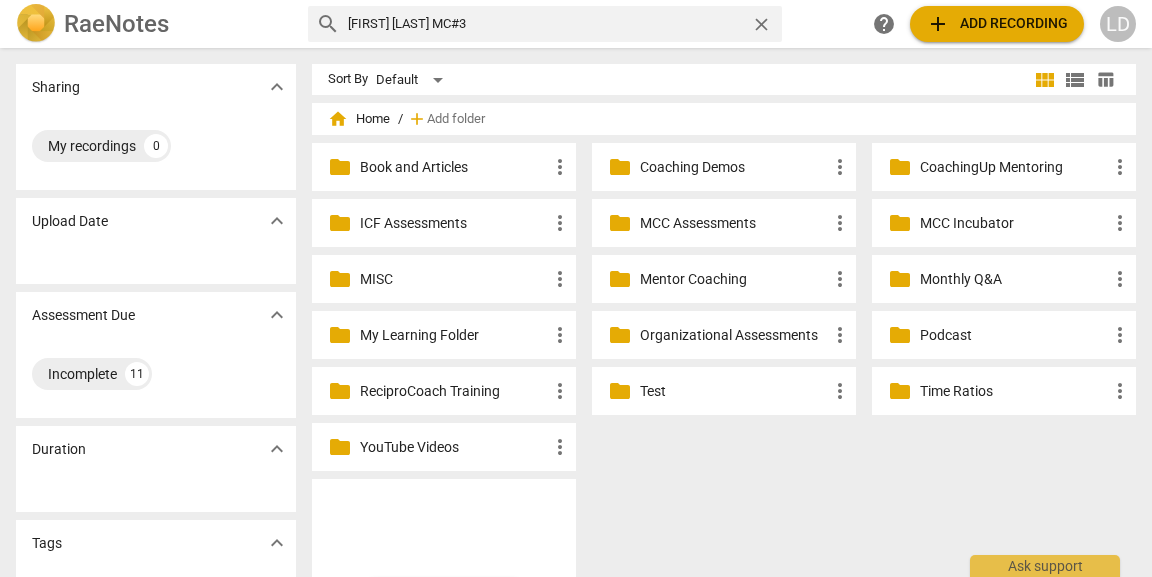 scroll, scrollTop: 0, scrollLeft: 0, axis: both 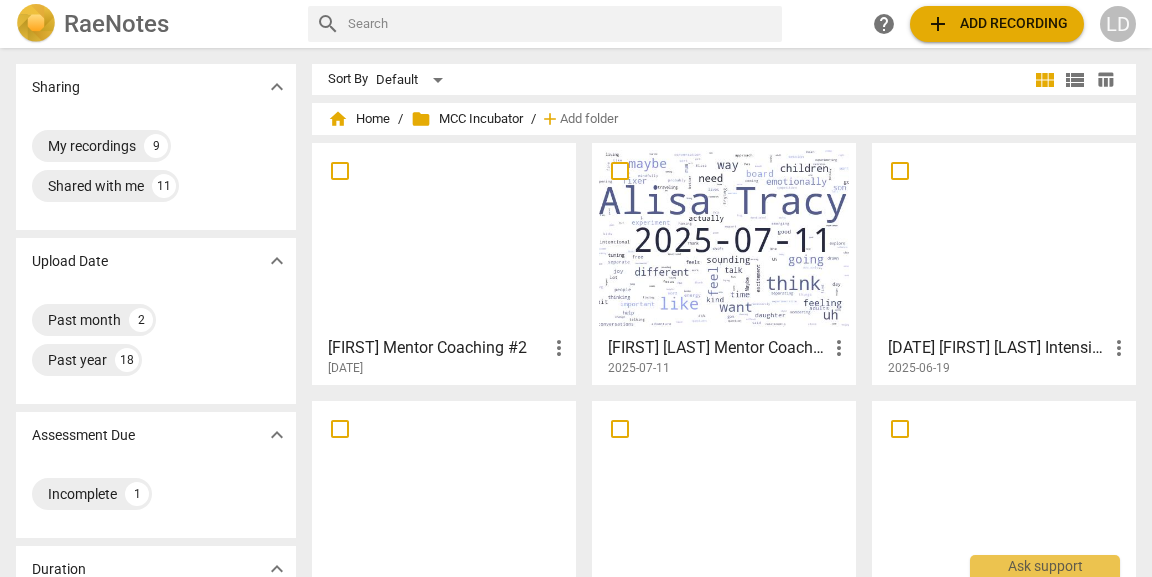 click at bounding box center (561, 24) 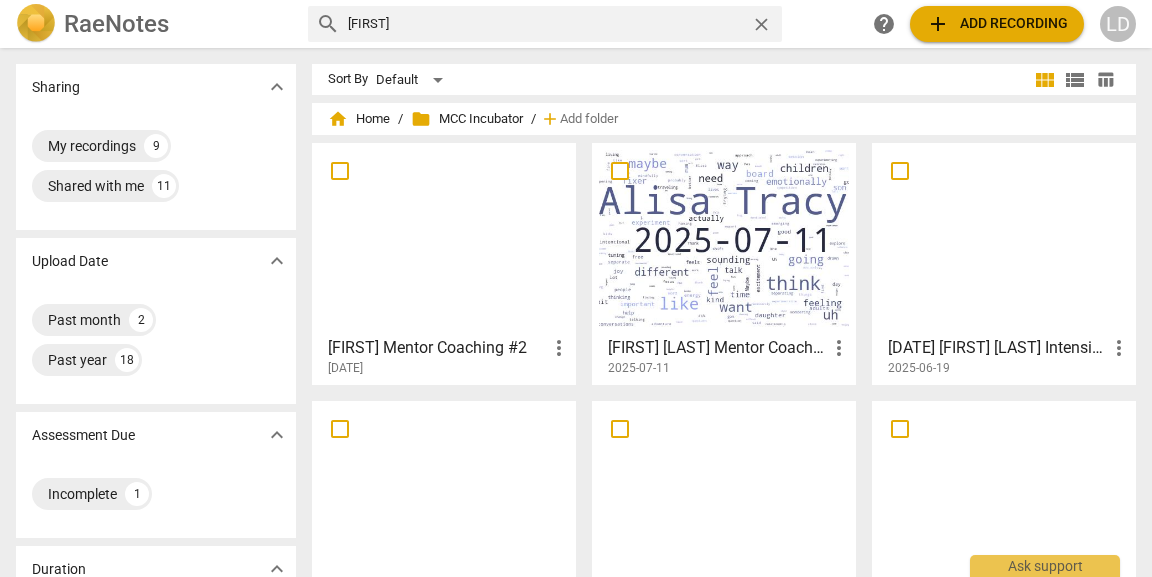 type on "[FIRST]" 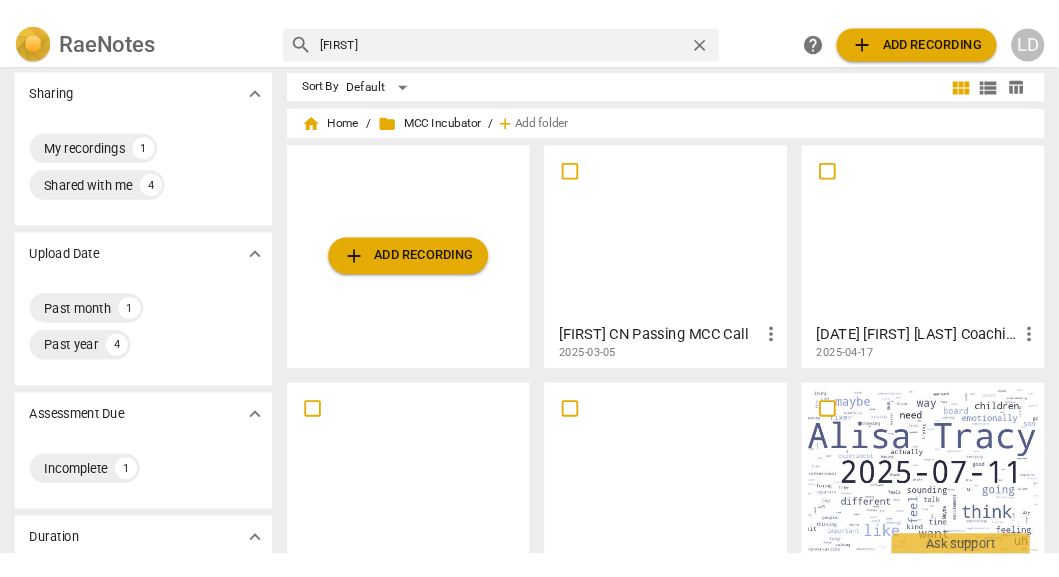 scroll, scrollTop: 0, scrollLeft: 0, axis: both 